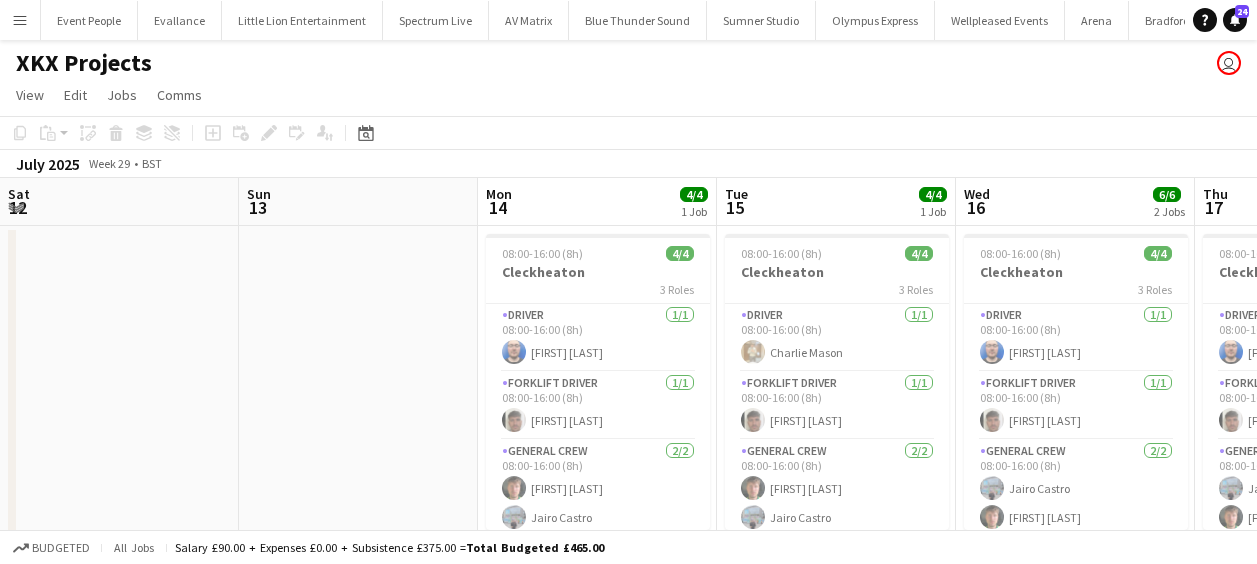 scroll, scrollTop: 0, scrollLeft: 0, axis: both 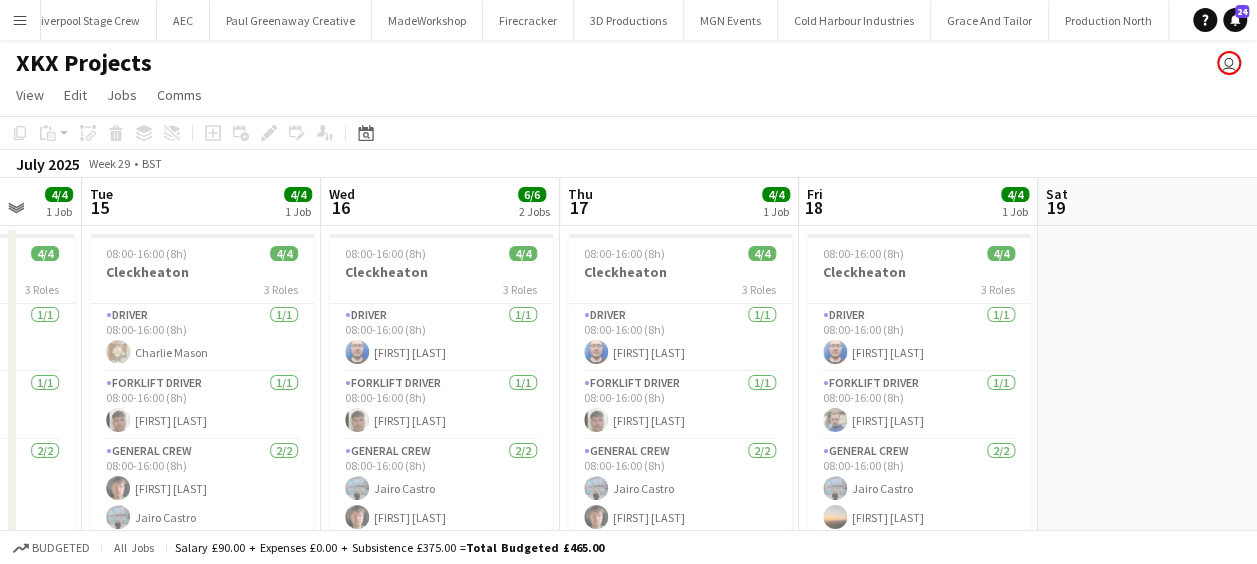 drag, startPoint x: 580, startPoint y: 392, endPoint x: 444, endPoint y: 384, distance: 136.23509 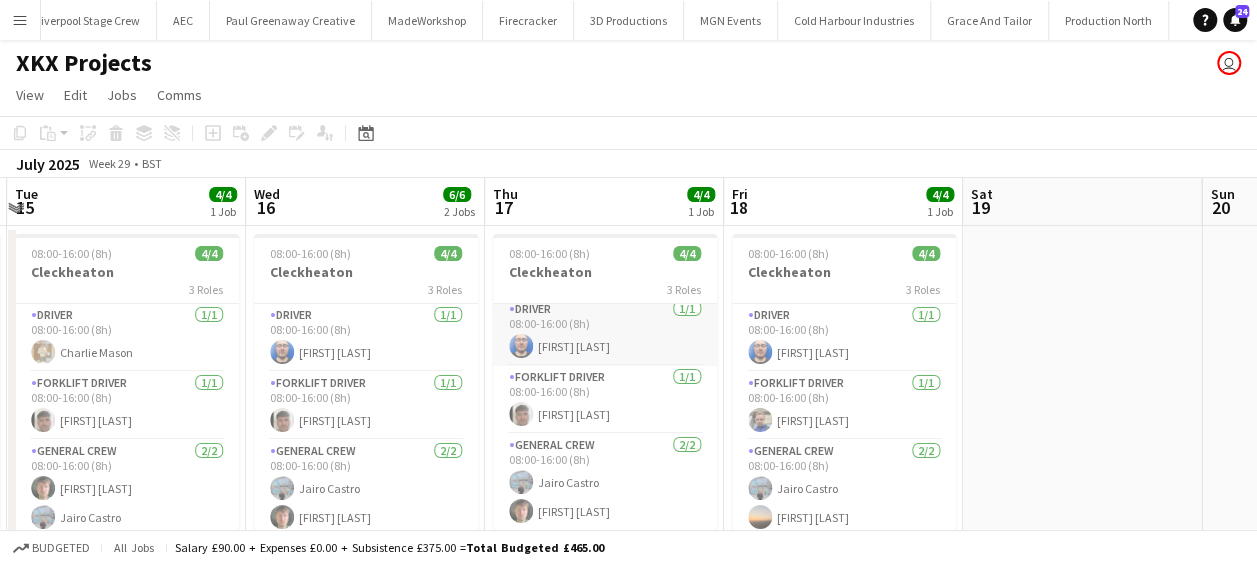 scroll, scrollTop: 6, scrollLeft: 0, axis: vertical 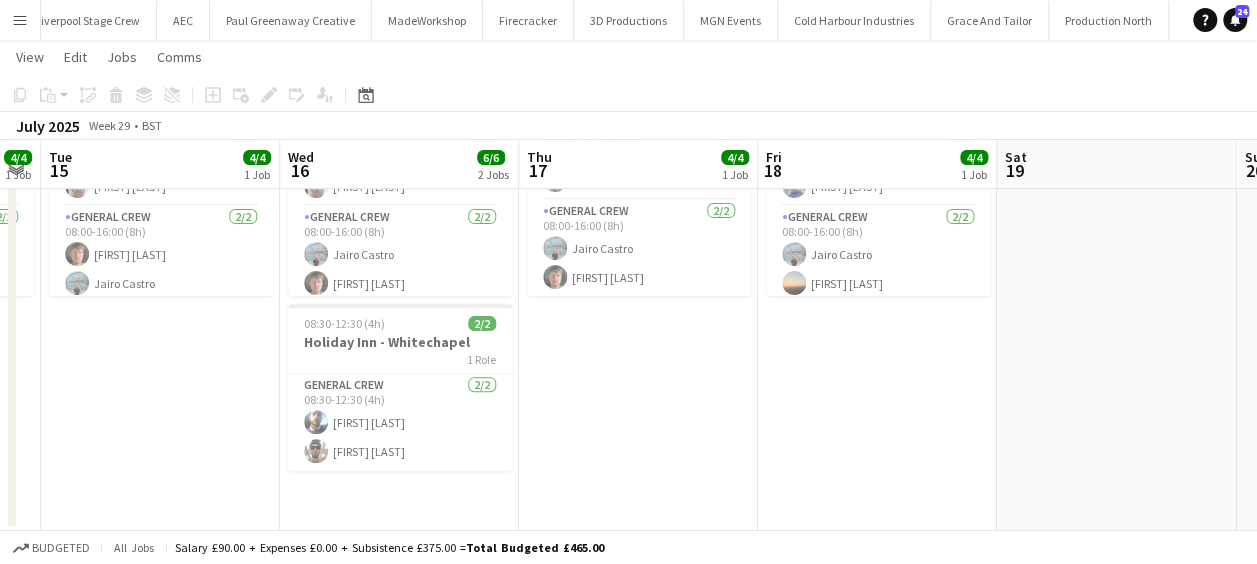 drag, startPoint x: 873, startPoint y: 428, endPoint x: 579, endPoint y: 414, distance: 294.33313 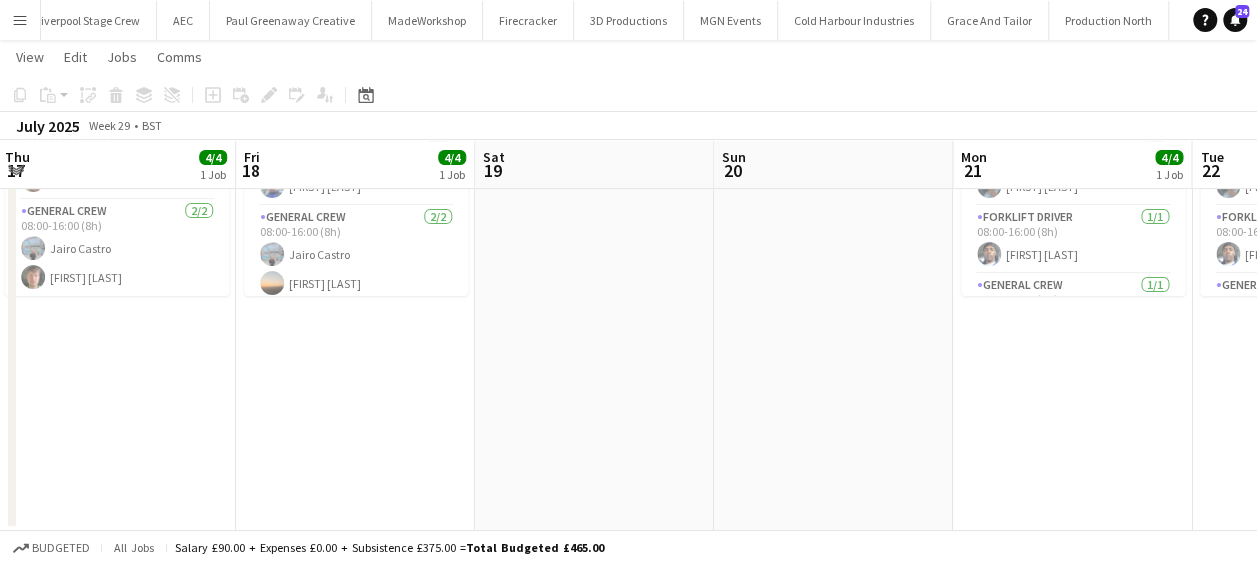 drag, startPoint x: 975, startPoint y: 414, endPoint x: 492, endPoint y: 420, distance: 483.03726 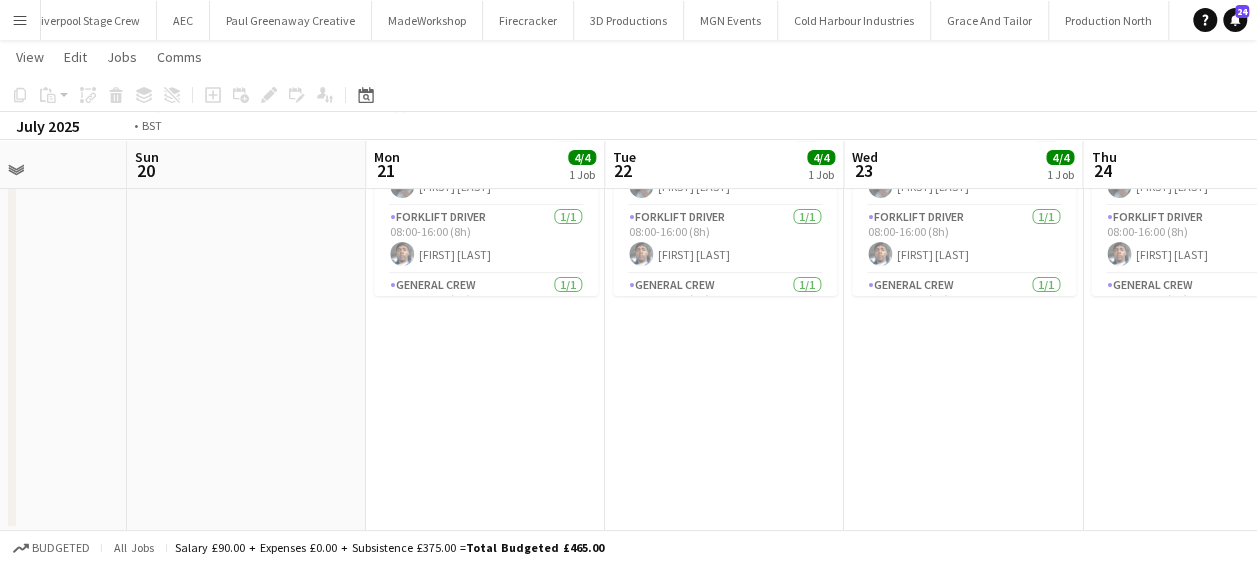 drag, startPoint x: 914, startPoint y: 399, endPoint x: 872, endPoint y: 386, distance: 43.965897 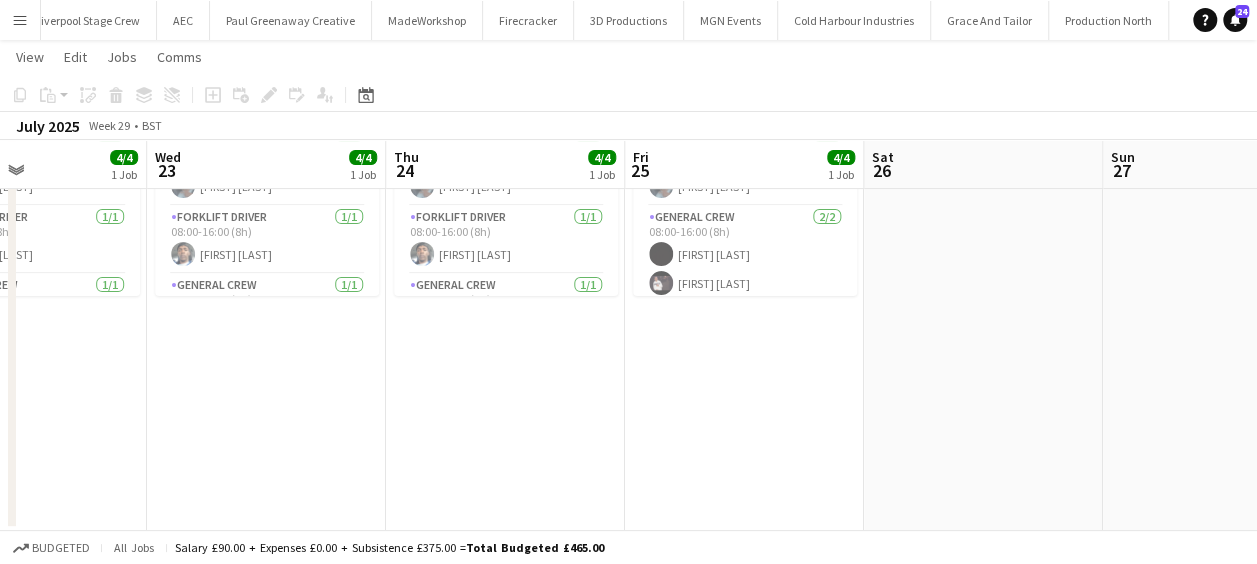 drag, startPoint x: 192, startPoint y: 412, endPoint x: 836, endPoint y: 365, distance: 645.71277 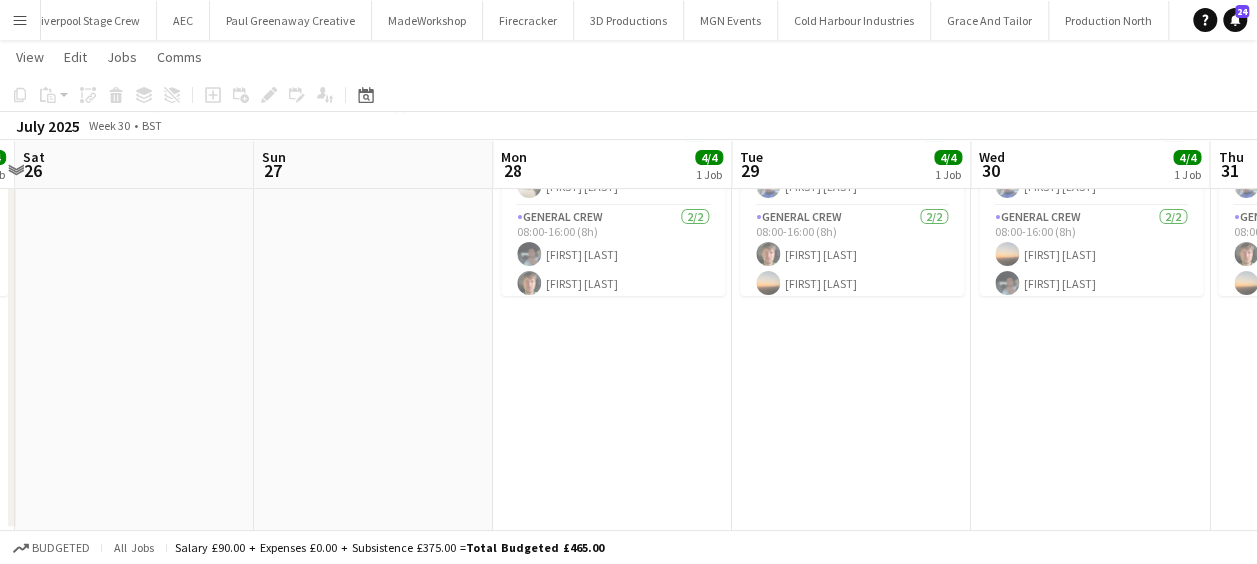 drag, startPoint x: 836, startPoint y: 365, endPoint x: 186, endPoint y: 382, distance: 650.2223 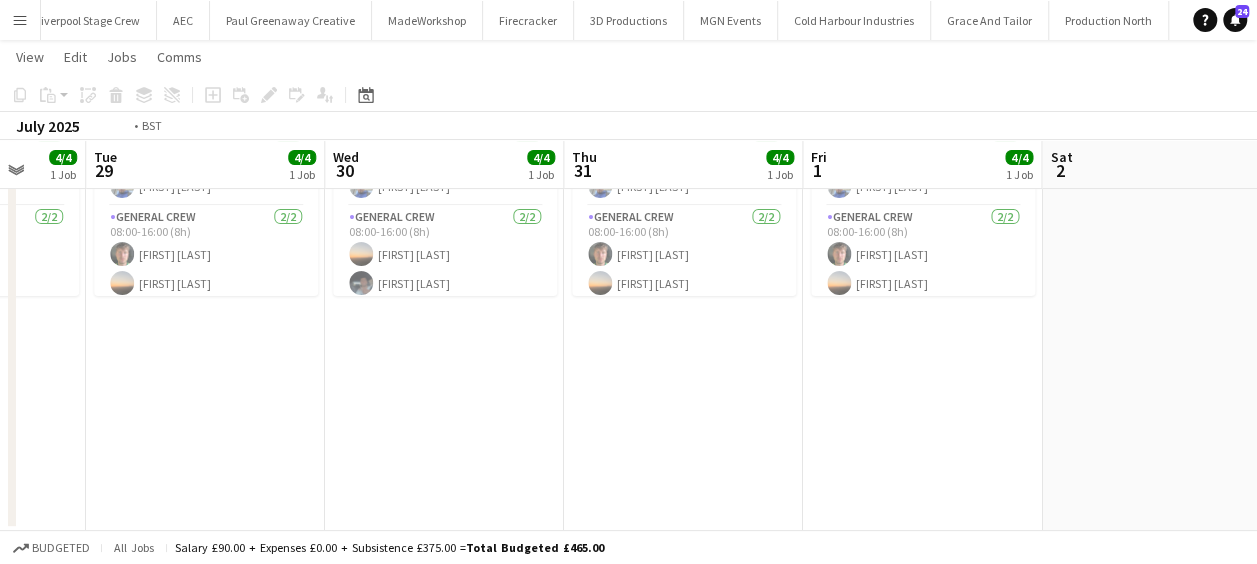 drag, startPoint x: 916, startPoint y: 357, endPoint x: 450, endPoint y: 379, distance: 466.519 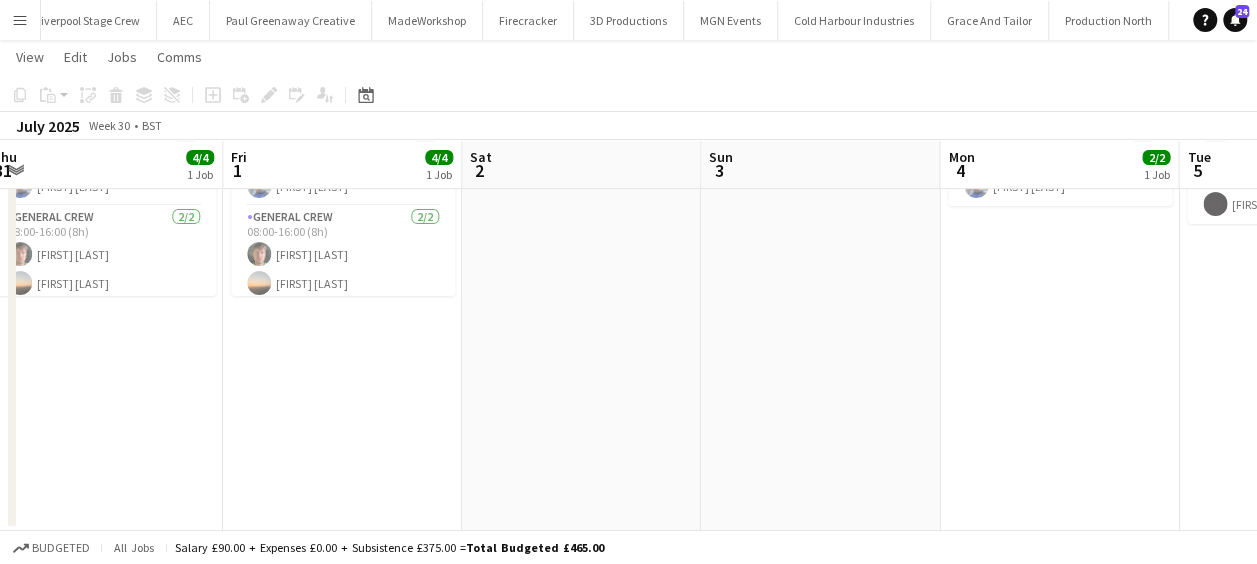drag, startPoint x: 751, startPoint y: 371, endPoint x: 867, endPoint y: 351, distance: 117.71151 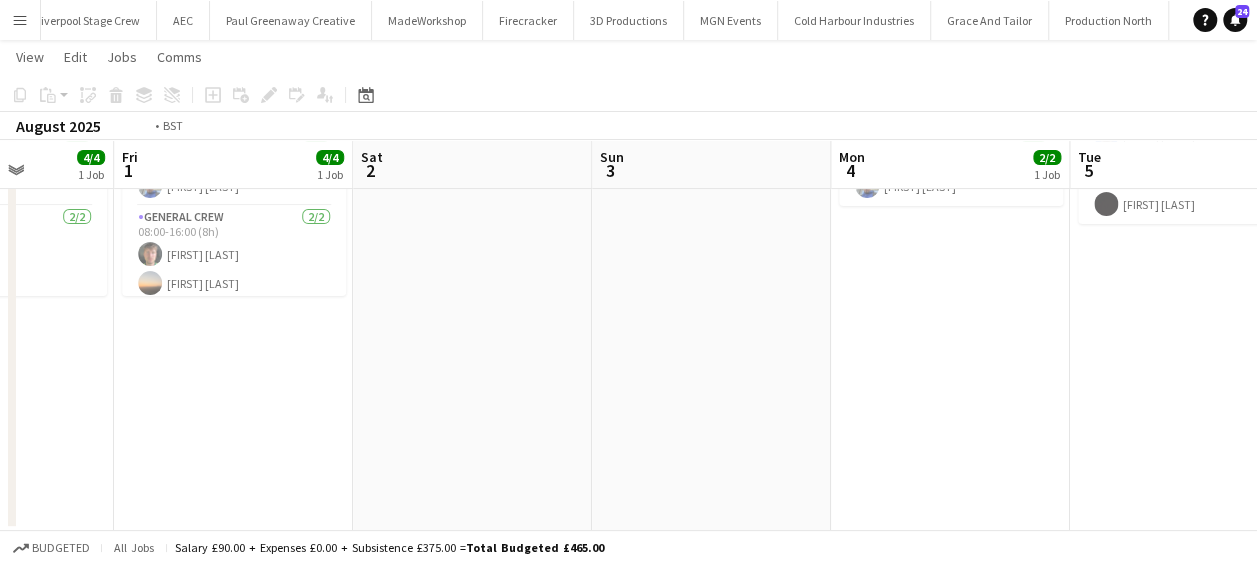 drag, startPoint x: 139, startPoint y: 384, endPoint x: 633, endPoint y: 360, distance: 494.58264 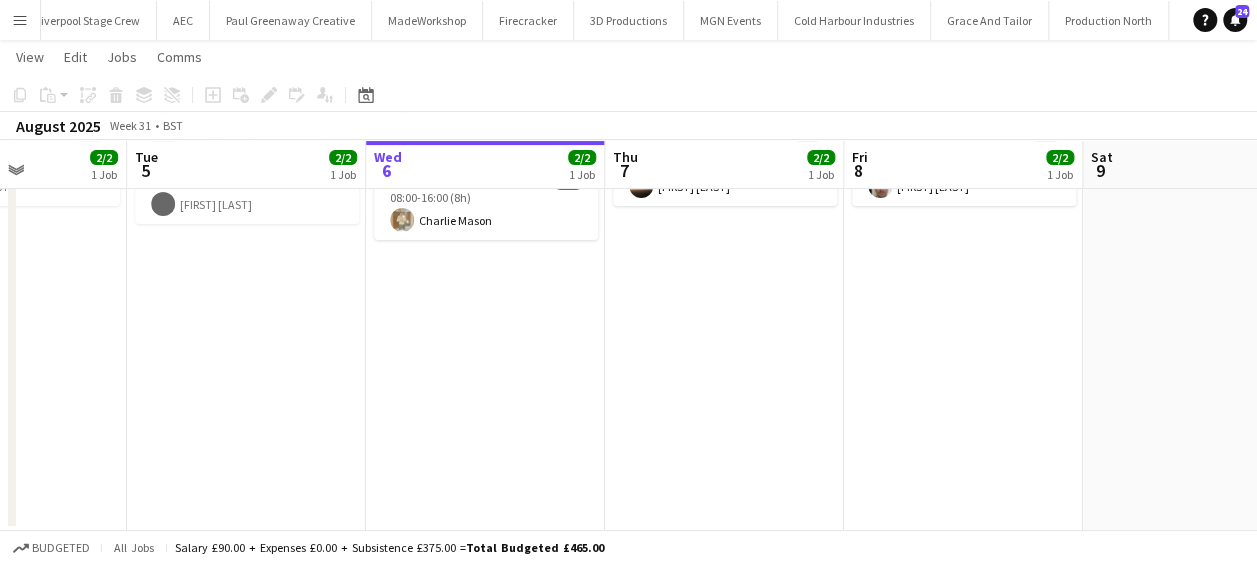 drag, startPoint x: 128, startPoint y: 367, endPoint x: 336, endPoint y: 366, distance: 208.00241 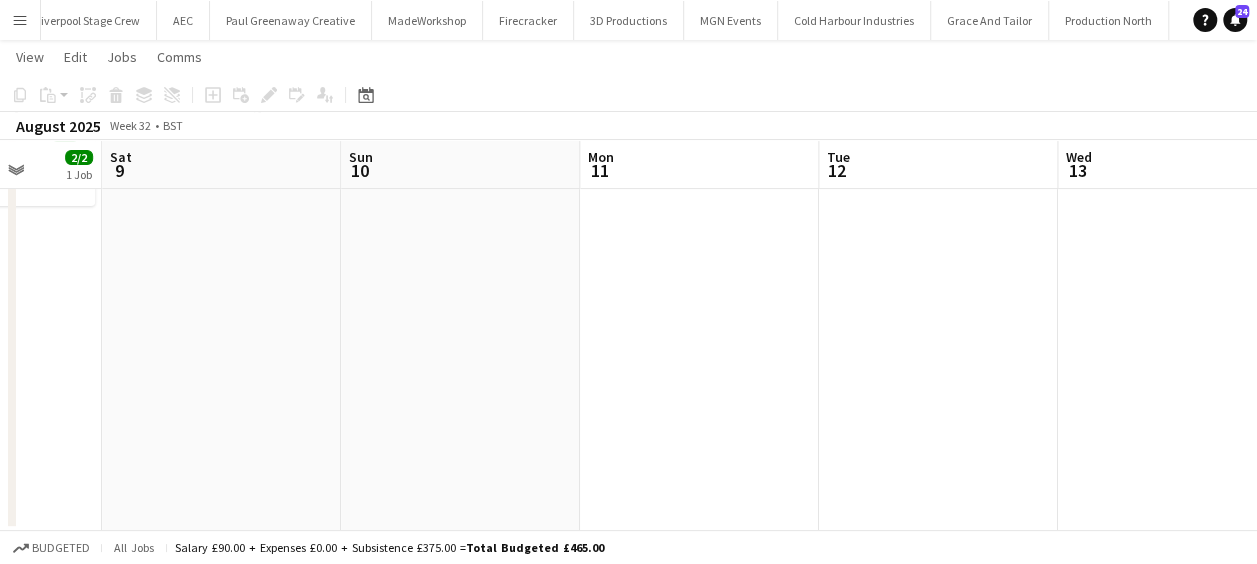drag, startPoint x: 740, startPoint y: 332, endPoint x: 466, endPoint y: 343, distance: 274.2207 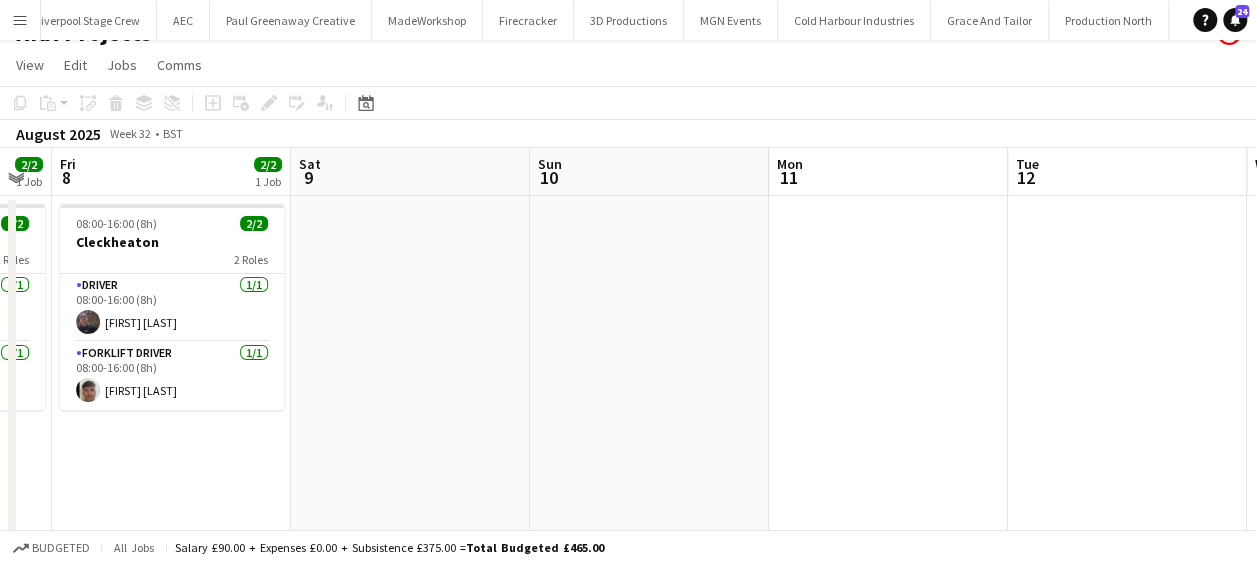 scroll, scrollTop: 0, scrollLeft: 0, axis: both 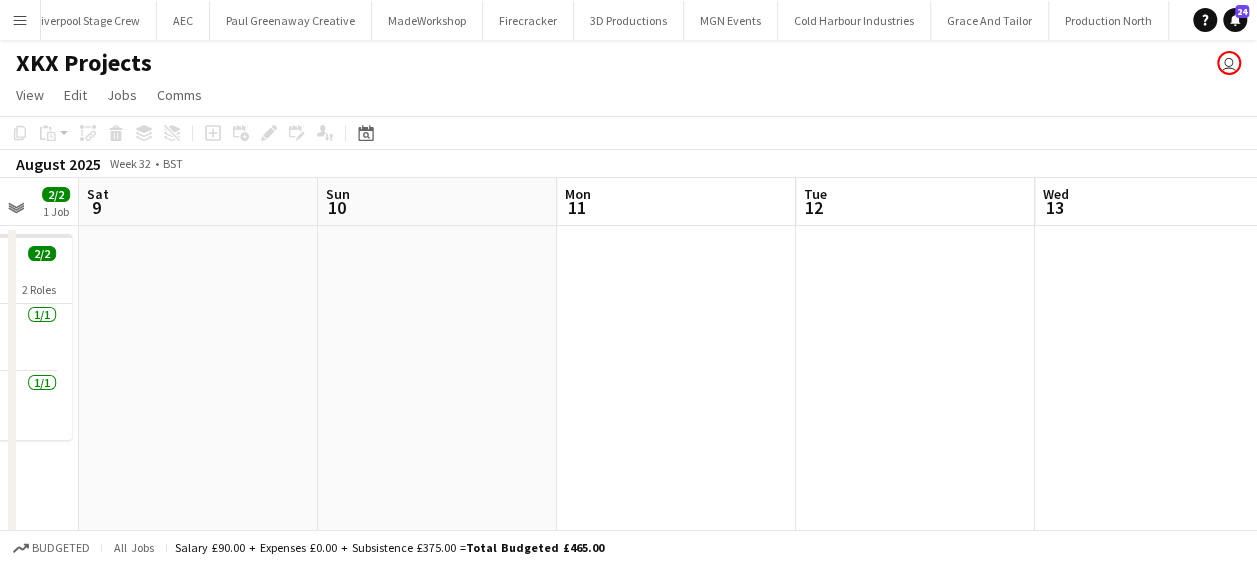 drag, startPoint x: 499, startPoint y: 370, endPoint x: 994, endPoint y: 366, distance: 495.01617 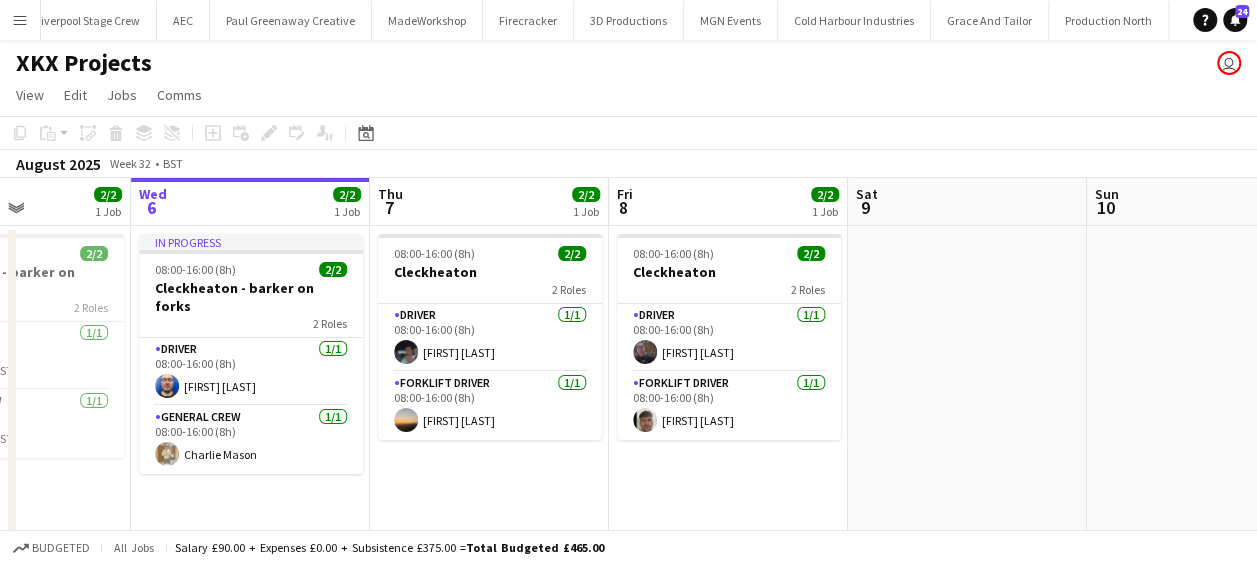 scroll, scrollTop: 0, scrollLeft: 500, axis: horizontal 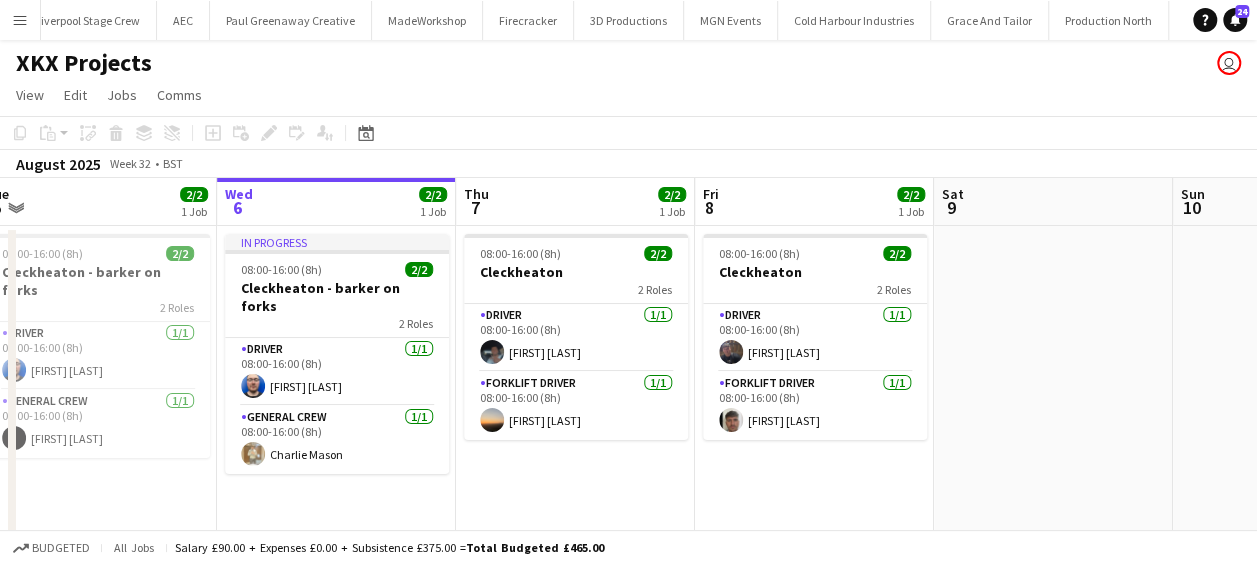 drag, startPoint x: 681, startPoint y: 468, endPoint x: 819, endPoint y: 459, distance: 138.29317 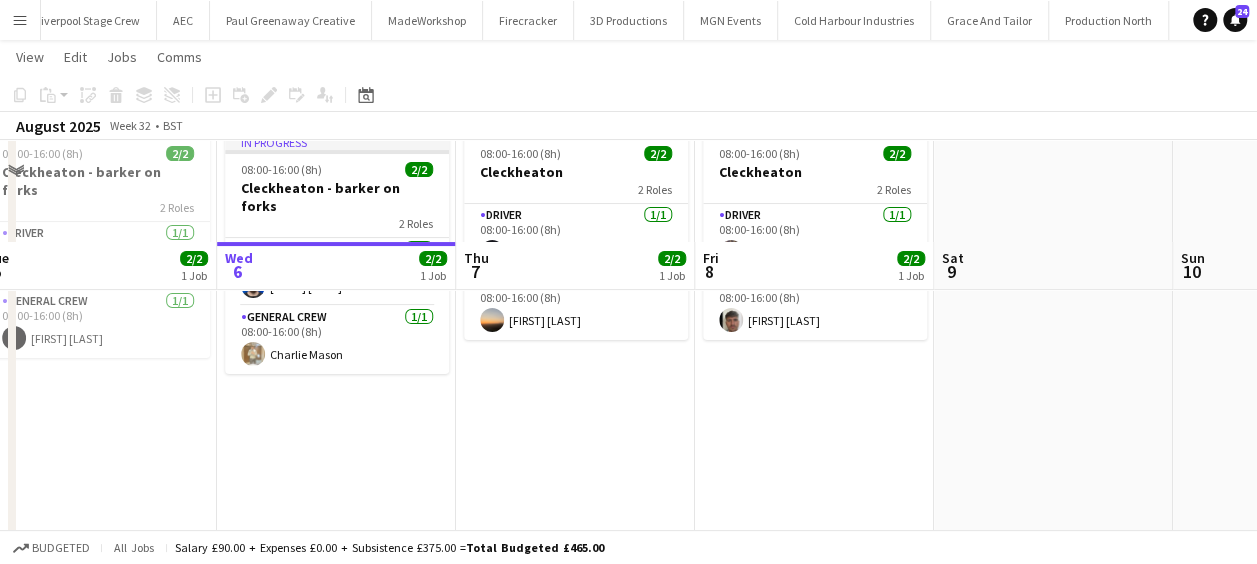 scroll, scrollTop: 200, scrollLeft: 0, axis: vertical 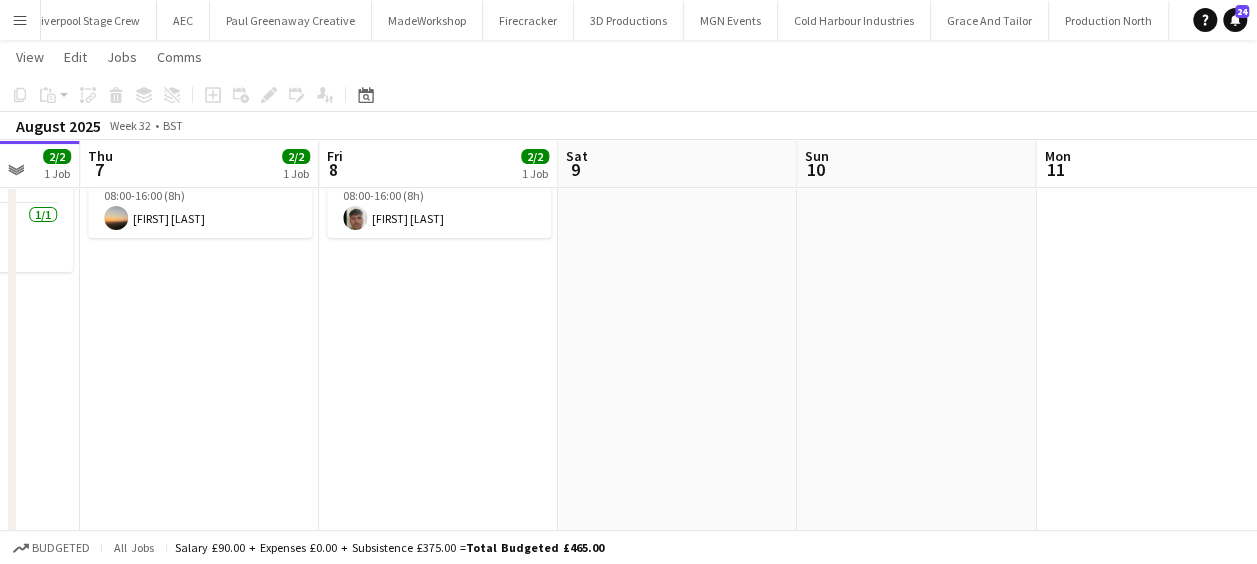 drag, startPoint x: 965, startPoint y: 408, endPoint x: 684, endPoint y: 387, distance: 281.7836 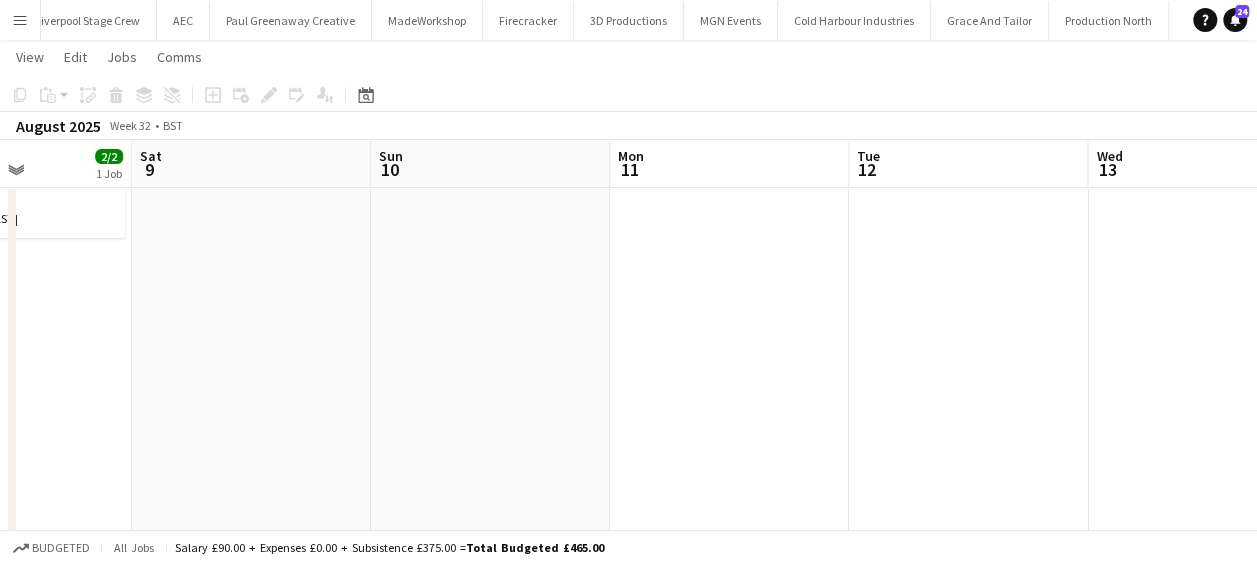 drag, startPoint x: 484, startPoint y: 397, endPoint x: 596, endPoint y: 393, distance: 112.0714 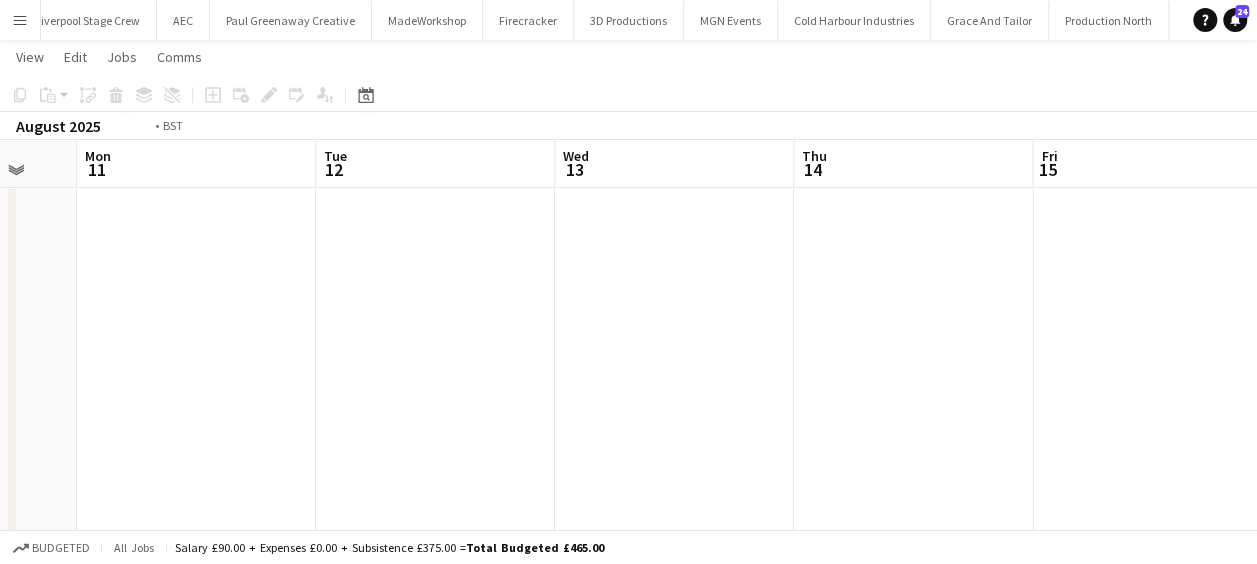 click on "Thu   7   2/2   1 Job   Fri   8   2/2   1 Job   Sat   9   Sun   10   Mon   11   Tue   12   Wed   13   Thu   14   Fri   15   Sat   16   Sun   17      08:00-16:00 (8h)    2/2   Cleckheaton    2 Roles   Driver   1/1   08:00-16:00 (8h)
[FIRST] [LAST]  Forklift Driver   1/1   08:00-16:00 (8h)
[FIRST] [LAST]     08:00-16:00 (8h)    2/2   Cleckheaton    2 Roles   Driver   1/1   08:00-16:00 (8h)
[FIRST] [LAST]  Forklift Driver   1/1   08:00-16:00 (8h)
[FIRST] [LAST]" at bounding box center (628, 220) 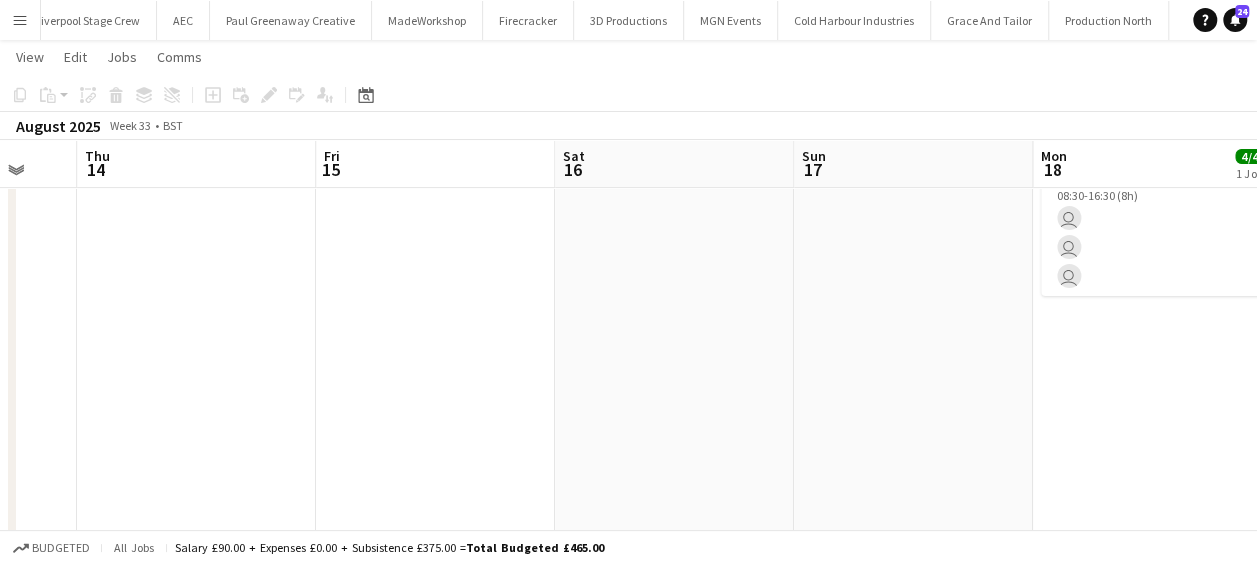 drag, startPoint x: 740, startPoint y: 405, endPoint x: 542, endPoint y: 413, distance: 198.16154 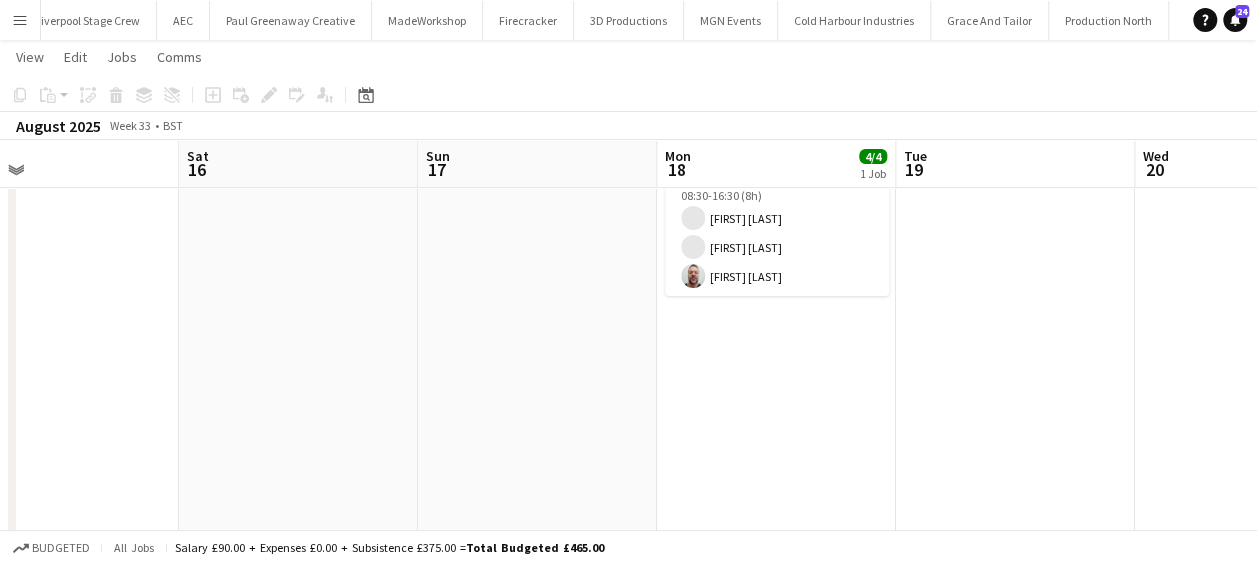 drag, startPoint x: 642, startPoint y: 408, endPoint x: 564, endPoint y: 404, distance: 78.10249 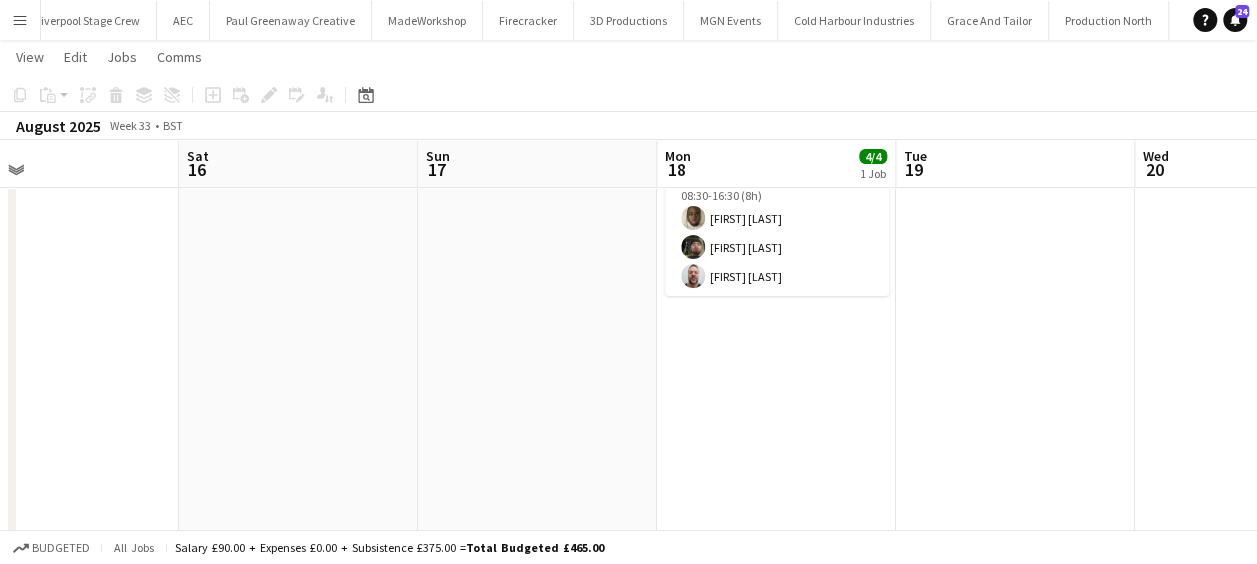 click on "Wed   13   Thu   14   Fri   15   Sat   16   Sun   17   Mon   18   4/4   1 Job   Tue   19   Wed   20   Thu   21   Fri   22   Sat   23      08:30-16:30 (8h)    4/4   Holiday Inn - Whitechapel   2 Roles   Crew Chief   1/1   08:30-16:30 (8h)
[FIRST] [LAST]  General Crew   3/3   08:30-16:30 (8h)
[FIRST] [LAST] [FIRST] [LAST]" at bounding box center [628, 220] 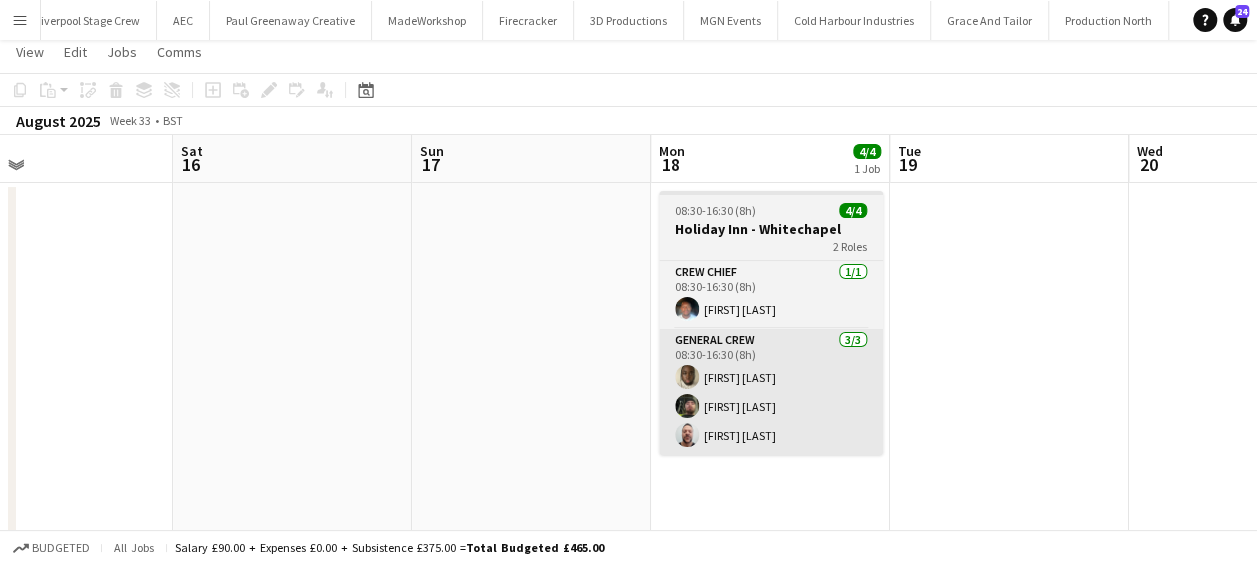 scroll, scrollTop: 0, scrollLeft: 0, axis: both 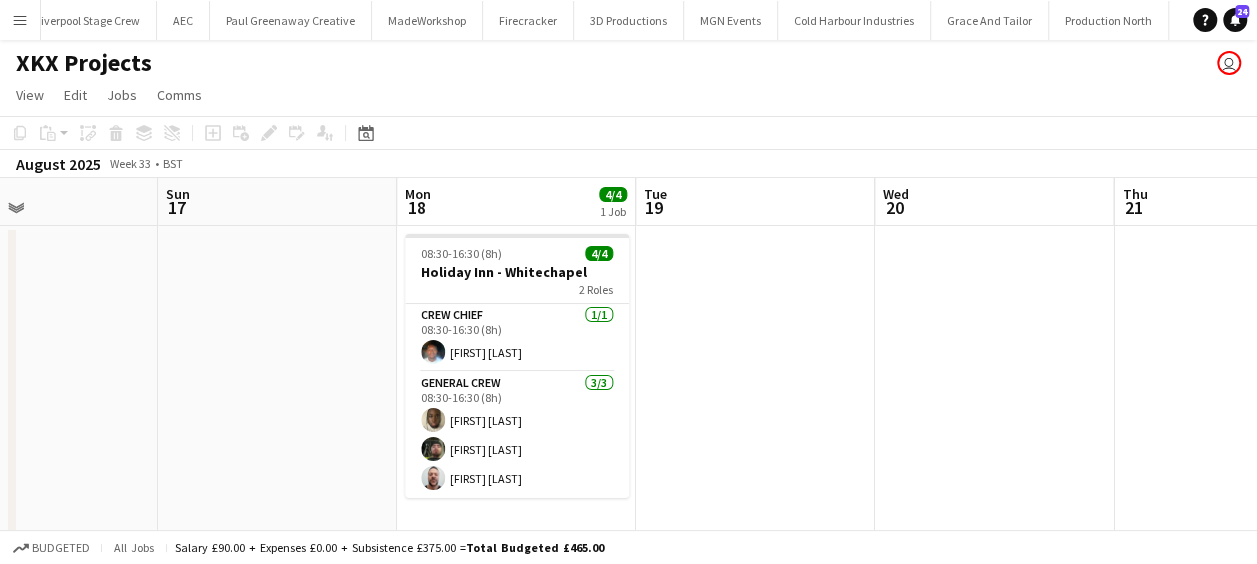 drag, startPoint x: 808, startPoint y: 406, endPoint x: 698, endPoint y: 409, distance: 110.0409 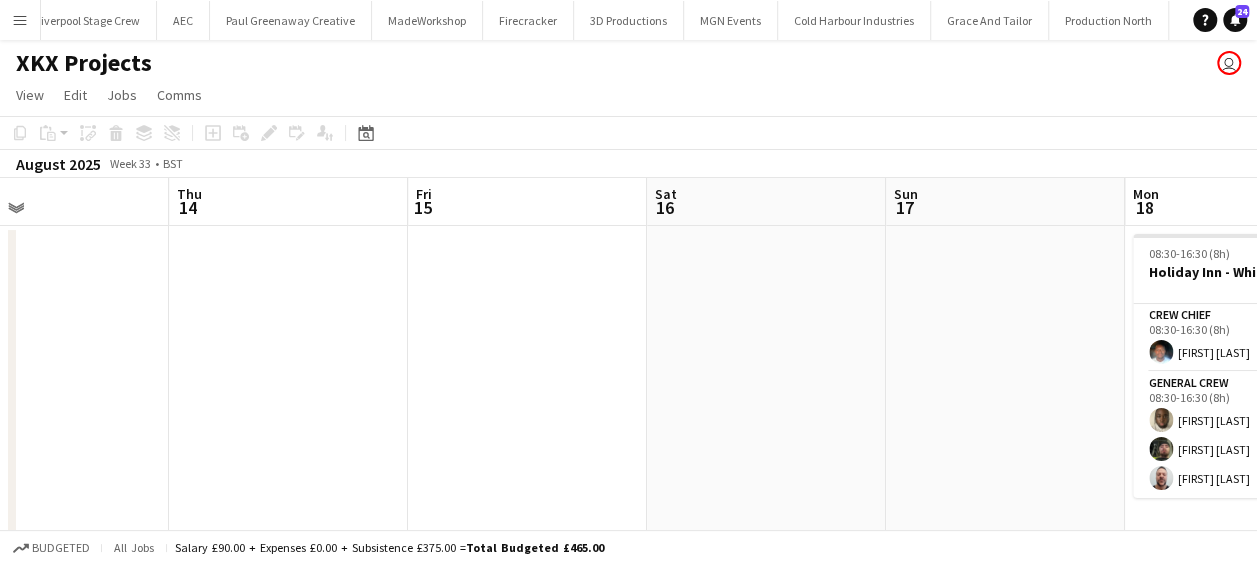 drag, startPoint x: 344, startPoint y: 359, endPoint x: 892, endPoint y: 360, distance: 548.0009 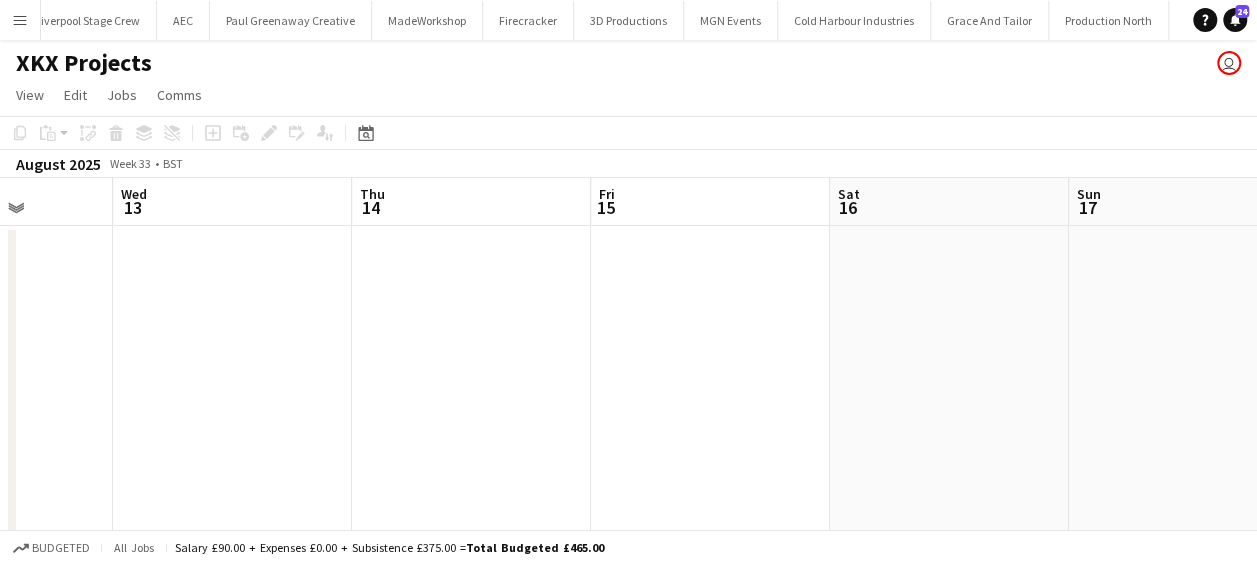 drag, startPoint x: 800, startPoint y: 363, endPoint x: 999, endPoint y: 364, distance: 199.00252 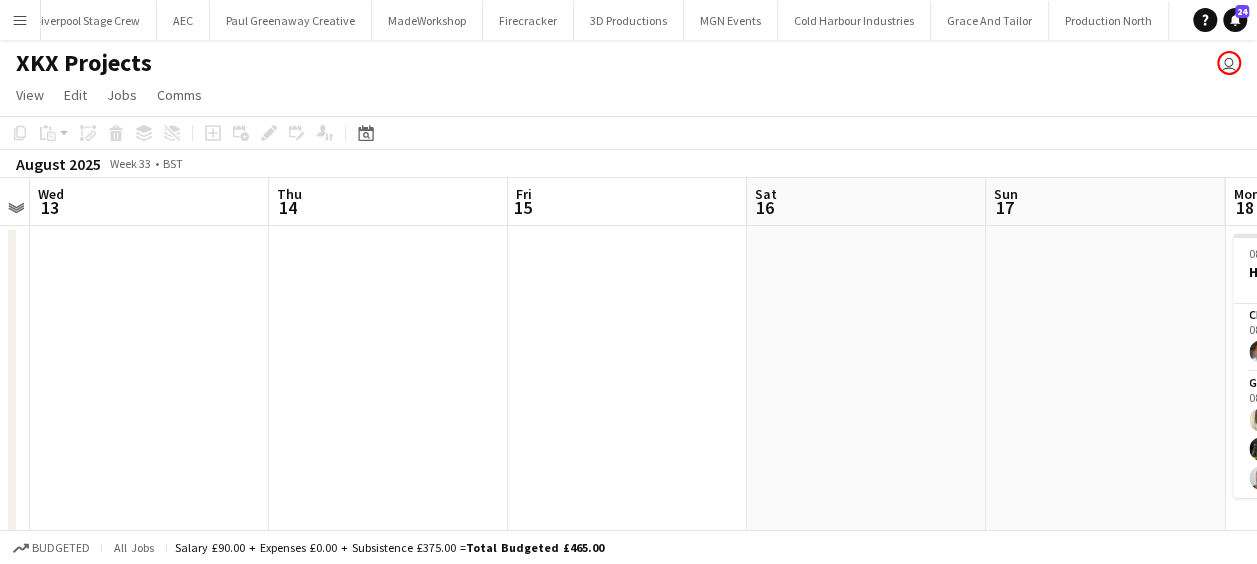 drag, startPoint x: 952, startPoint y: 368, endPoint x: 868, endPoint y: 374, distance: 84.21401 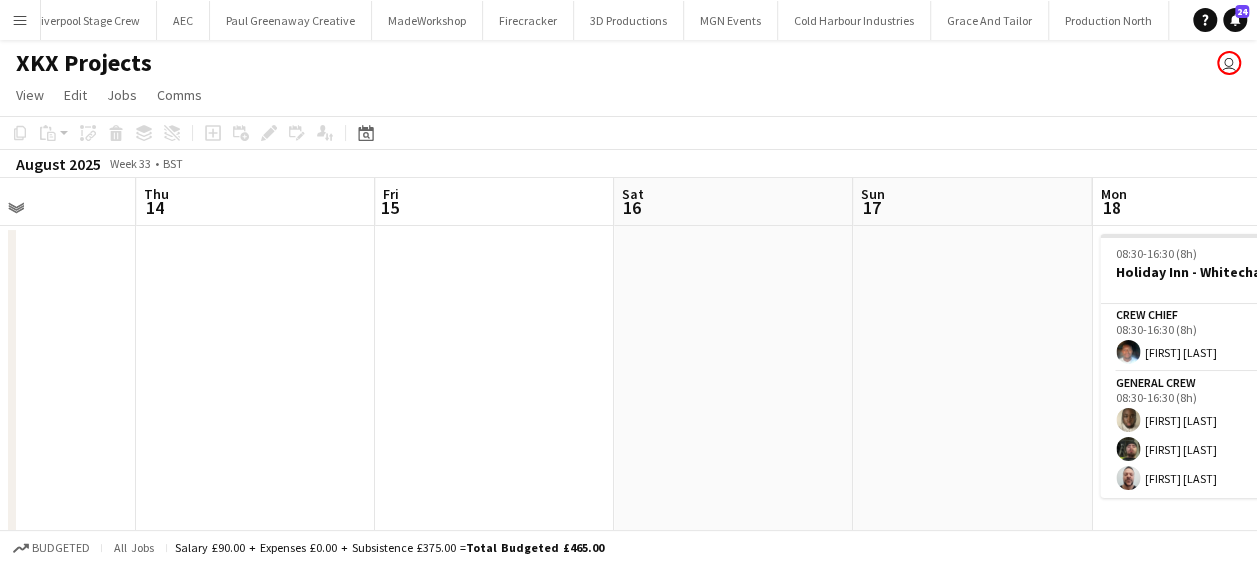drag, startPoint x: 918, startPoint y: 336, endPoint x: 764, endPoint y: 344, distance: 154.20766 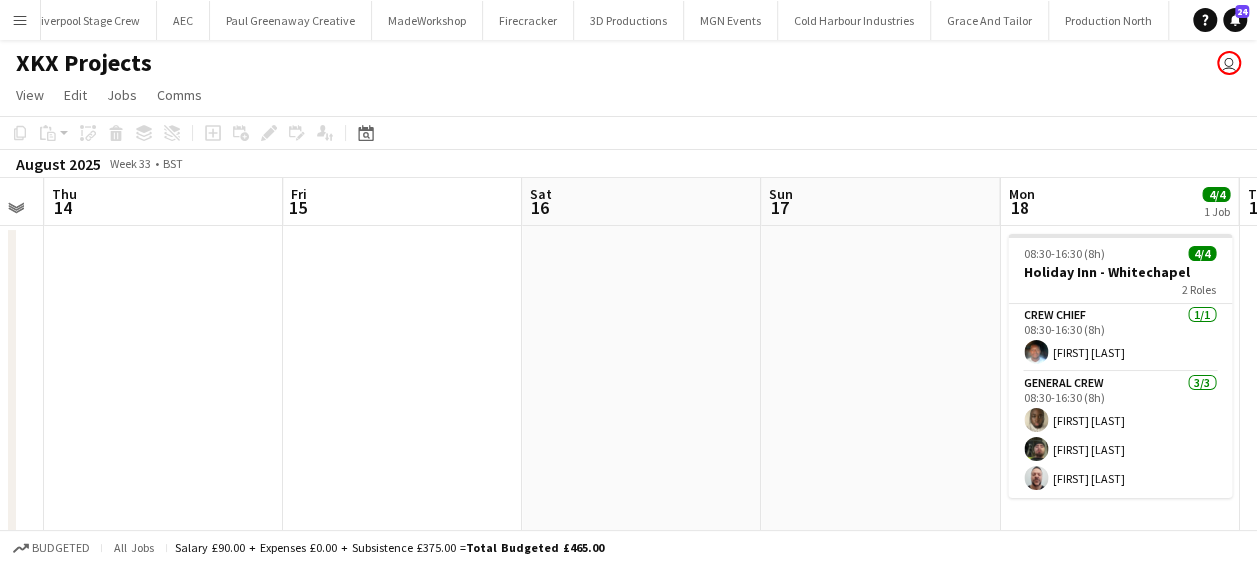 drag, startPoint x: 792, startPoint y: 343, endPoint x: 696, endPoint y: 355, distance: 96.74709 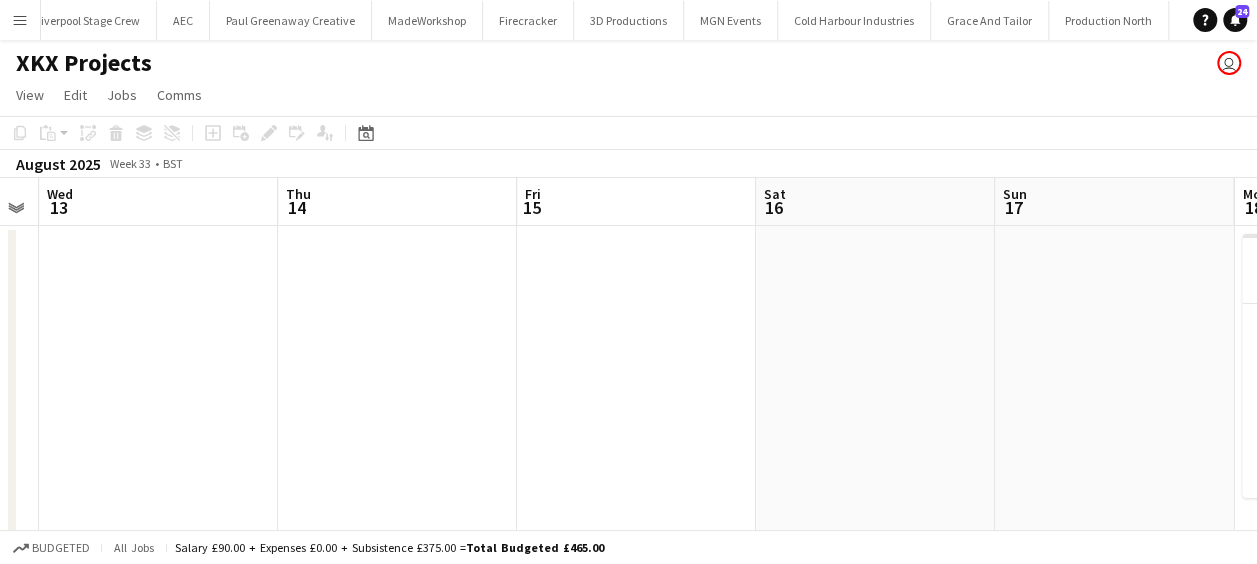 drag, startPoint x: 720, startPoint y: 357, endPoint x: 359, endPoint y: 363, distance: 361.04987 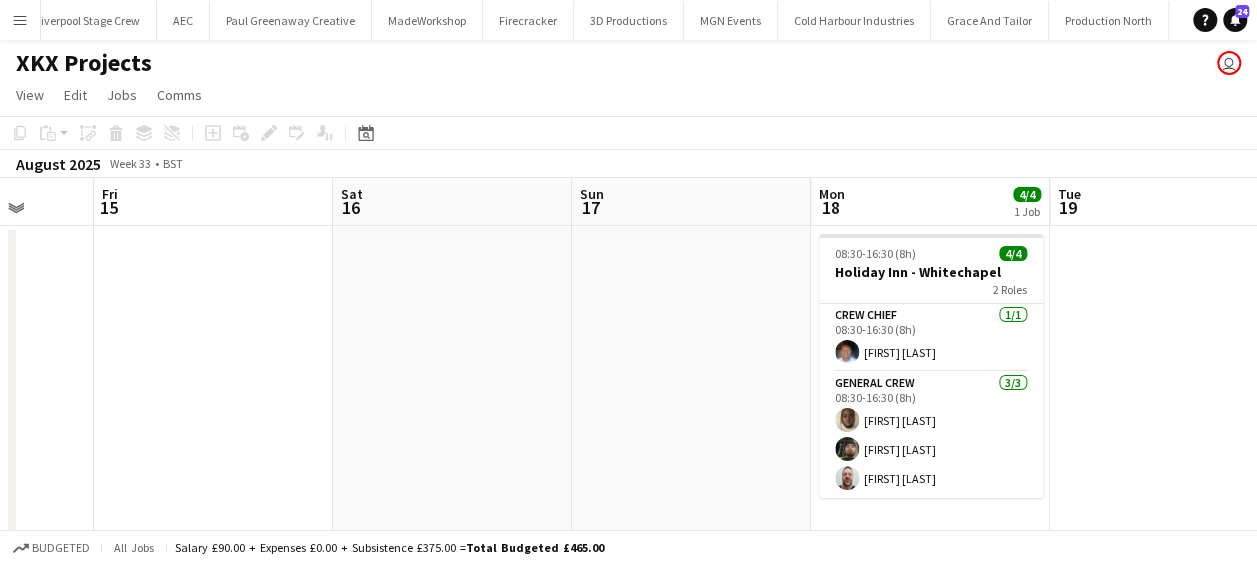 drag, startPoint x: 1061, startPoint y: 338, endPoint x: 785, endPoint y: 342, distance: 276.029 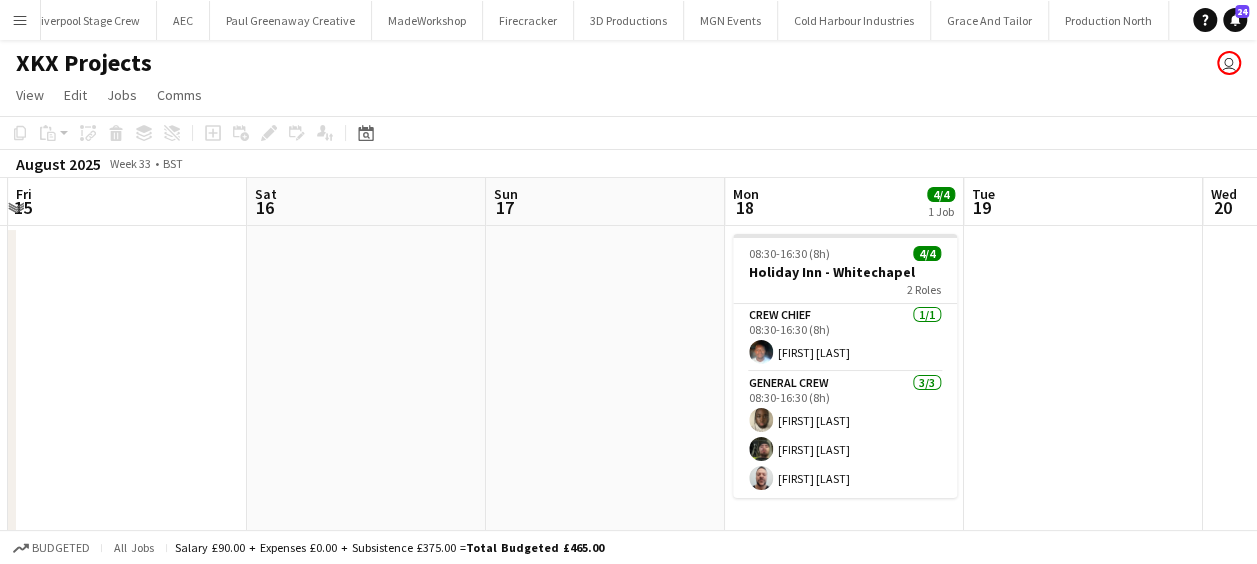 scroll, scrollTop: 0, scrollLeft: 474, axis: horizontal 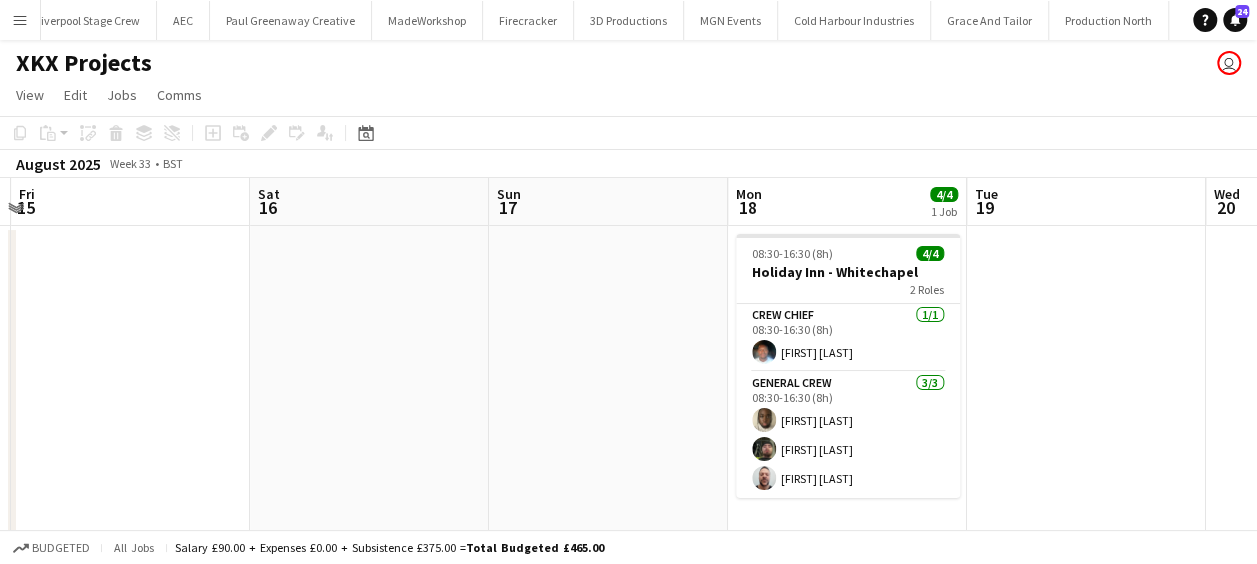 drag, startPoint x: 716, startPoint y: 274, endPoint x: 1079, endPoint y: 280, distance: 363.0496 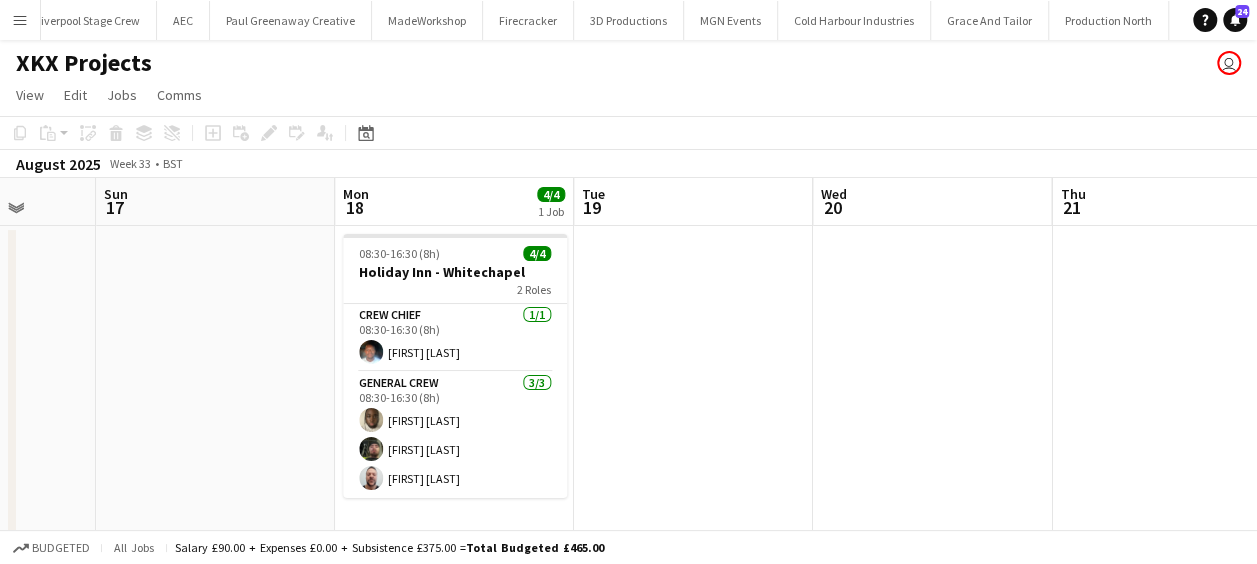 drag, startPoint x: 503, startPoint y: 342, endPoint x: 533, endPoint y: 339, distance: 30.149628 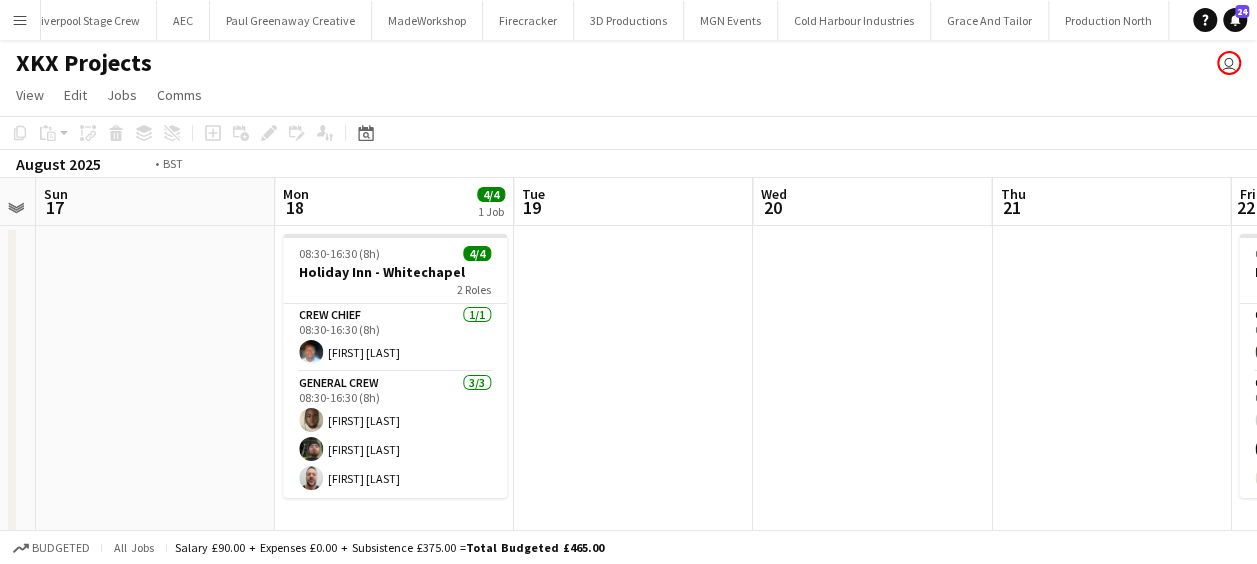 drag, startPoint x: 673, startPoint y: 351, endPoint x: 350, endPoint y: 362, distance: 323.18726 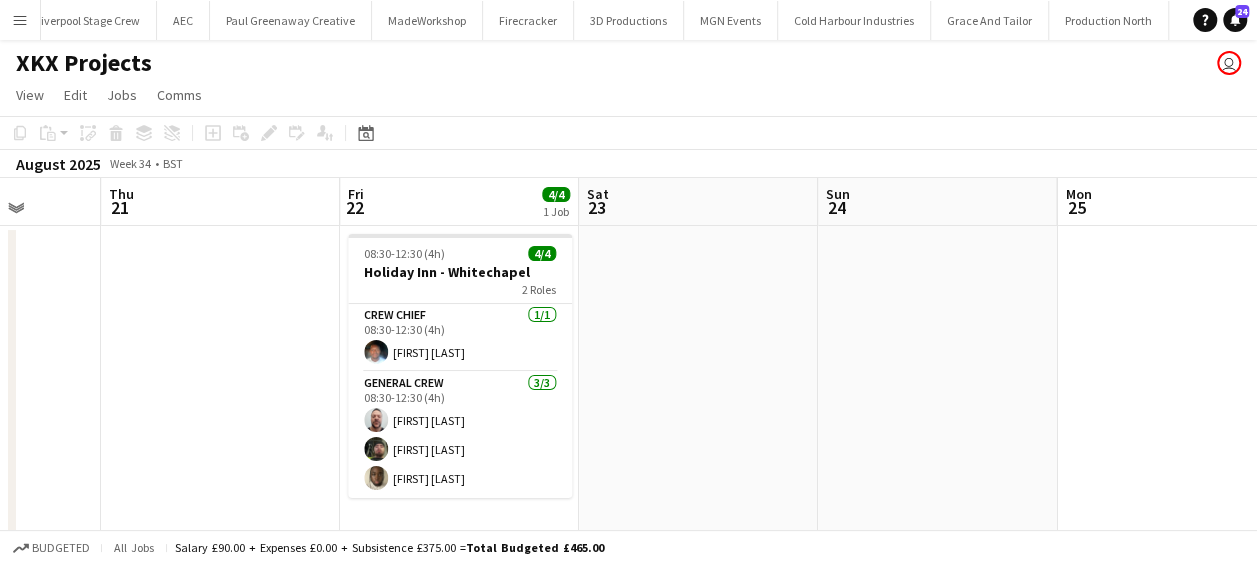 scroll, scrollTop: 0, scrollLeft: 474, axis: horizontal 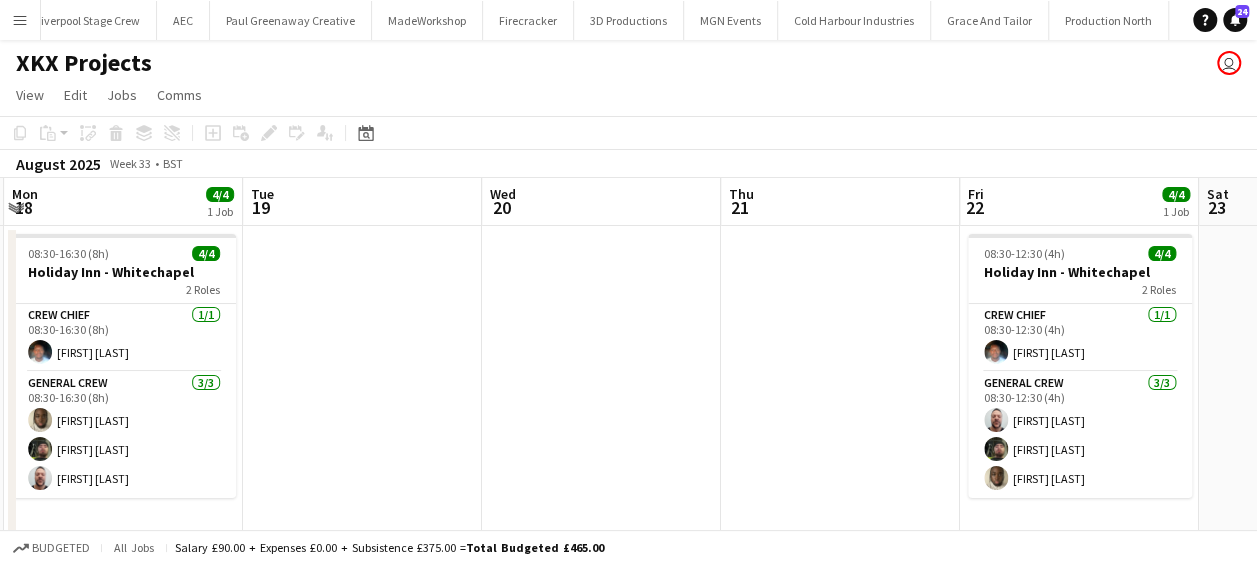 drag, startPoint x: 648, startPoint y: 343, endPoint x: 916, endPoint y: 383, distance: 270.96863 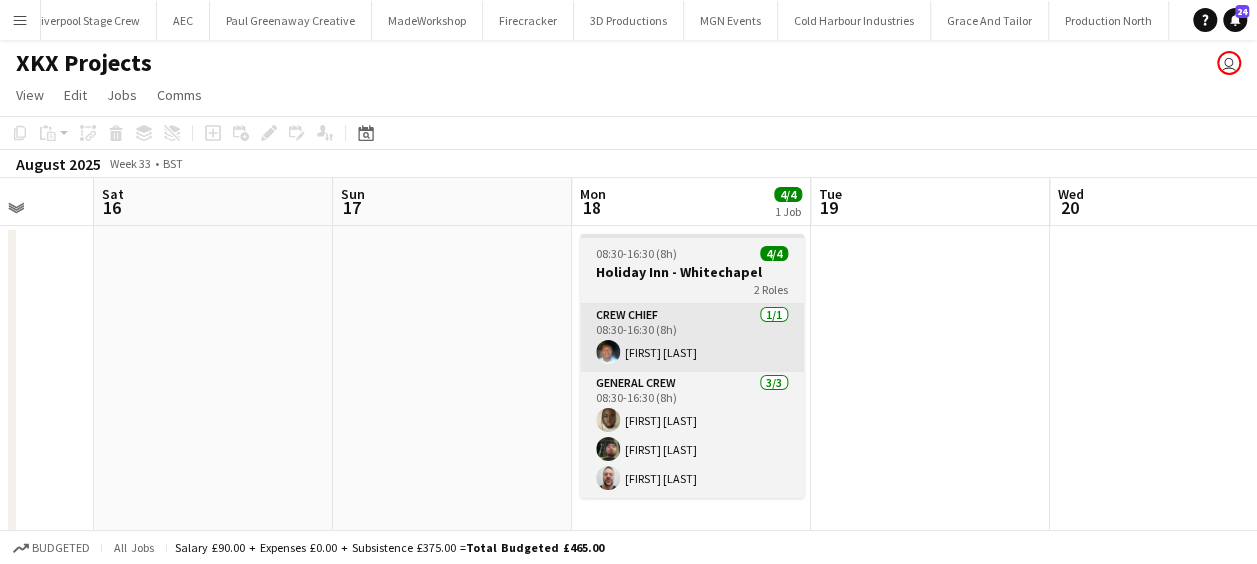 drag, startPoint x: 333, startPoint y: 311, endPoint x: 844, endPoint y: 340, distance: 511.82224 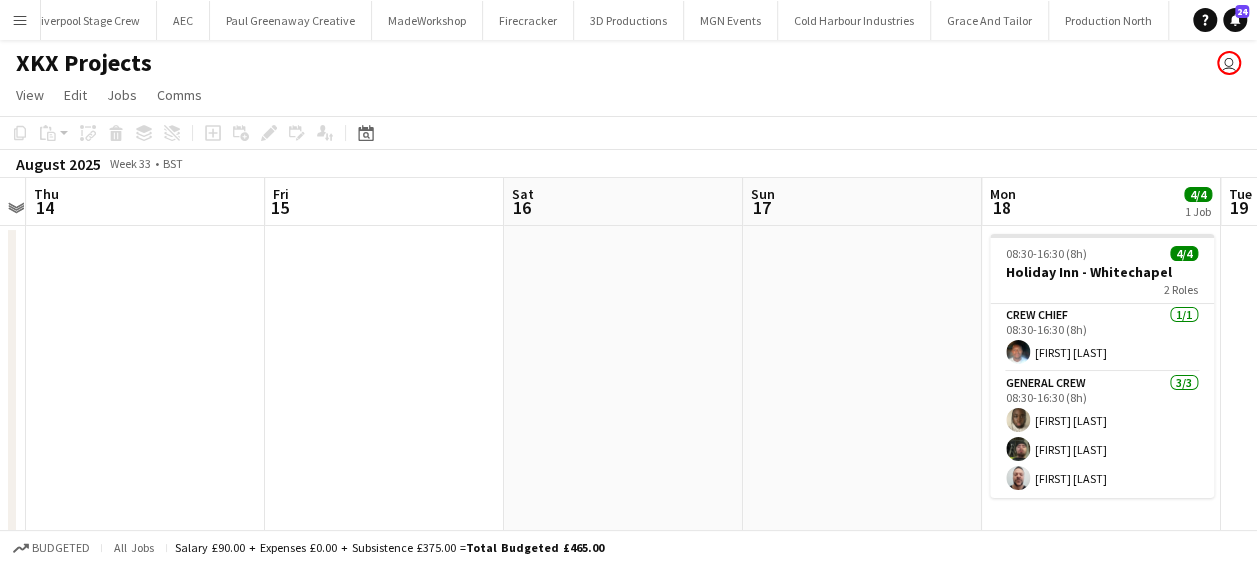 click on "Tue   12   Wed   13   Thu   14   Fri   15   Sat   16   Sun   17   Mon   18   4/4   1 Job   Tue   19   Wed   20   Thu   21   Fri   22   4/4   1 Job      08:30-16:30 (8h)    4/4   Holiday Inn - [DISTRICT]   2 Roles   Crew Chief   1/1   08:30-16:30 (8h)
[FIRST] [LAST]  General Crew   3/3   08:30-16:30 (8h)
[FIRST] [LAST] [FIRST] [LAST] [FIRST] [LAST]     08:30-12:30 (4h)    4/4   Holiday Inn - [DISTRICT]   2 Roles   Crew Chief   1/1   08:30-12:30 (4h)
[FIRST] [LAST]  General Crew   3/3   08:30-12:30 (4h)
[FIRST] [LAST] [FIRST] [LAST] [FIRST] [LAST]" at bounding box center [628, 471] 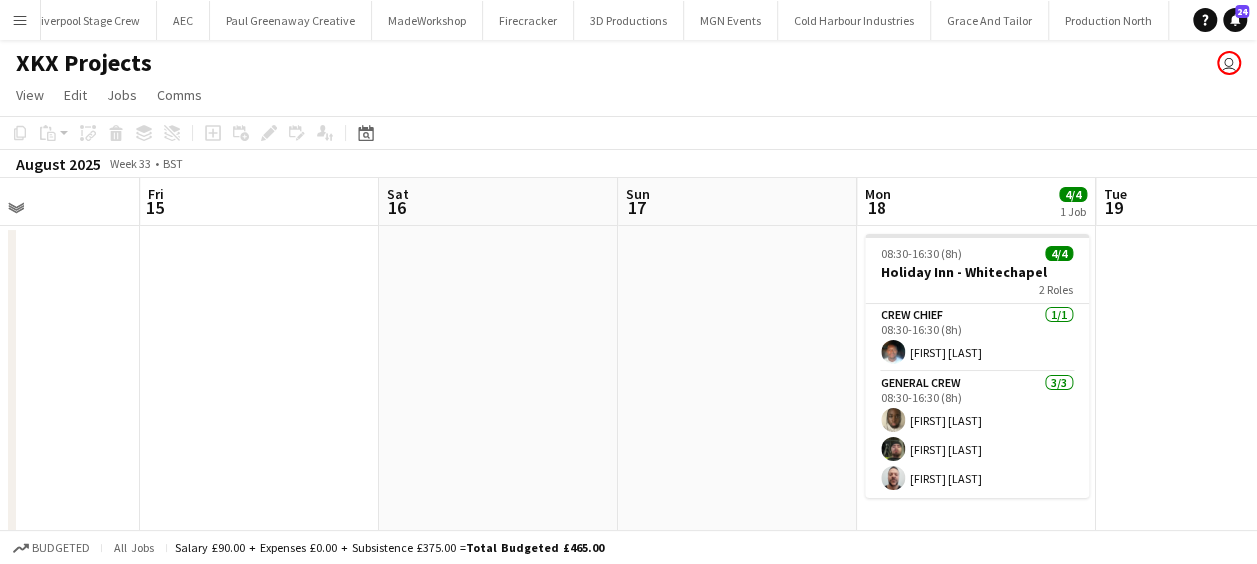 drag, startPoint x: 491, startPoint y: 358, endPoint x: 115, endPoint y: 343, distance: 376.29907 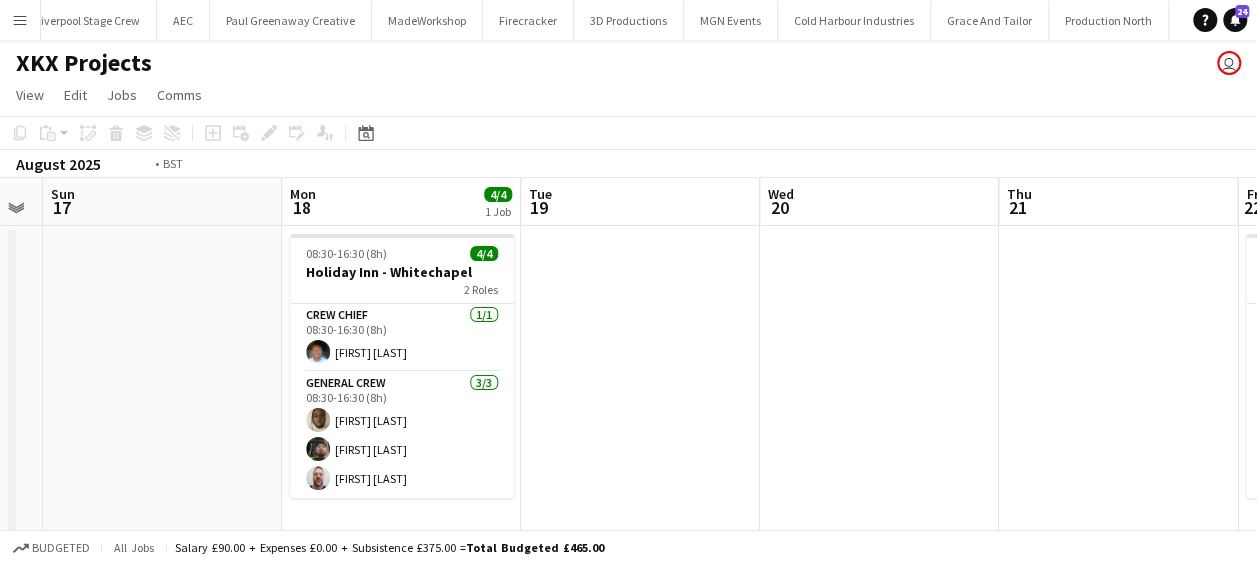 drag, startPoint x: 424, startPoint y: 368, endPoint x: 317, endPoint y: 372, distance: 107.07474 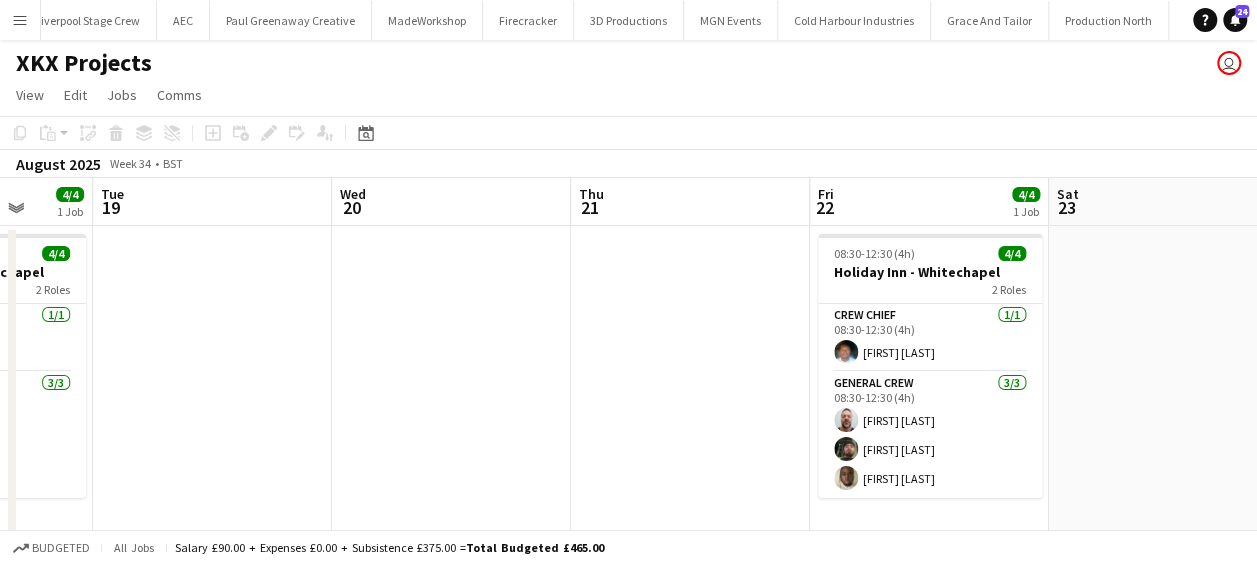 drag, startPoint x: 722, startPoint y: 337, endPoint x: 690, endPoint y: 337, distance: 32 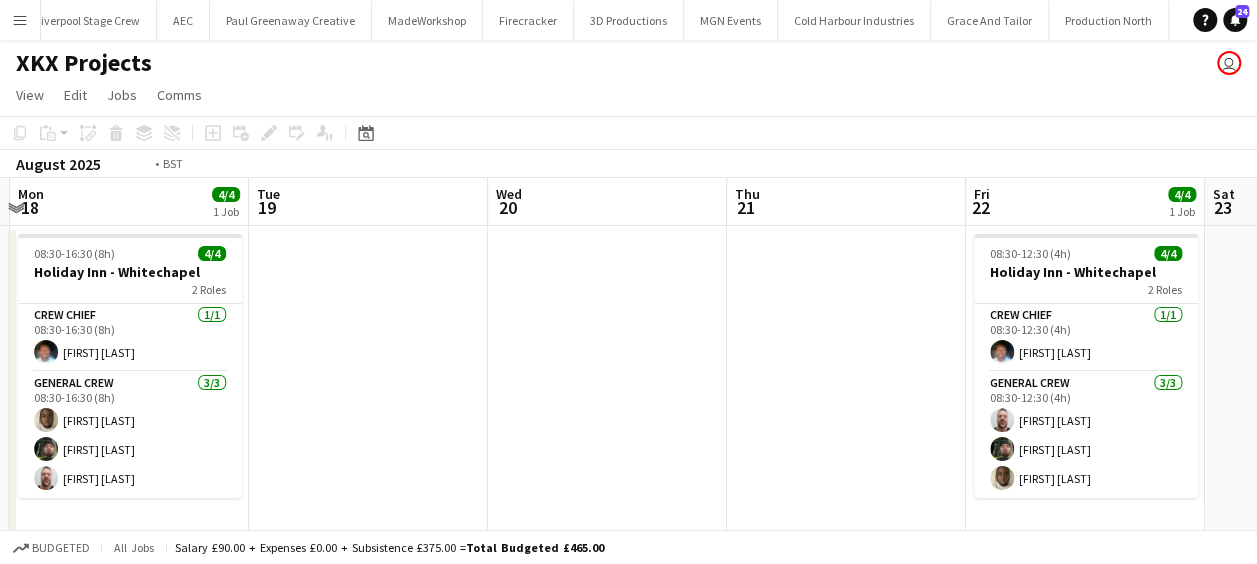drag, startPoint x: 360, startPoint y: 378, endPoint x: 521, endPoint y: 390, distance: 161.44658 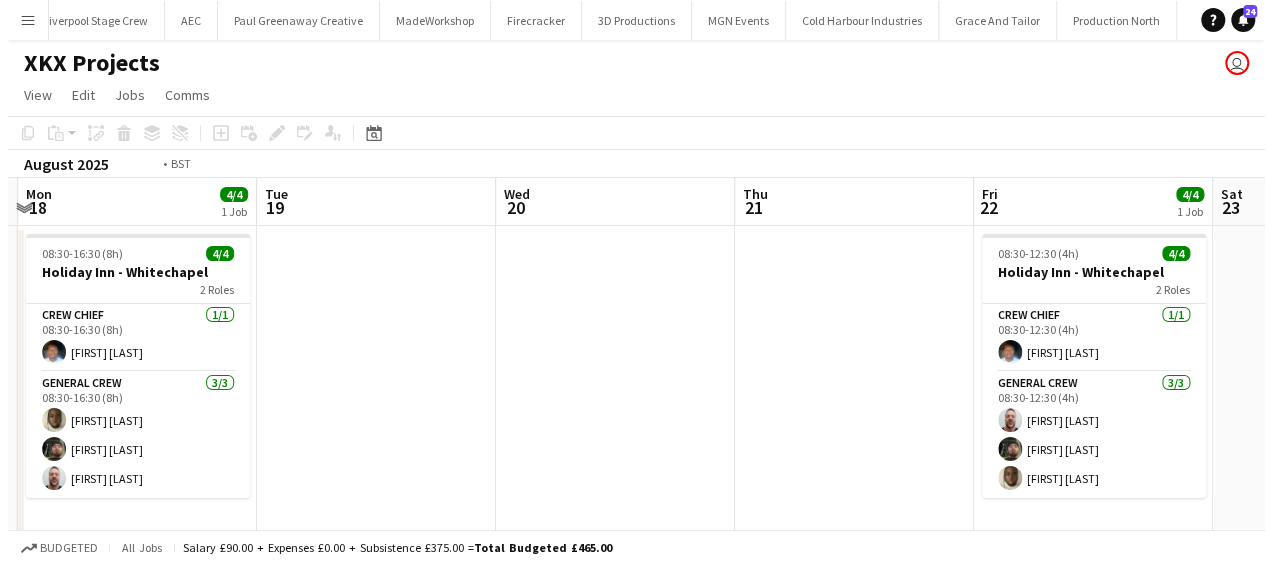 scroll, scrollTop: 0, scrollLeft: 628, axis: horizontal 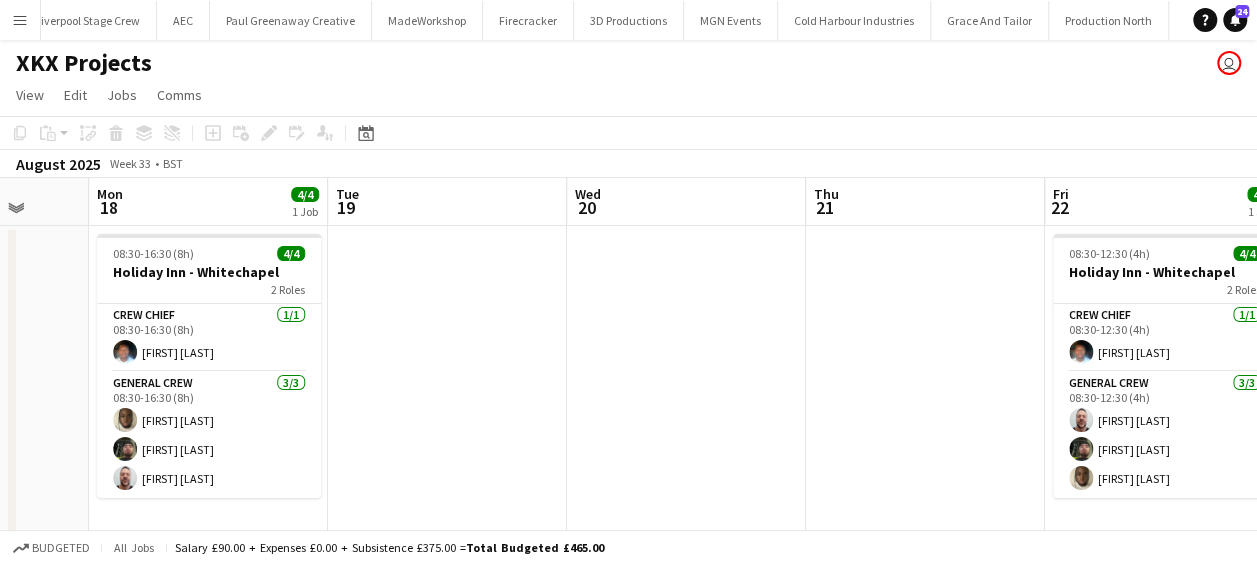 click on "Menu" at bounding box center [20, 20] 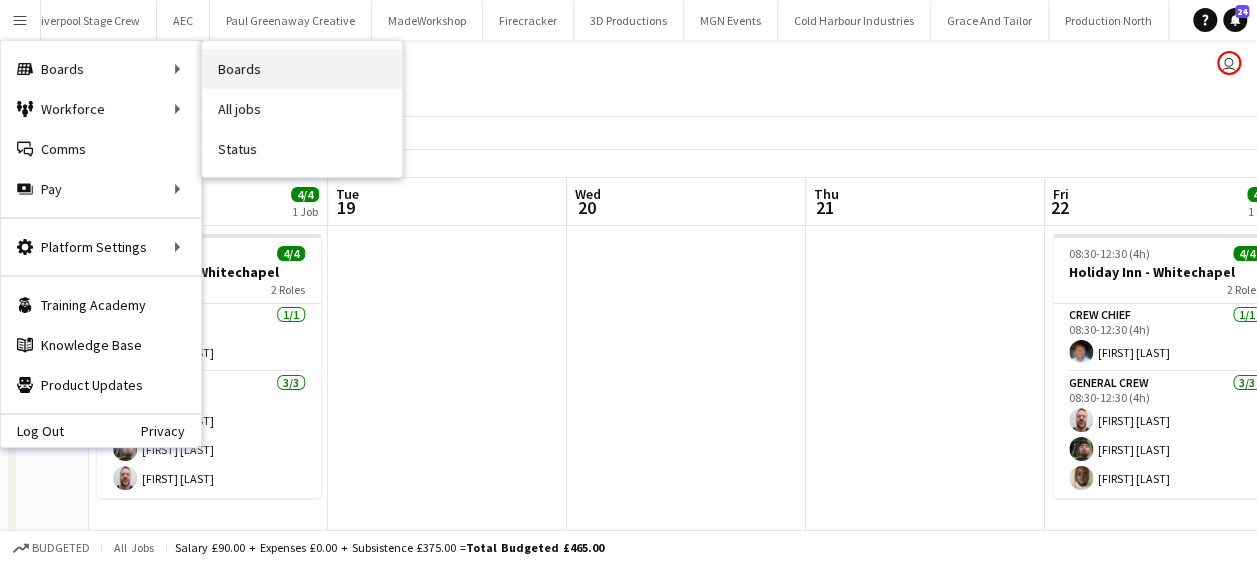 click on "Boards" at bounding box center [302, 69] 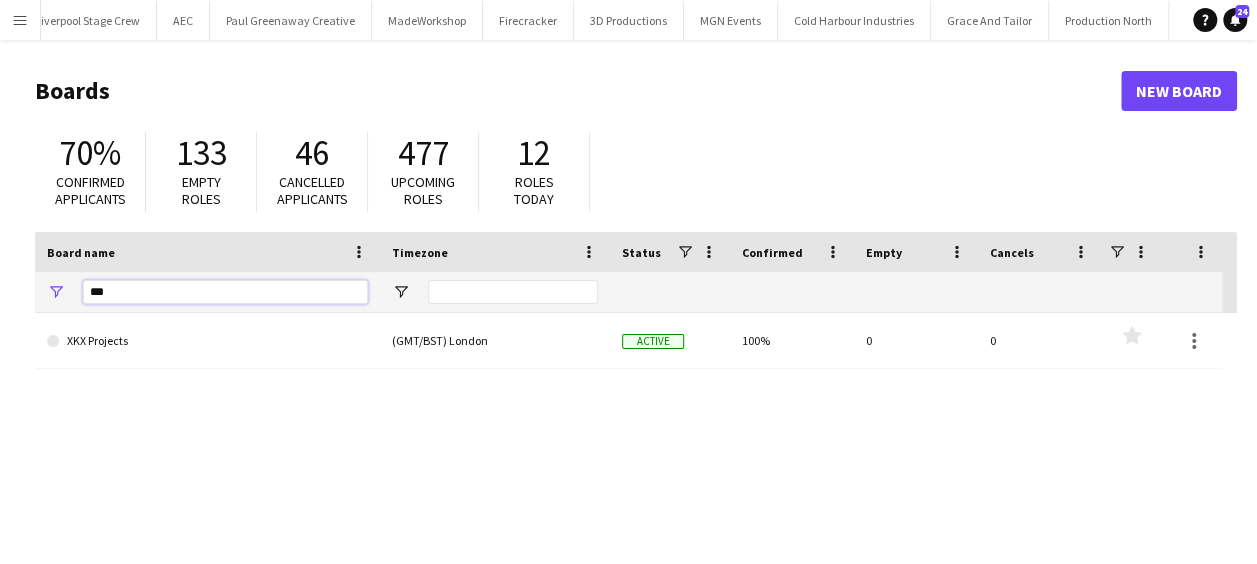 drag, startPoint x: 178, startPoint y: 294, endPoint x: 60, endPoint y: 302, distance: 118.270874 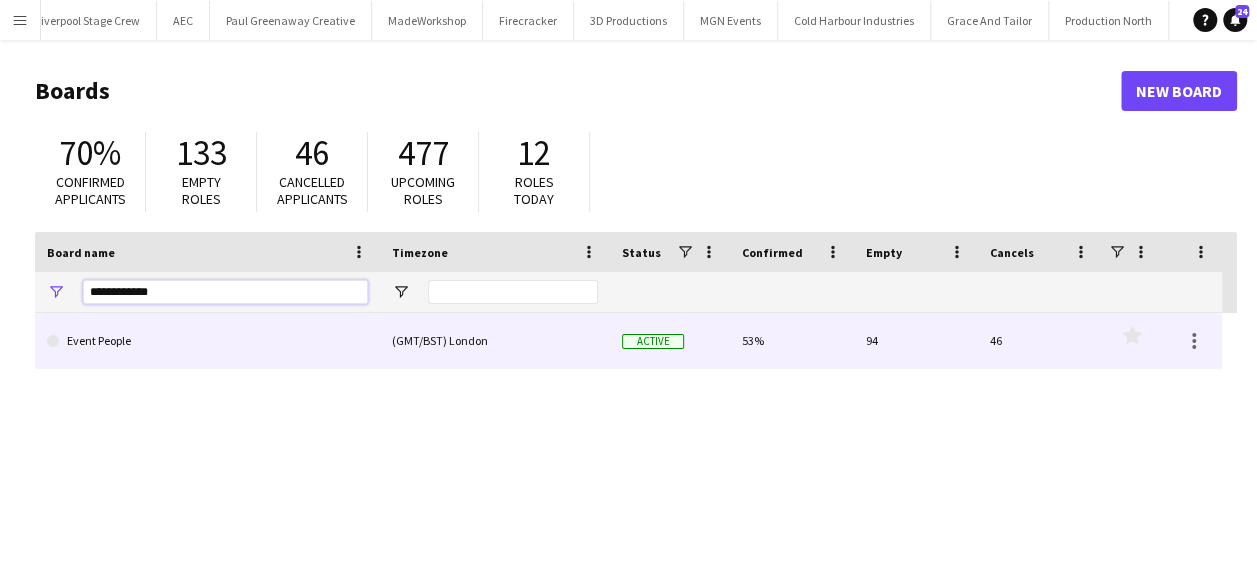 type on "**********" 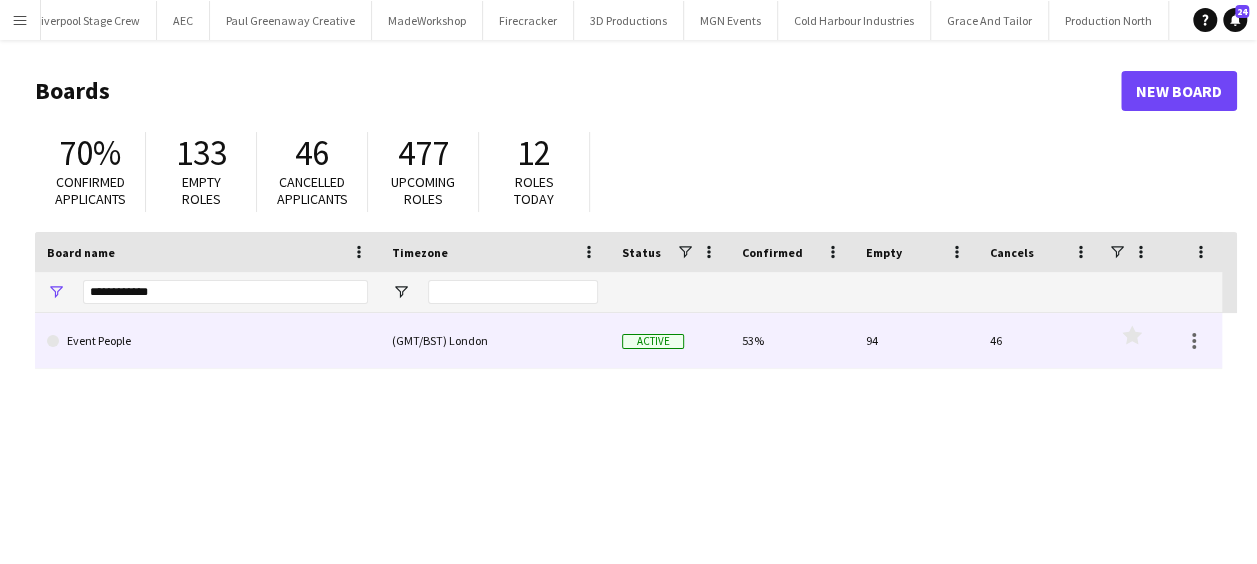 click on "Event People" 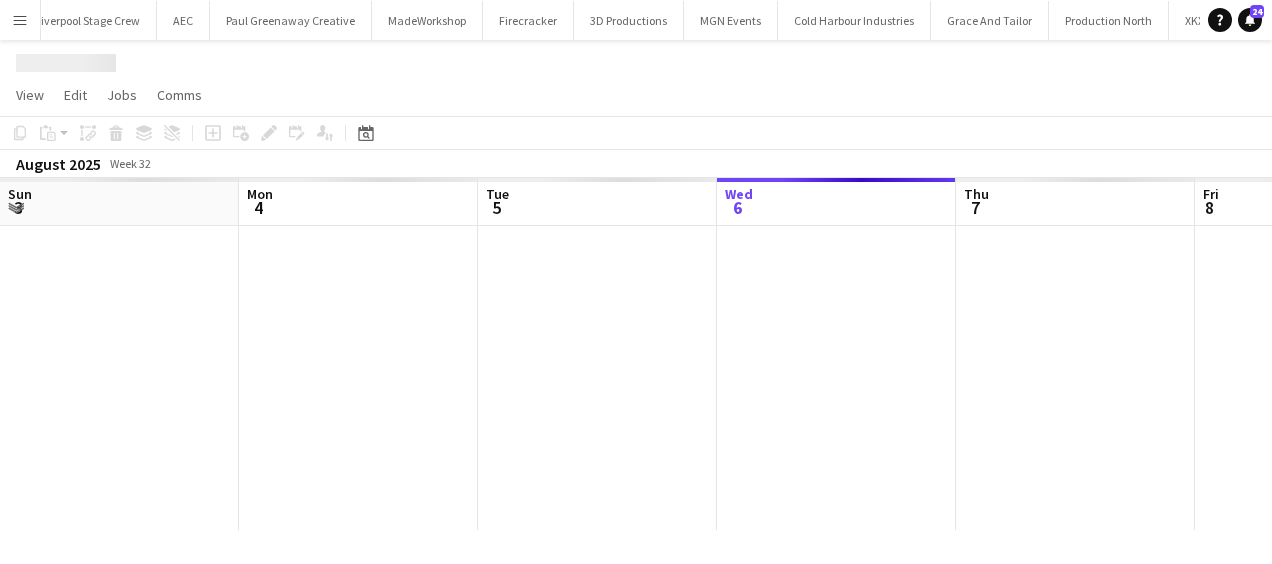 scroll, scrollTop: 0, scrollLeft: 478, axis: horizontal 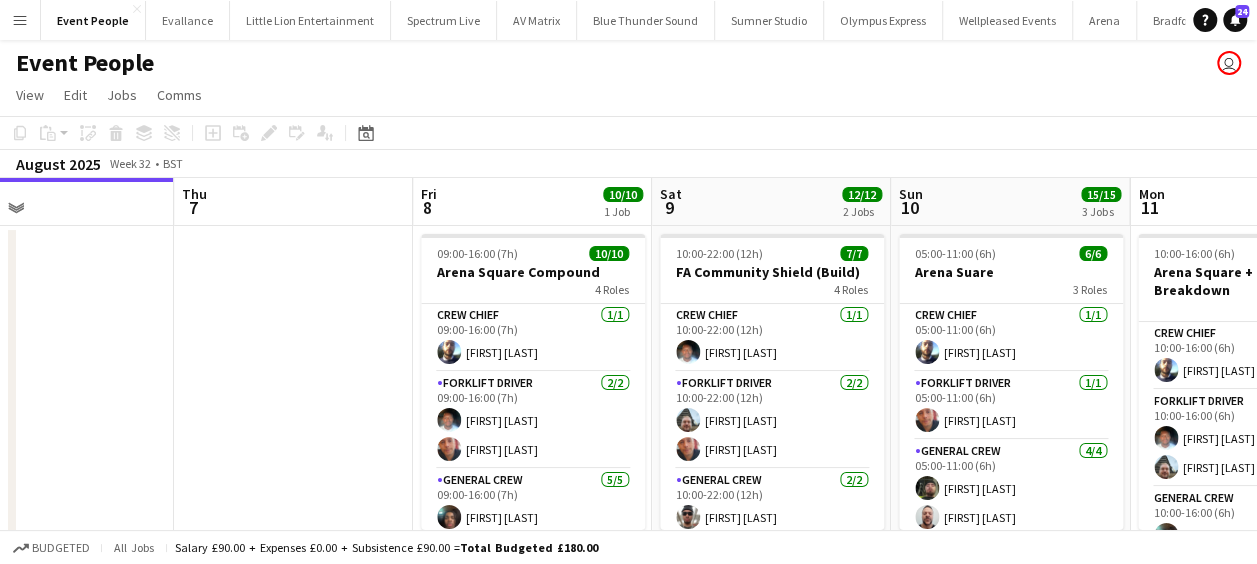 drag, startPoint x: 472, startPoint y: 429, endPoint x: 166, endPoint y: 440, distance: 306.19766 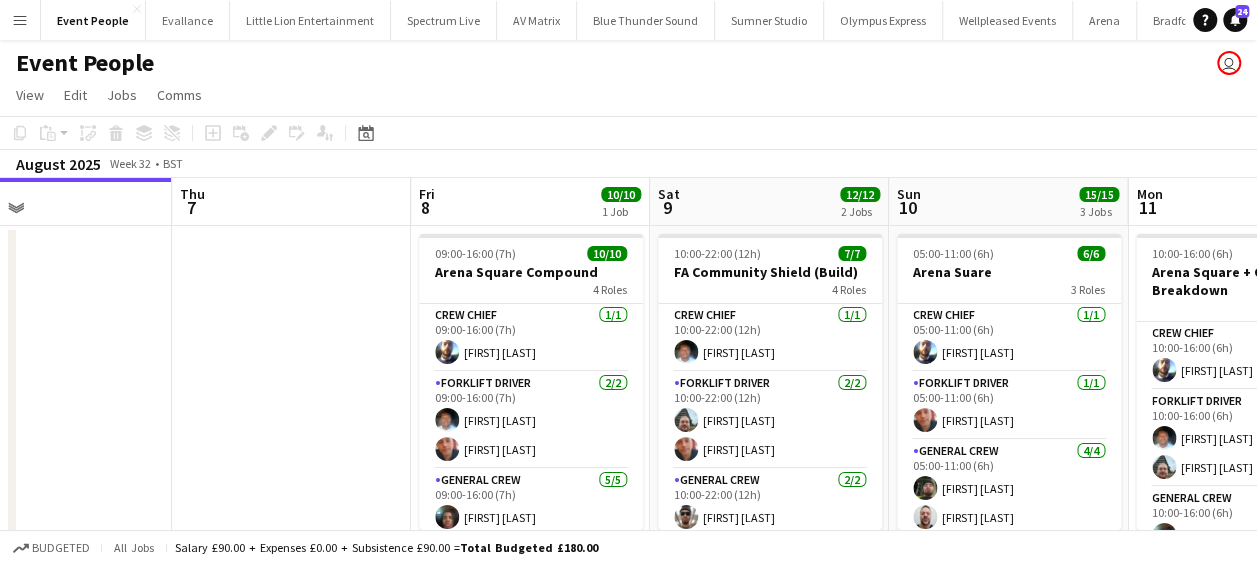 click at bounding box center (291, 667) 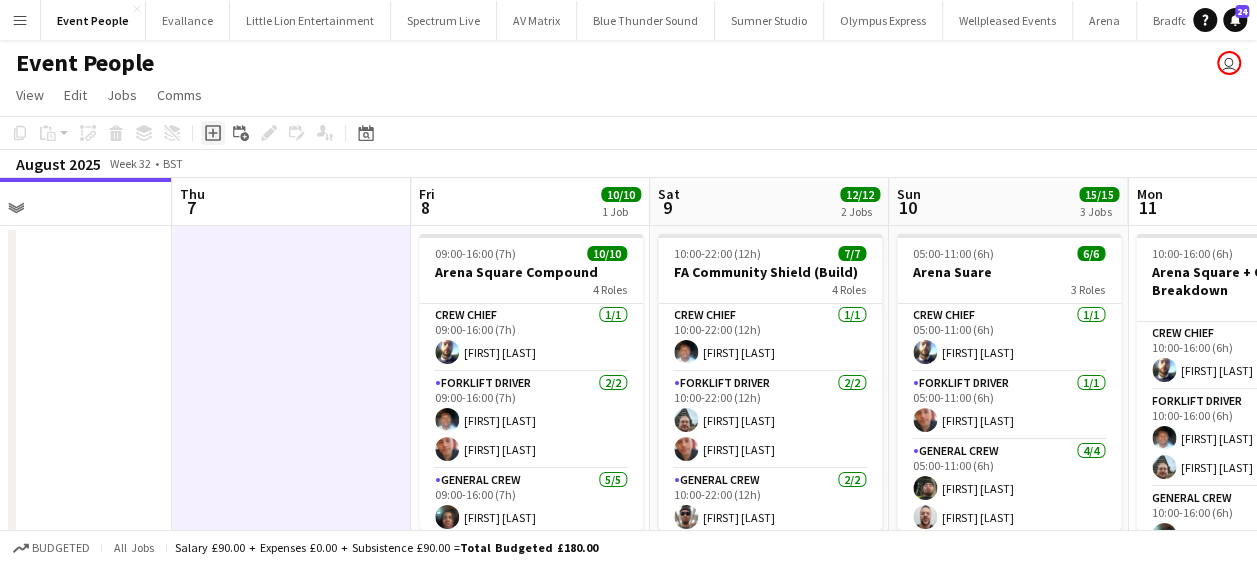 click 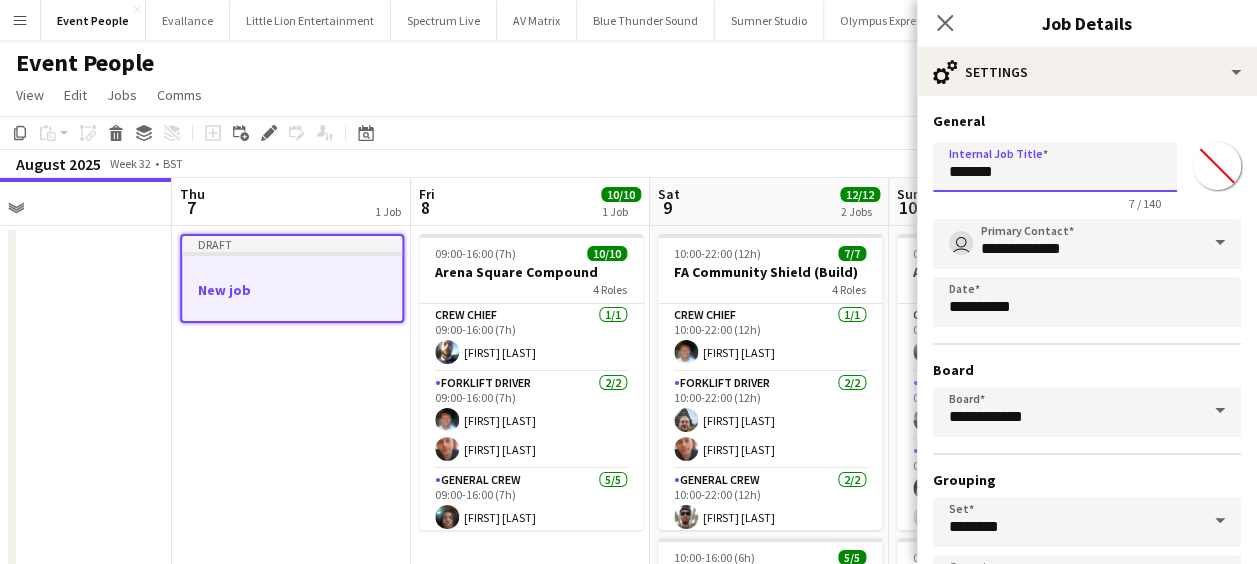 drag, startPoint x: 830, startPoint y: 178, endPoint x: 819, endPoint y: 178, distance: 11 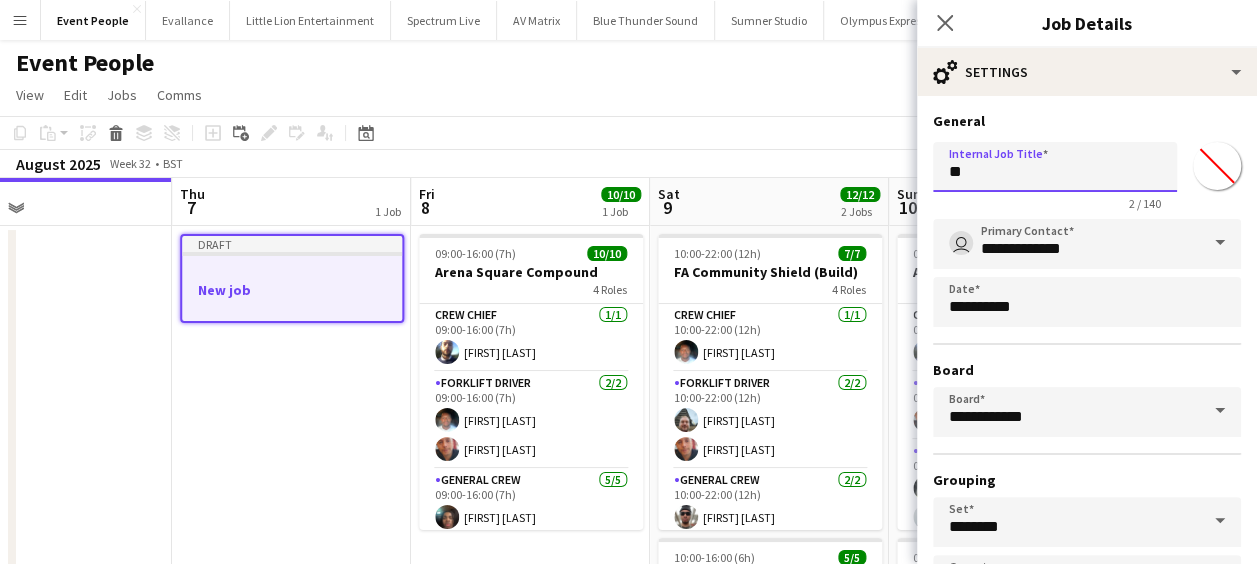 type on "*" 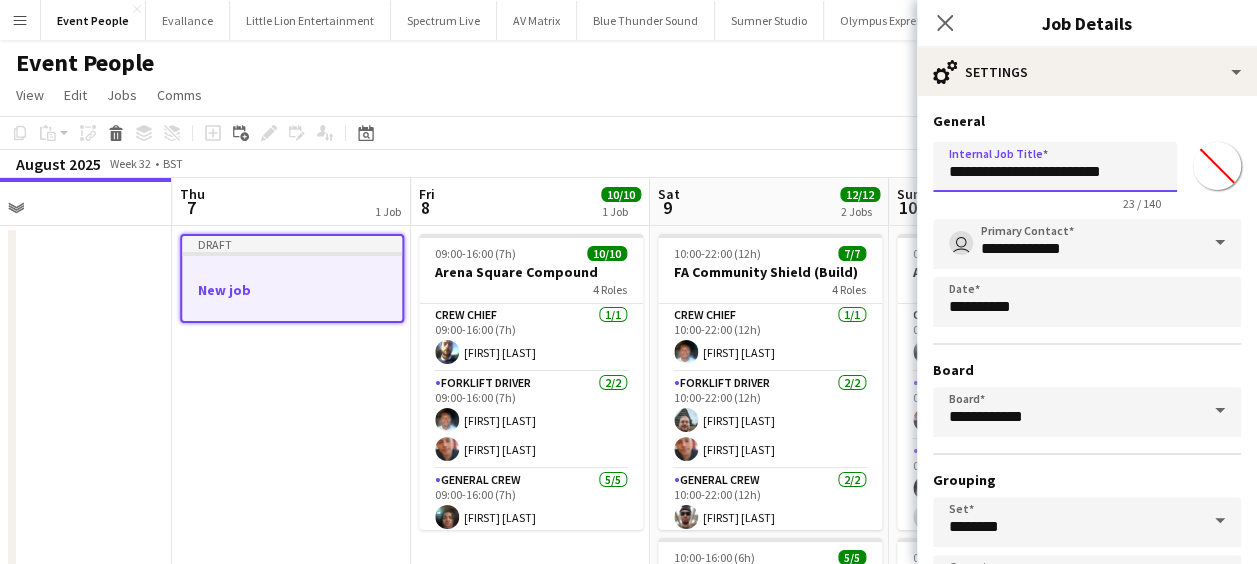 scroll, scrollTop: 0, scrollLeft: 3, axis: horizontal 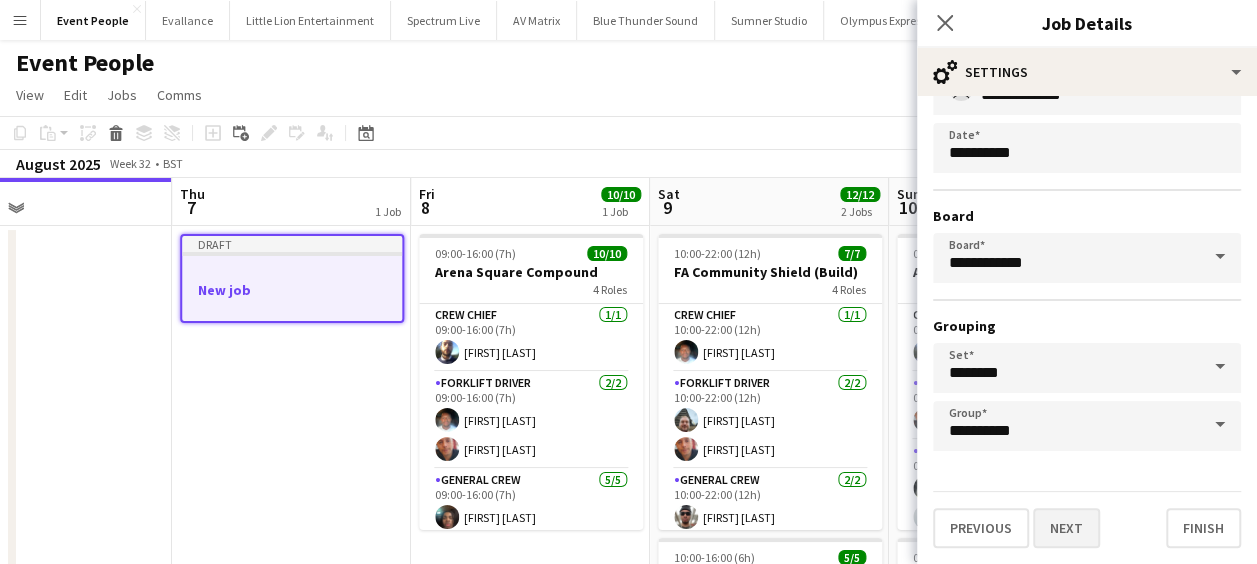 type on "**********" 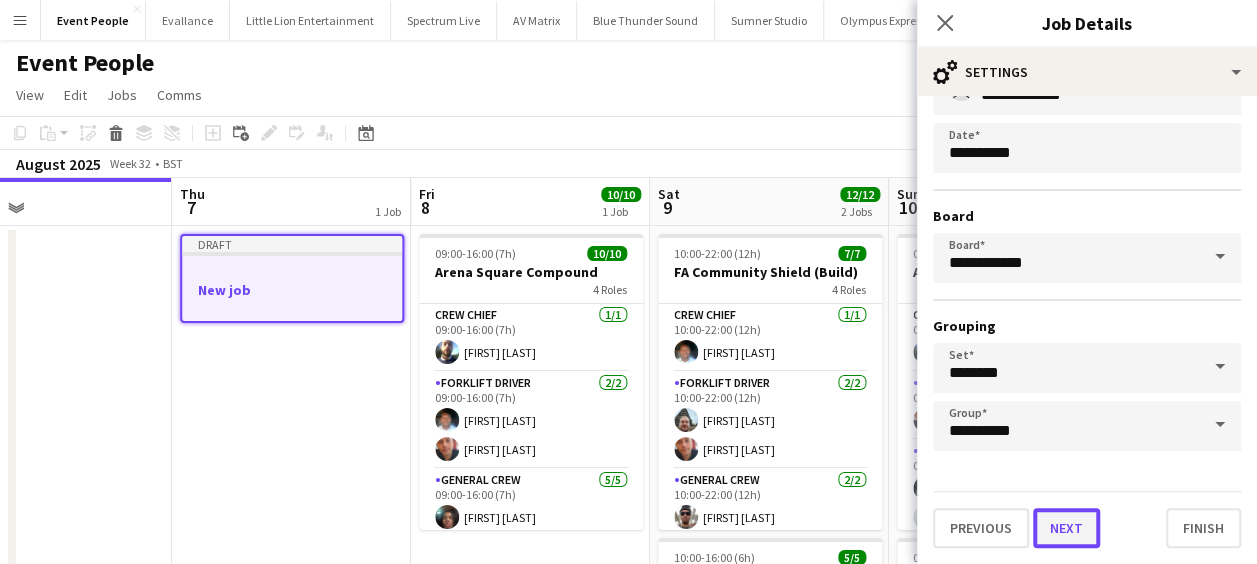 scroll, scrollTop: 0, scrollLeft: 0, axis: both 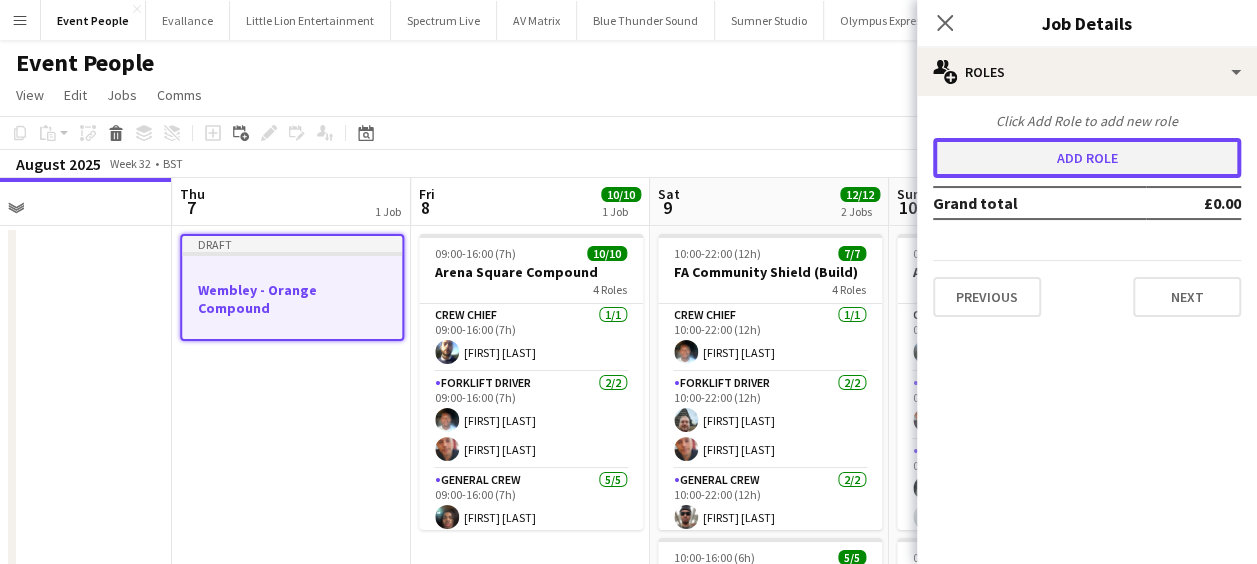 click on "Add role" at bounding box center [1087, 158] 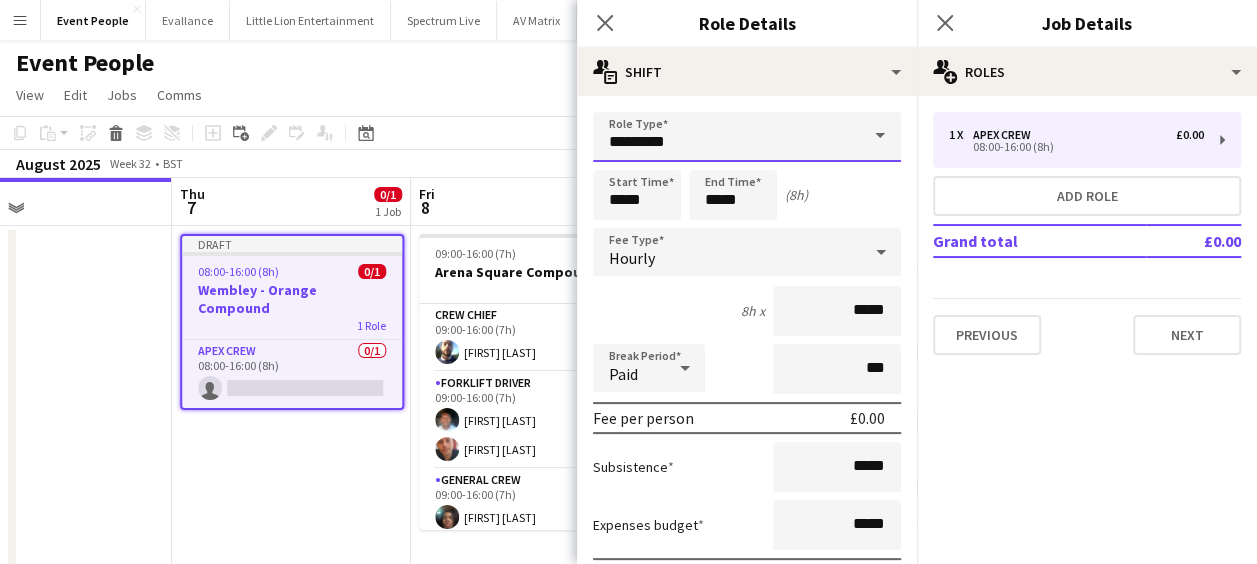 drag, startPoint x: 681, startPoint y: 143, endPoint x: 516, endPoint y: 150, distance: 165.14842 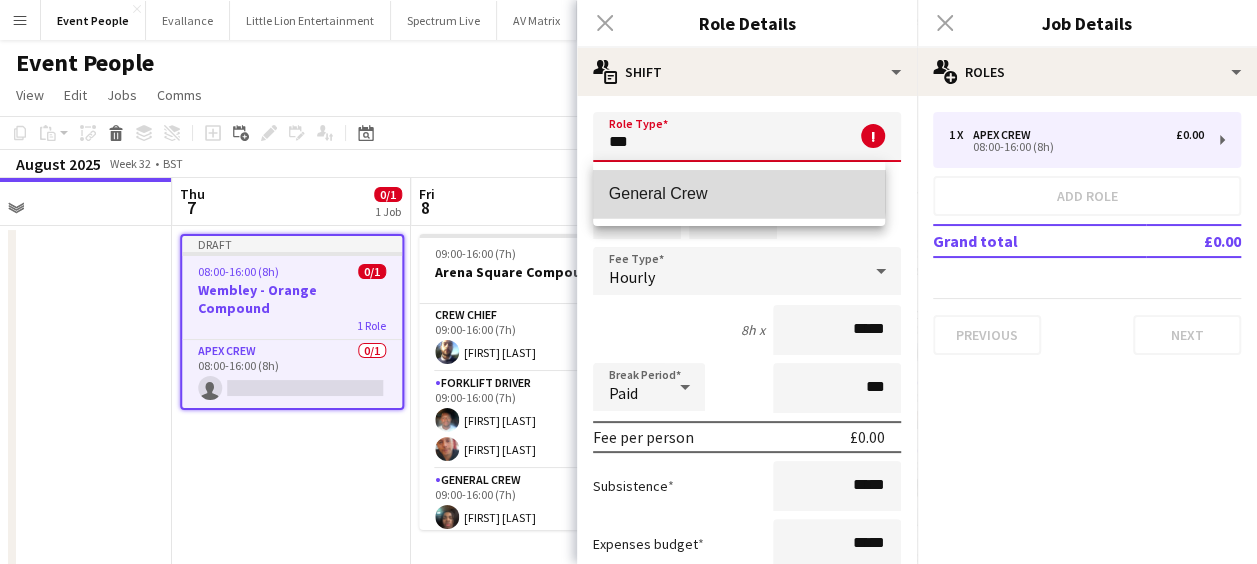 click on "General Crew" at bounding box center (739, 193) 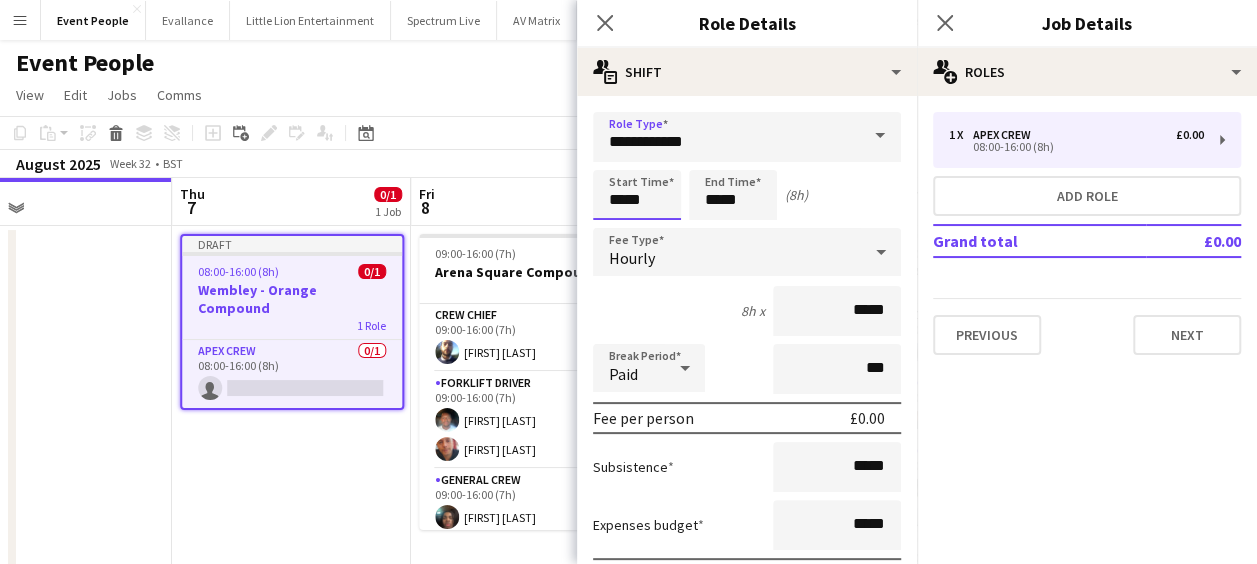click on "*****" at bounding box center (637, 195) 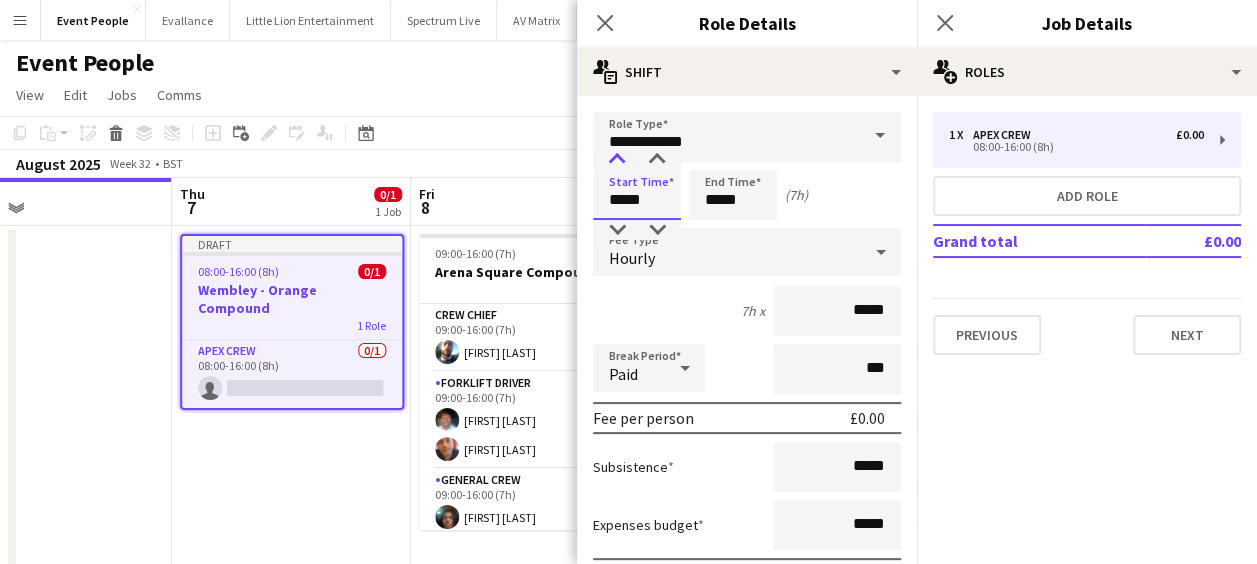 click at bounding box center (617, 160) 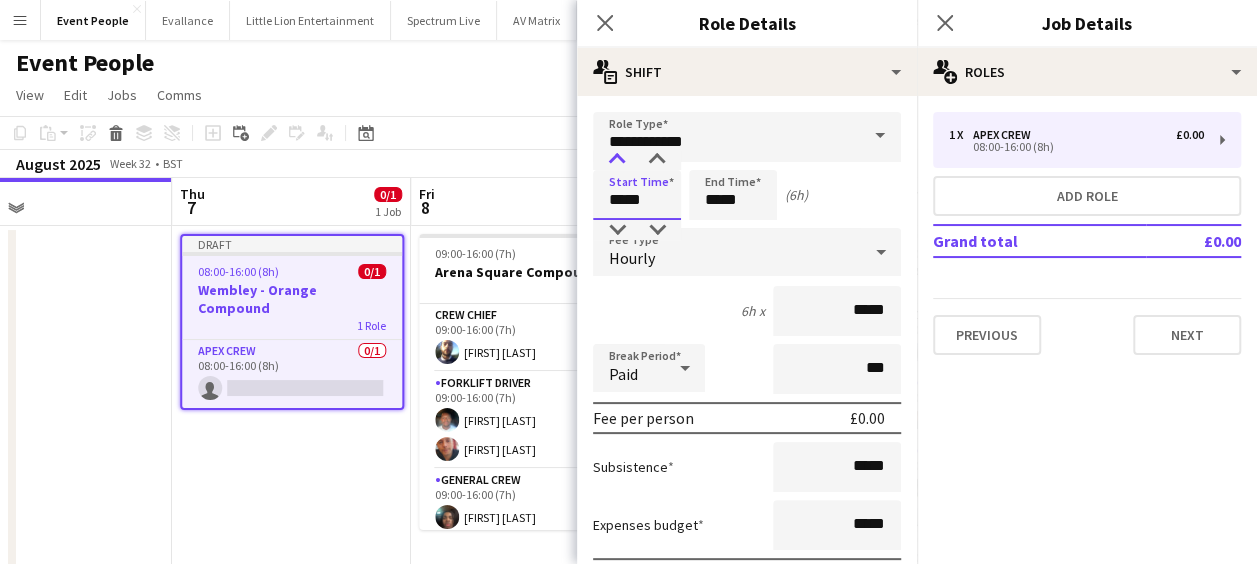 click at bounding box center (617, 160) 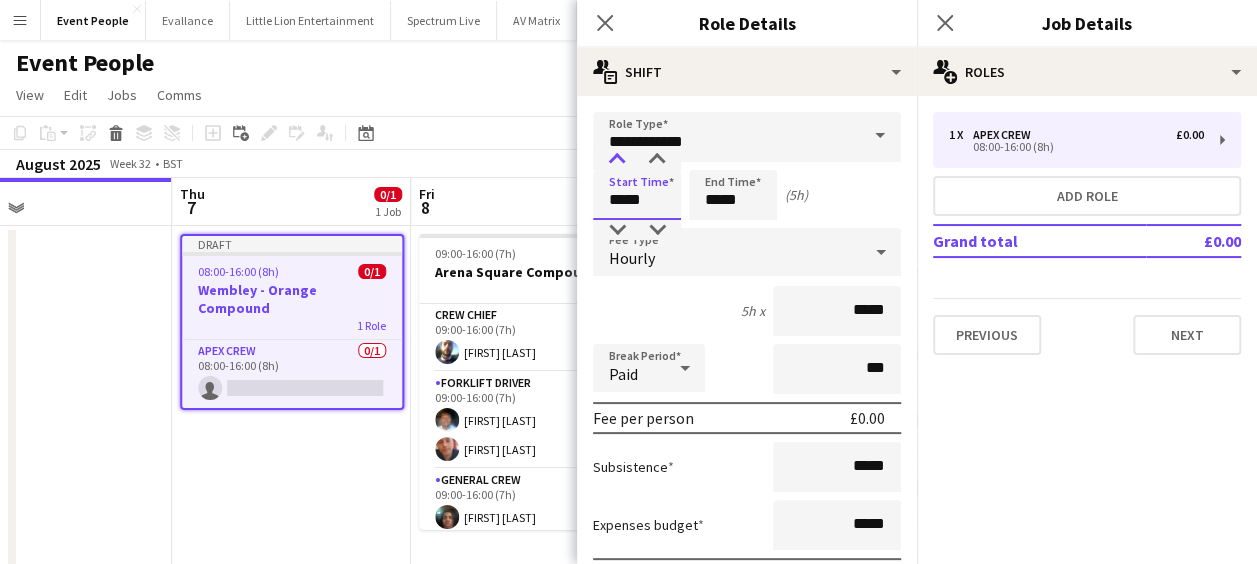 type on "*****" 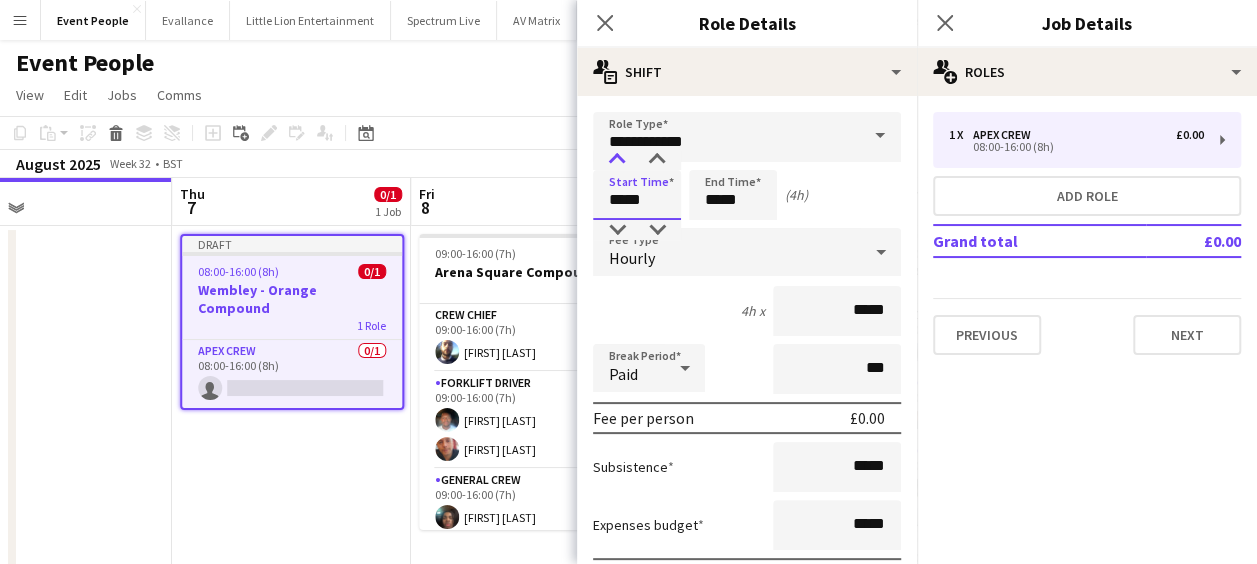 click at bounding box center [617, 160] 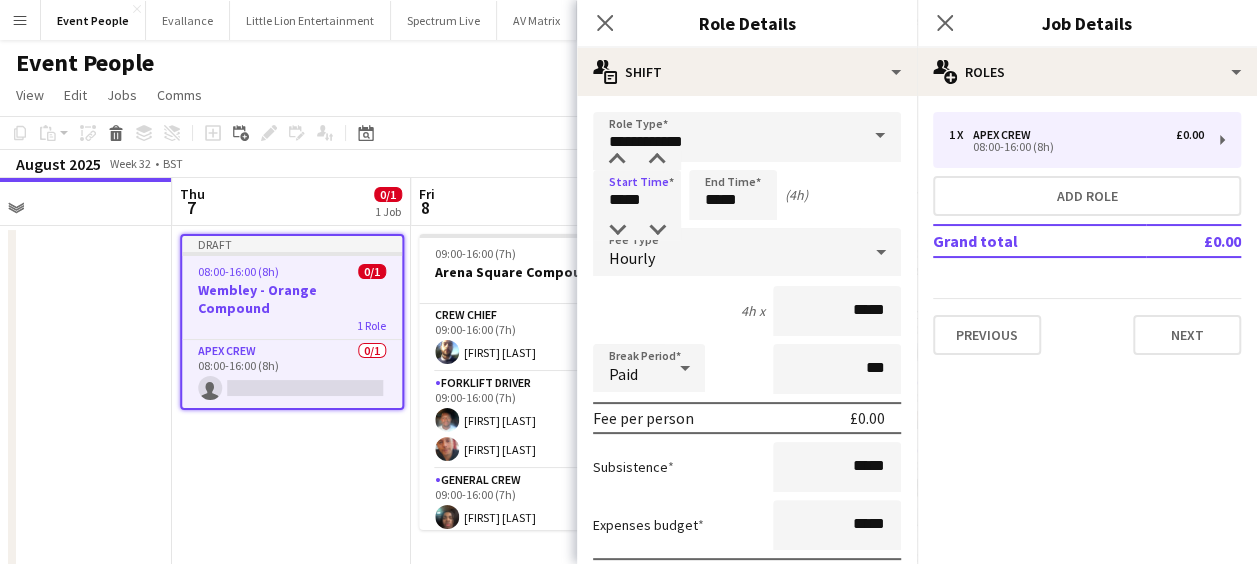 click on "**********" at bounding box center [747, 682] 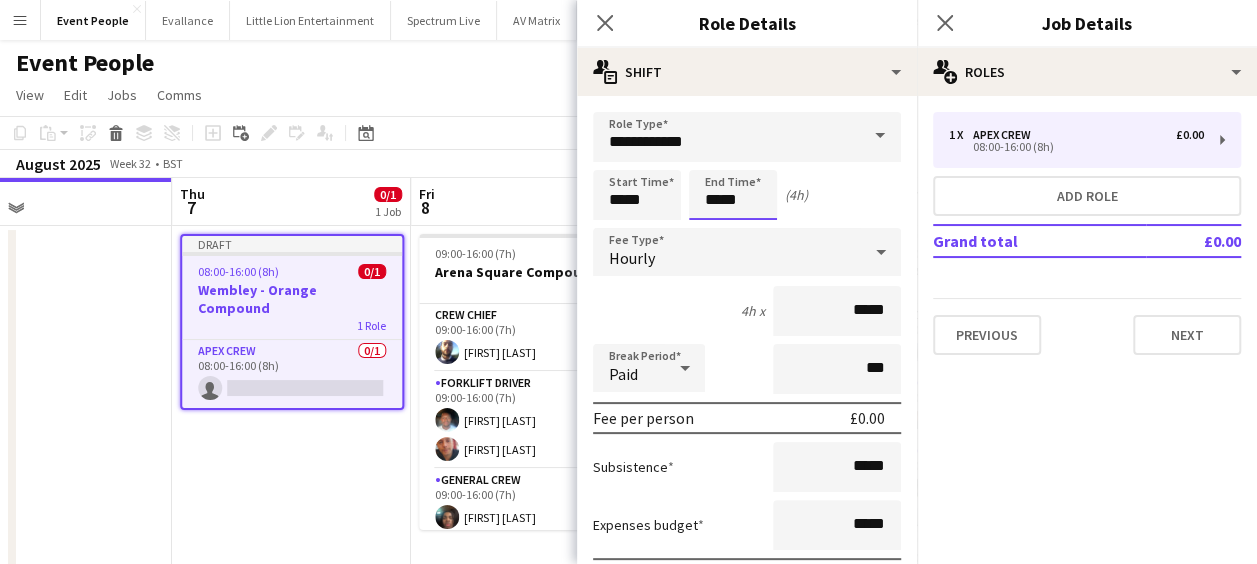 click on "*****" at bounding box center [733, 195] 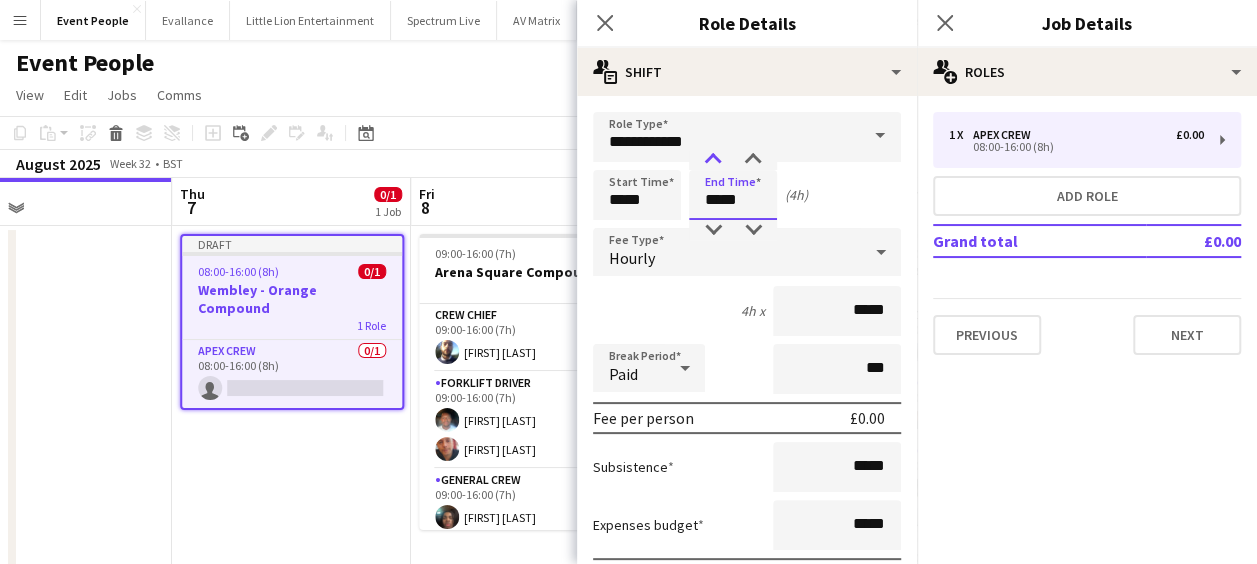 click at bounding box center (713, 160) 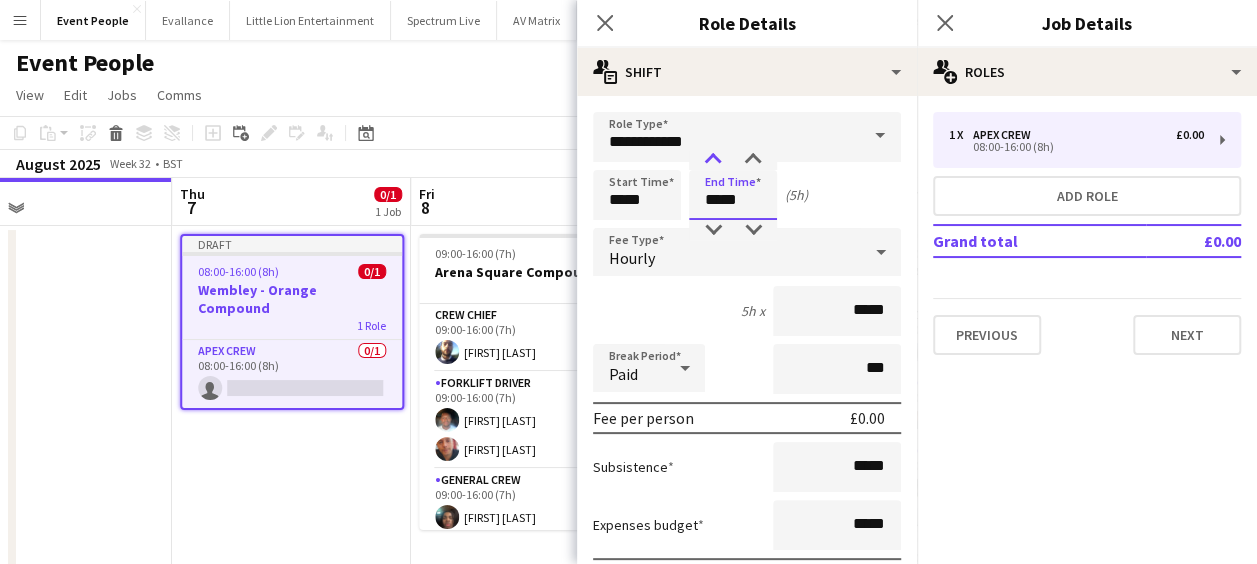 type on "*****" 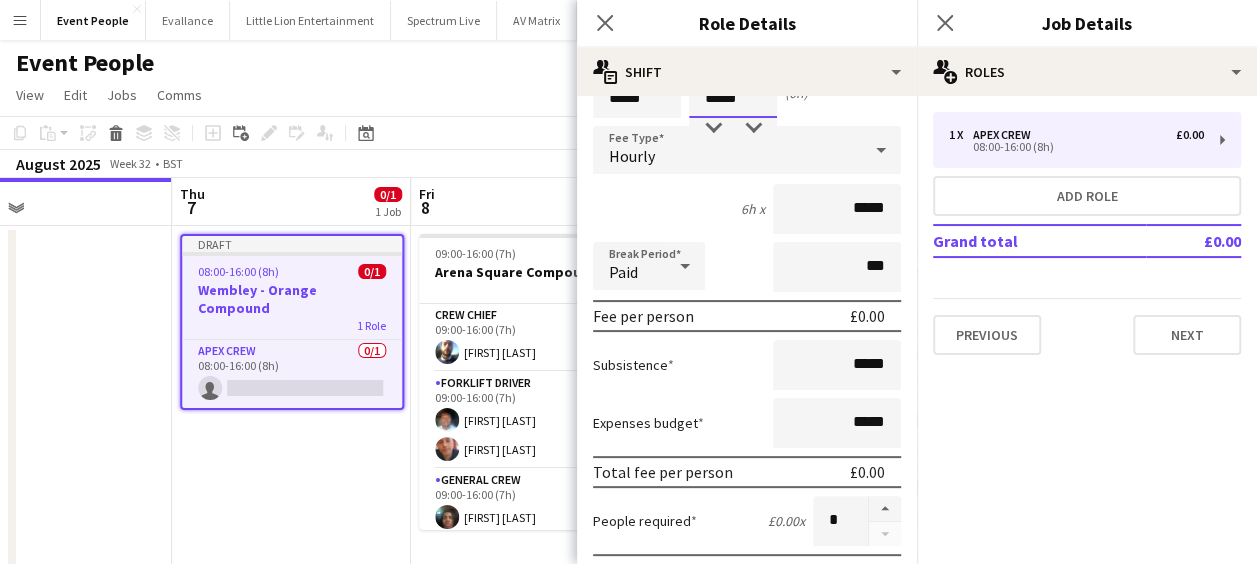 scroll, scrollTop: 200, scrollLeft: 0, axis: vertical 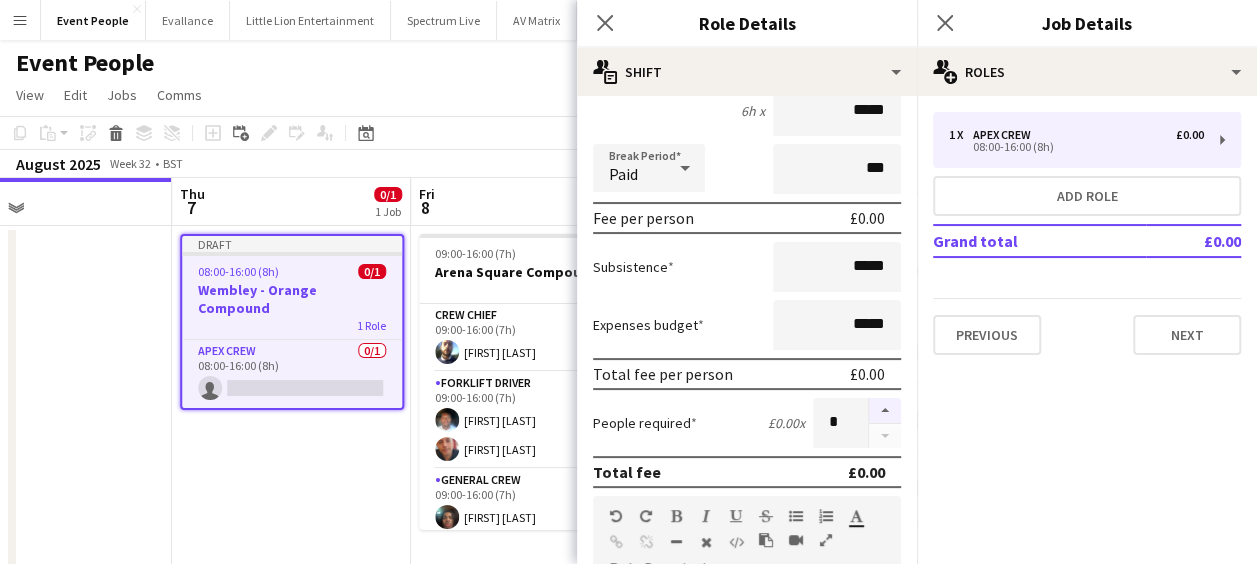 click at bounding box center [885, 411] 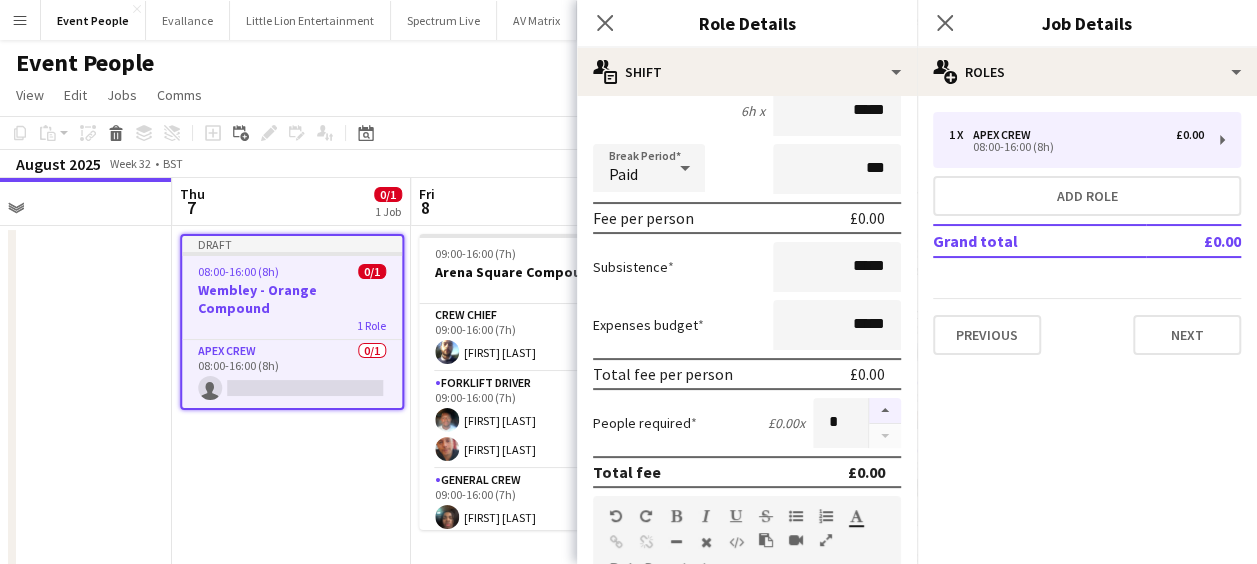 type on "*" 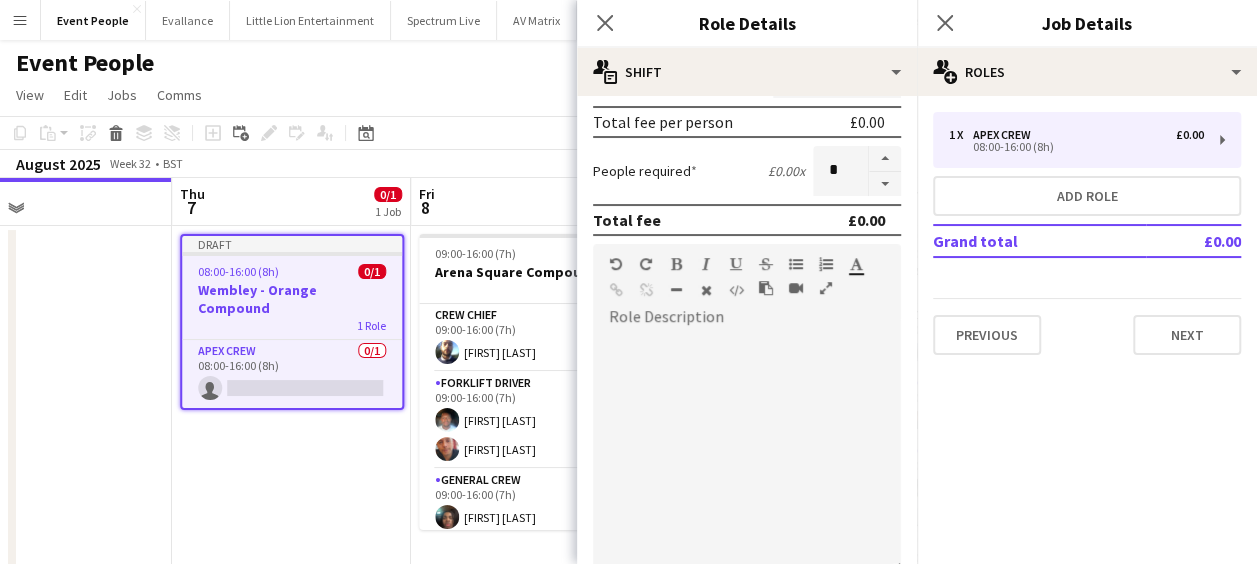 scroll, scrollTop: 600, scrollLeft: 0, axis: vertical 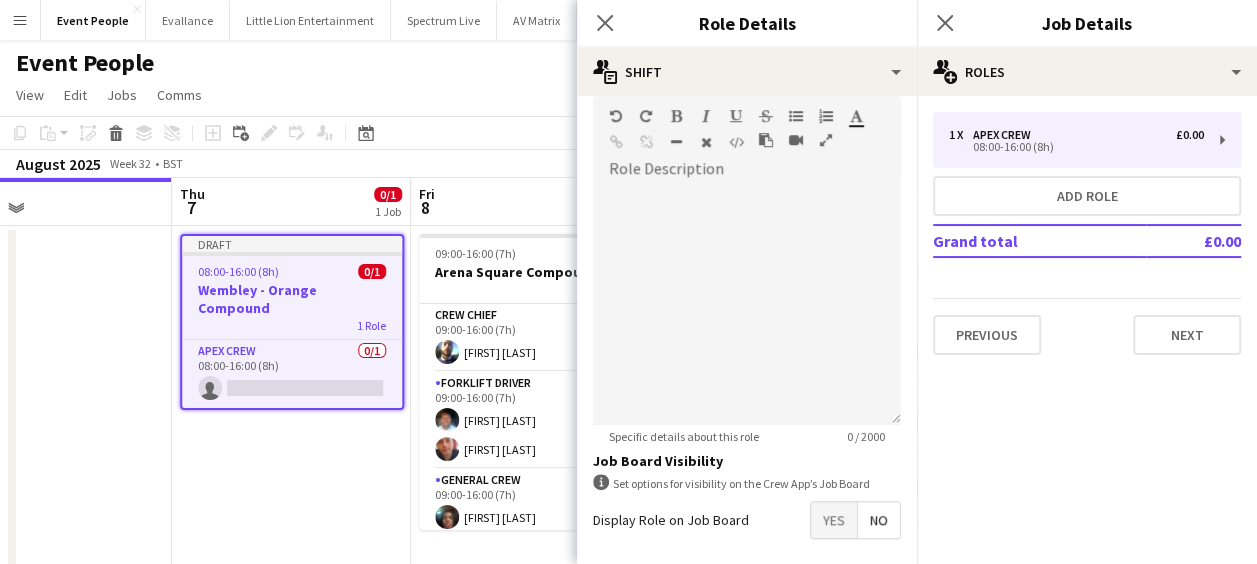 click on "Yes" at bounding box center (834, 520) 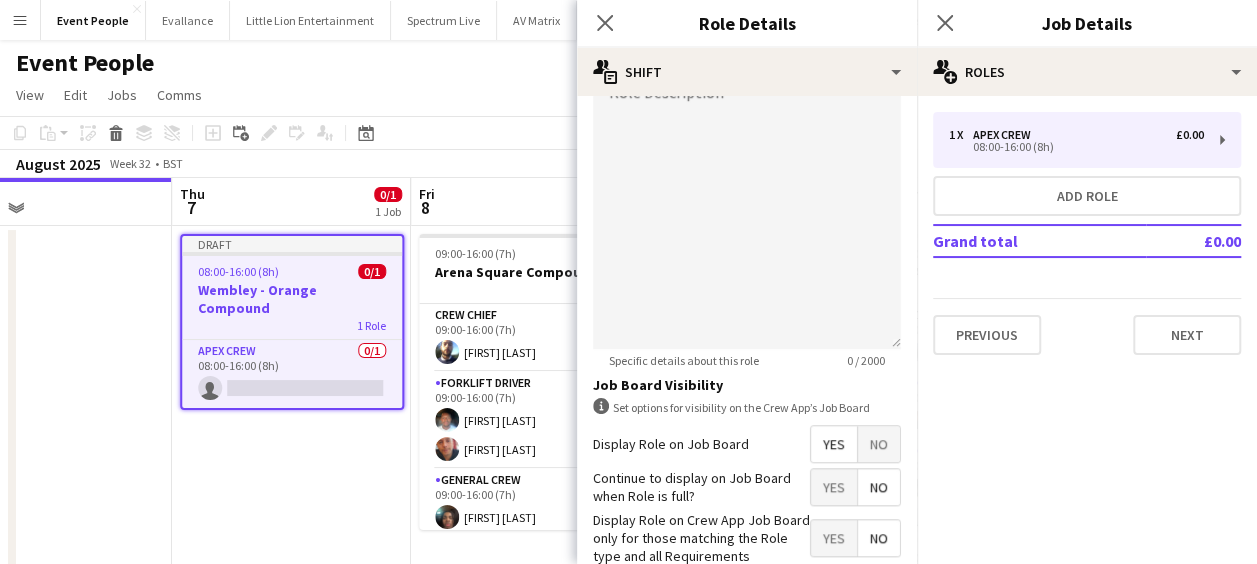 scroll, scrollTop: 700, scrollLeft: 0, axis: vertical 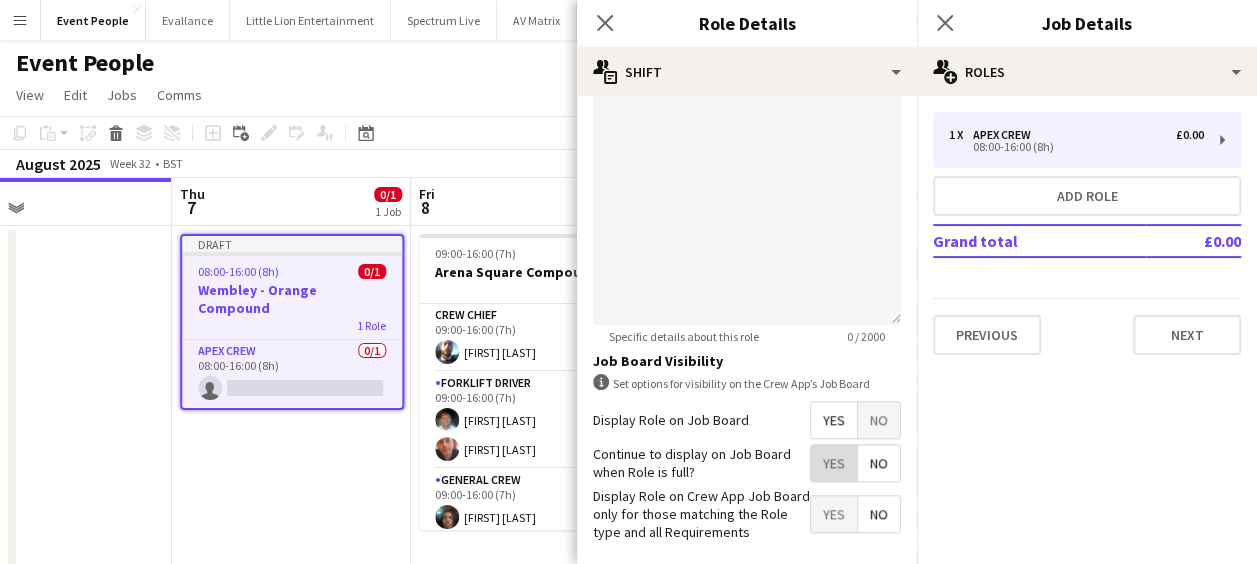 click on "Yes" at bounding box center [834, 463] 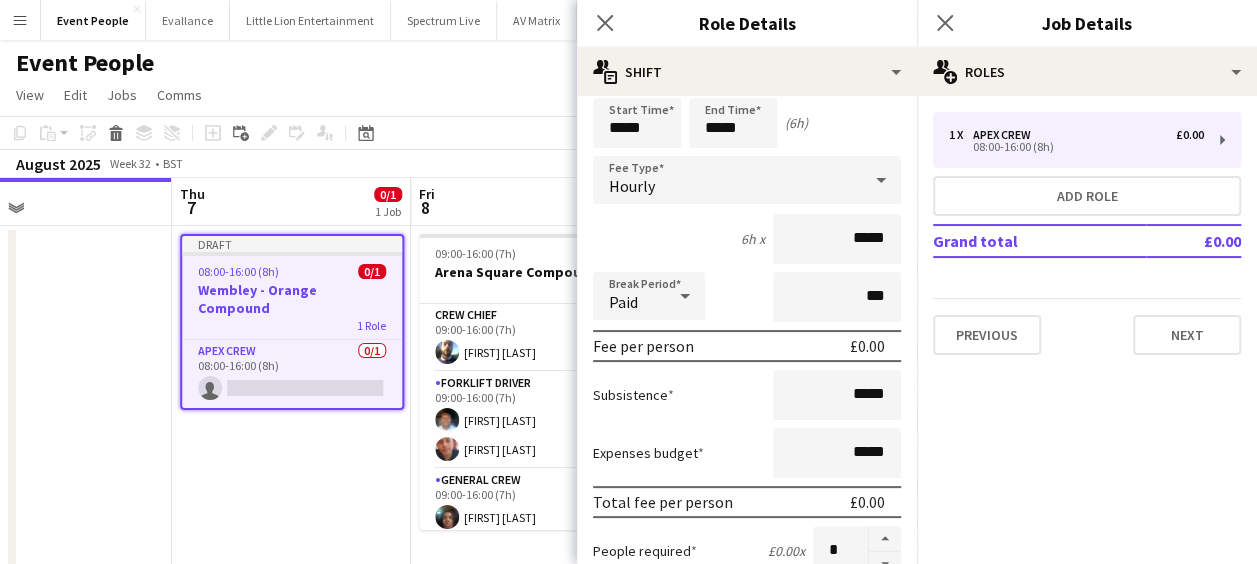 scroll, scrollTop: 0, scrollLeft: 0, axis: both 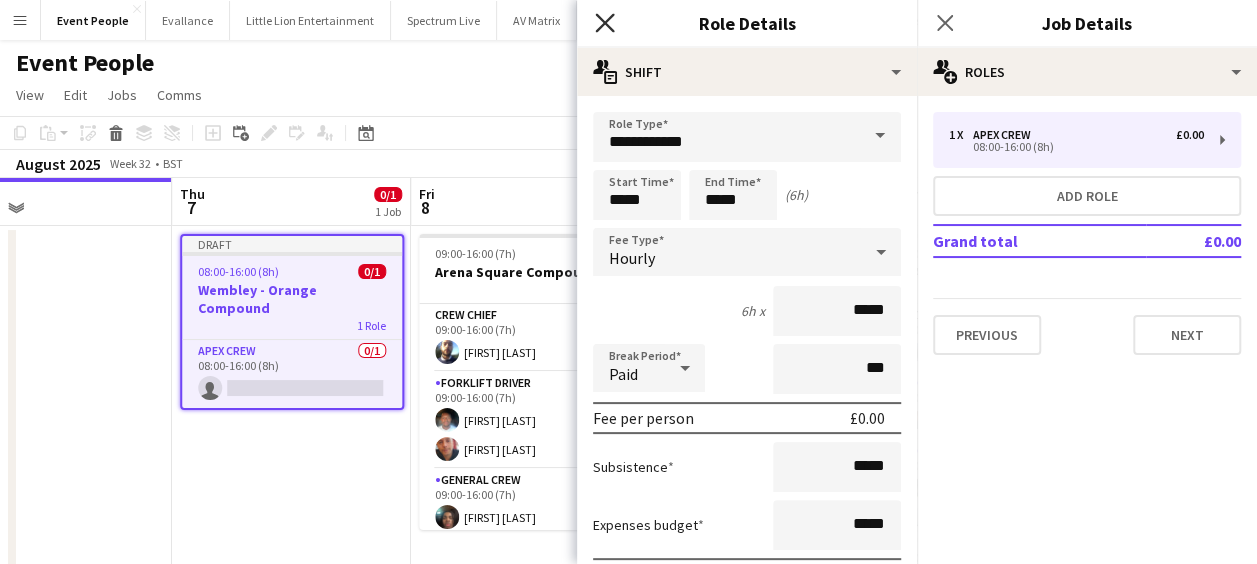 click on "Close pop-in" 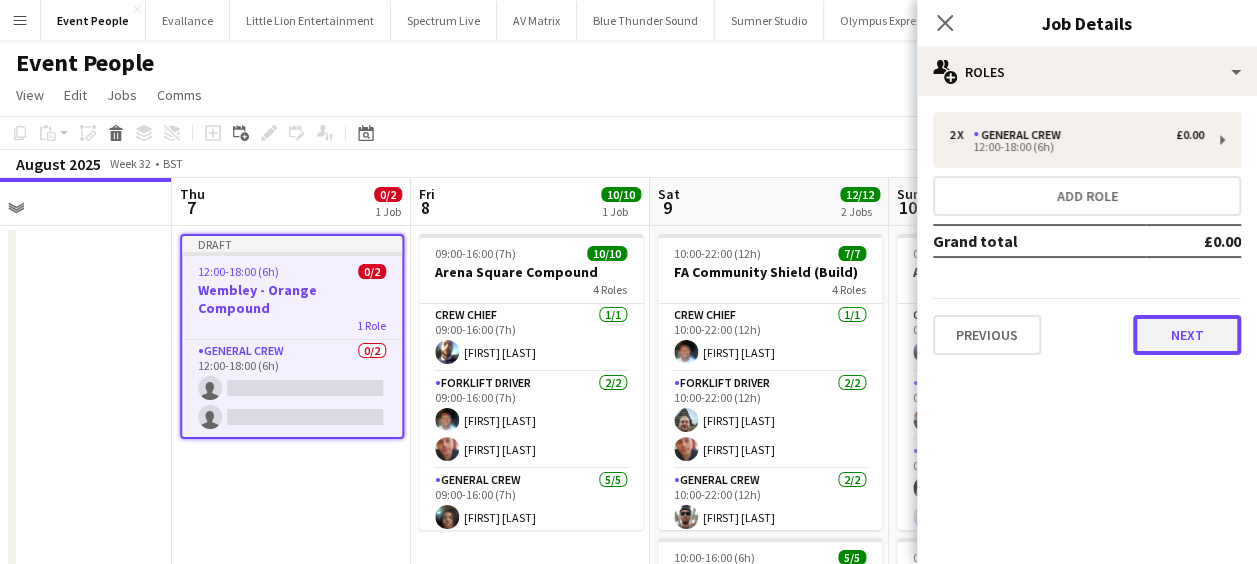 click on "Next" at bounding box center (1187, 335) 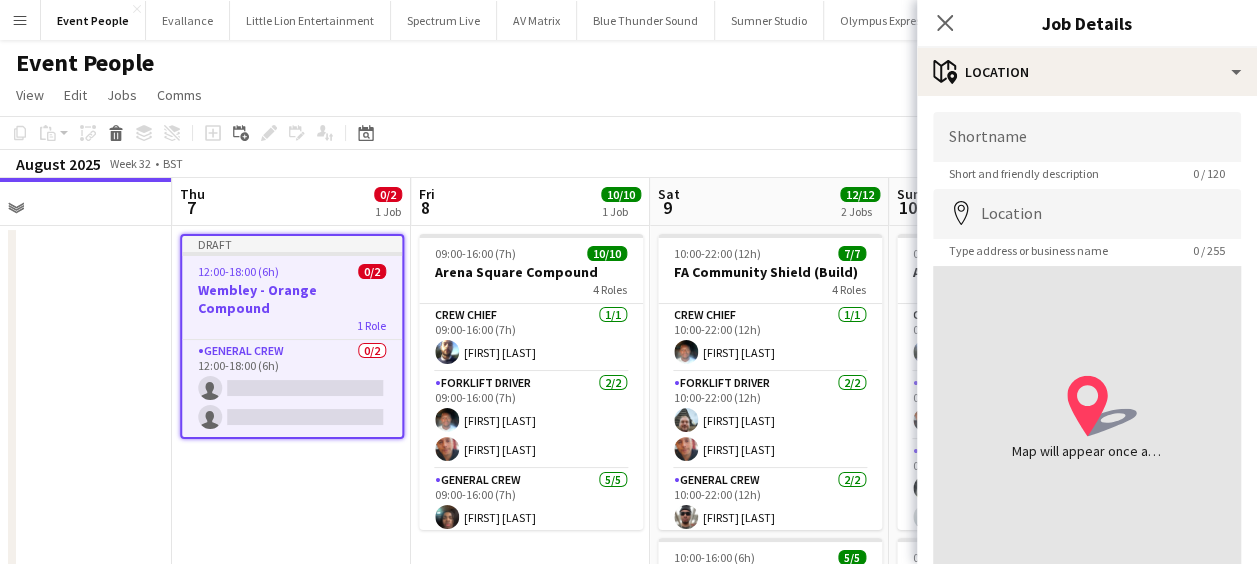 click on "Shortname  Short and friendly description  0 / 120   Location
map-marker
Type address or business name  0 / 255
location-icon
Created with Sketch.
Map will appear once address has been added
information-circle
Drag pin to set a pinpoint position   Previous   Next" at bounding box center [1087, 401] 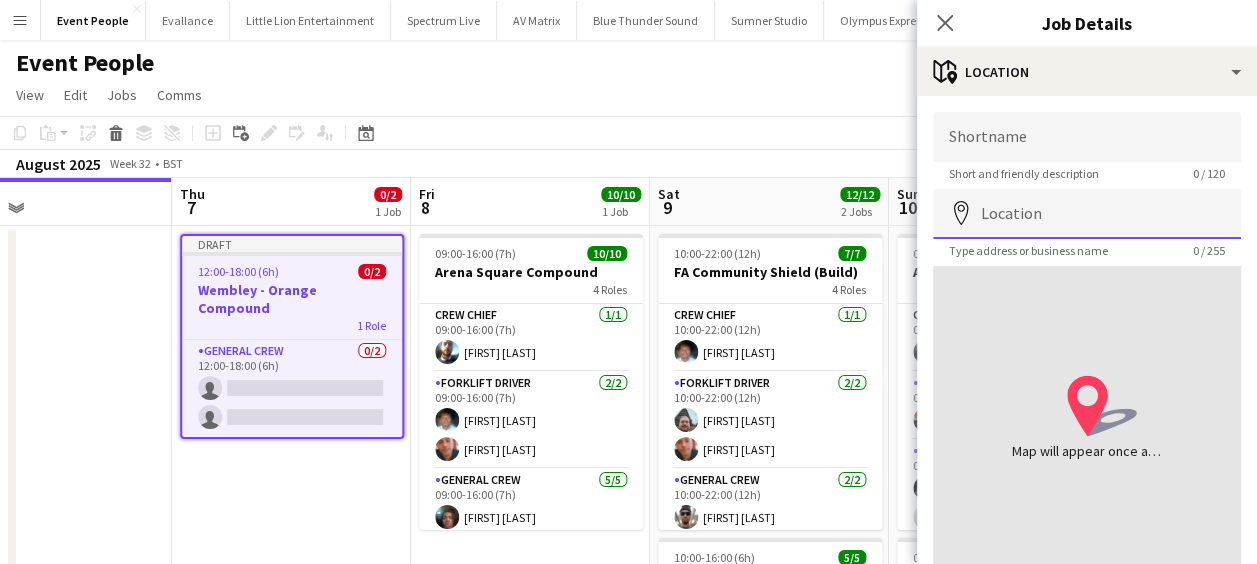 click on "Location" at bounding box center [1087, 214] 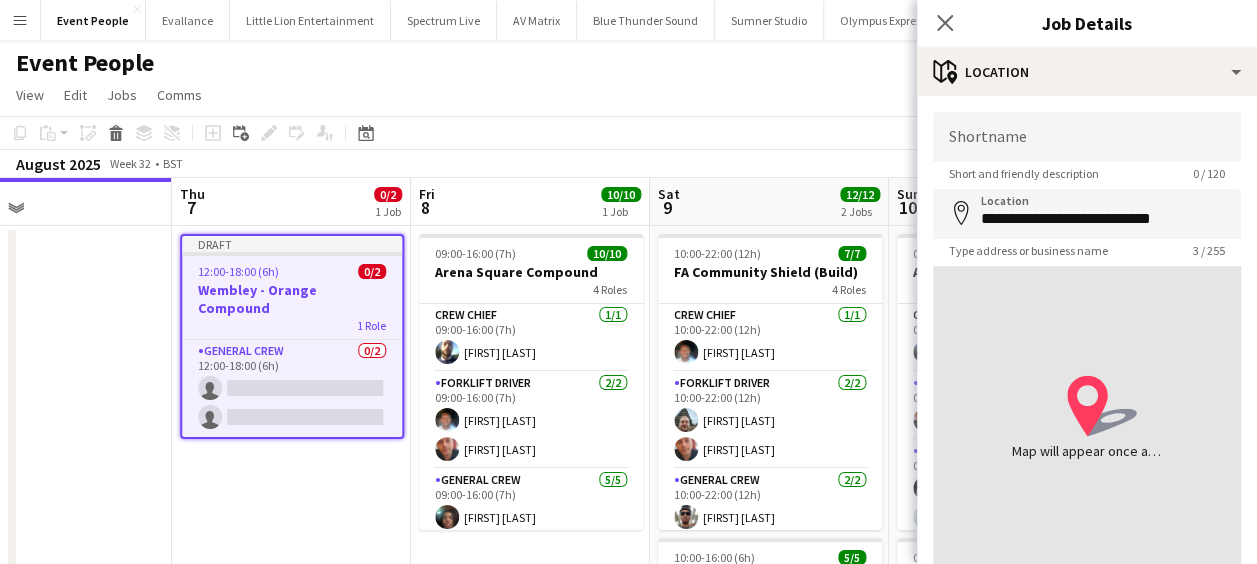 type on "**********" 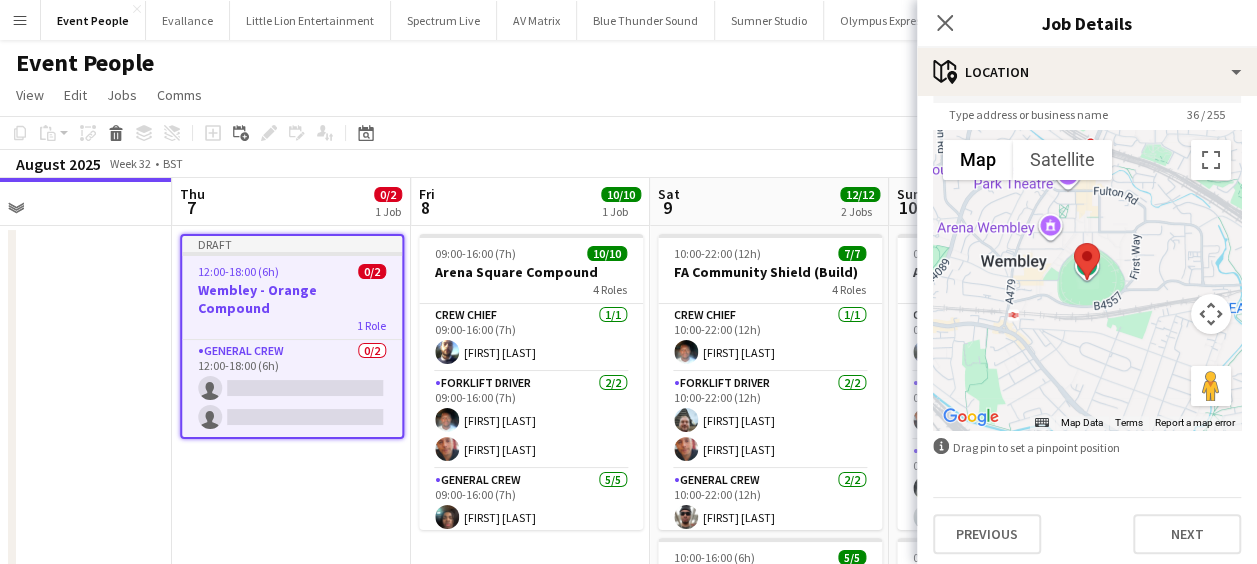 scroll, scrollTop: 142, scrollLeft: 0, axis: vertical 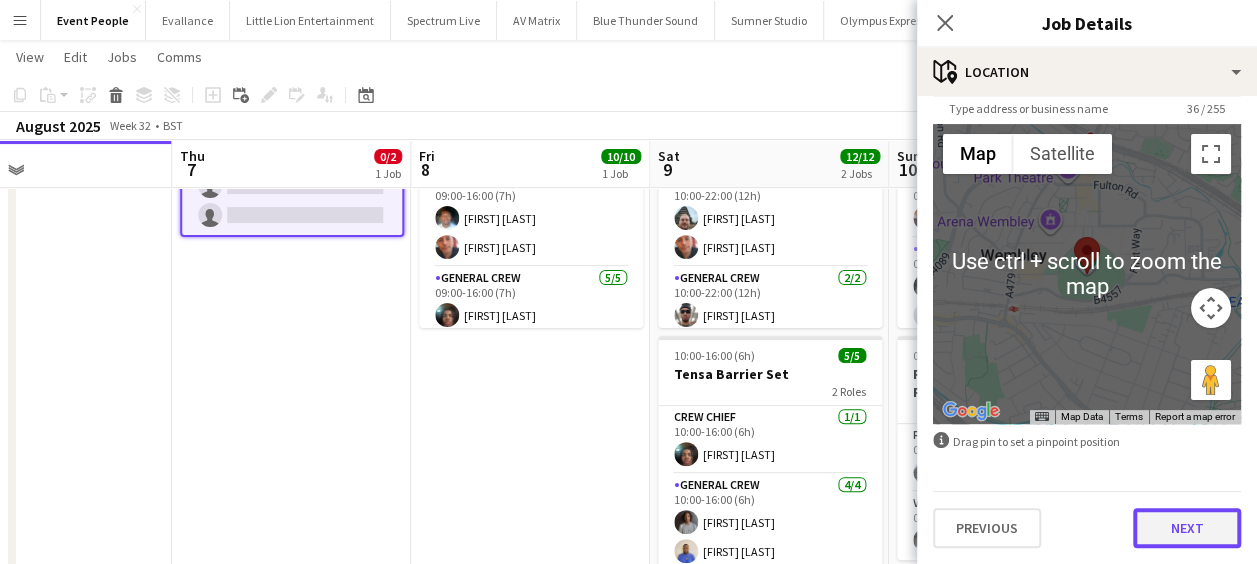 click on "Next" at bounding box center [1187, 528] 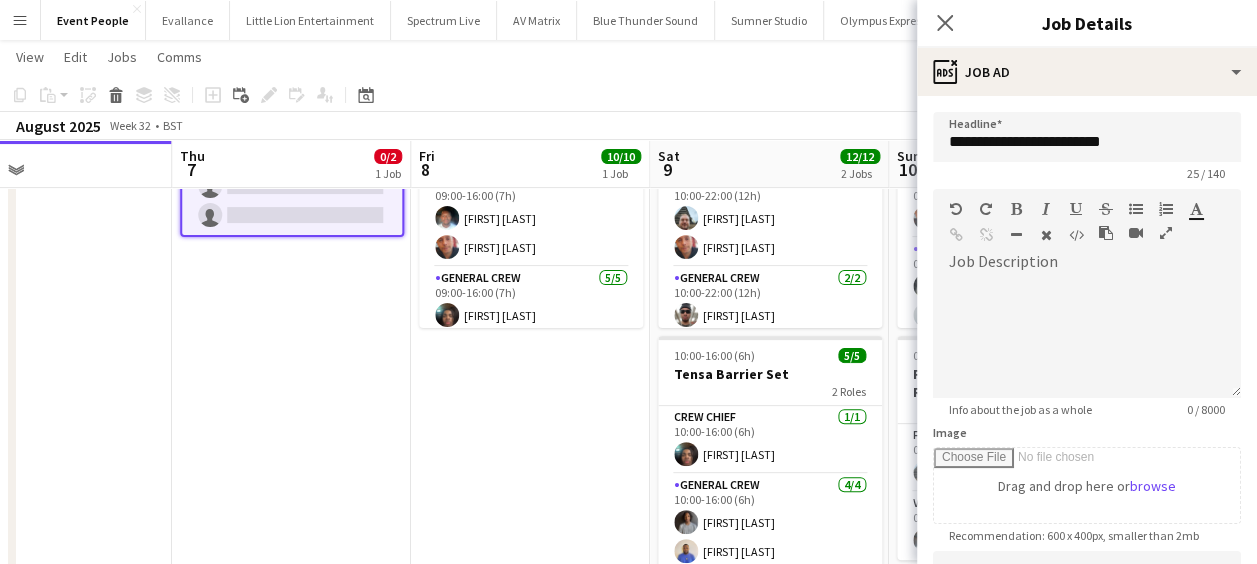 scroll, scrollTop: 0, scrollLeft: 0, axis: both 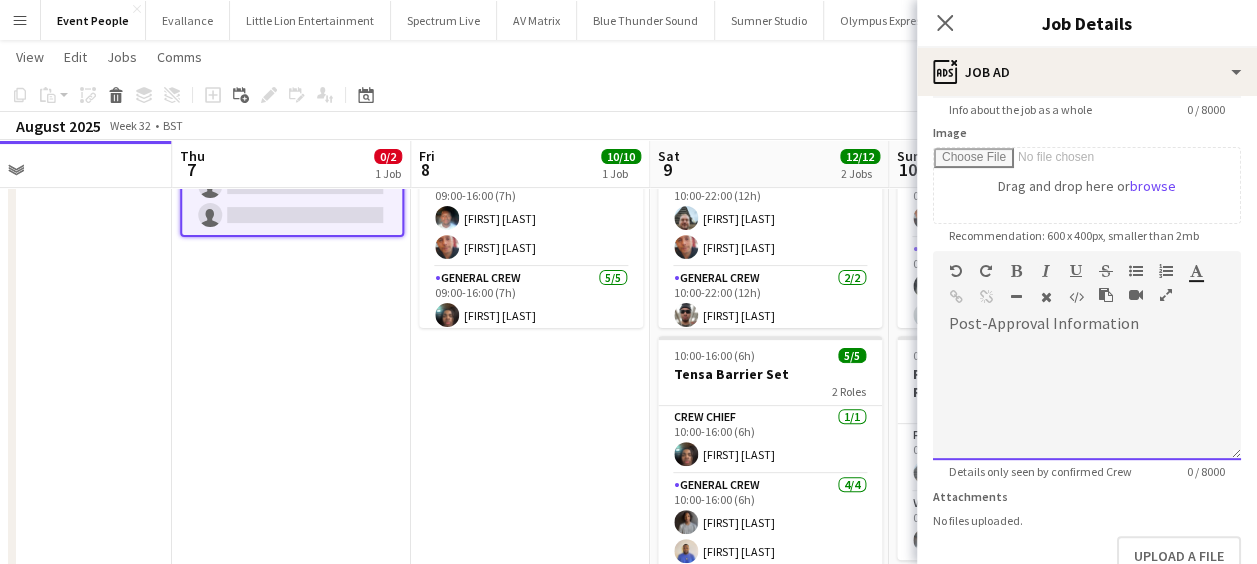 click at bounding box center (1087, 400) 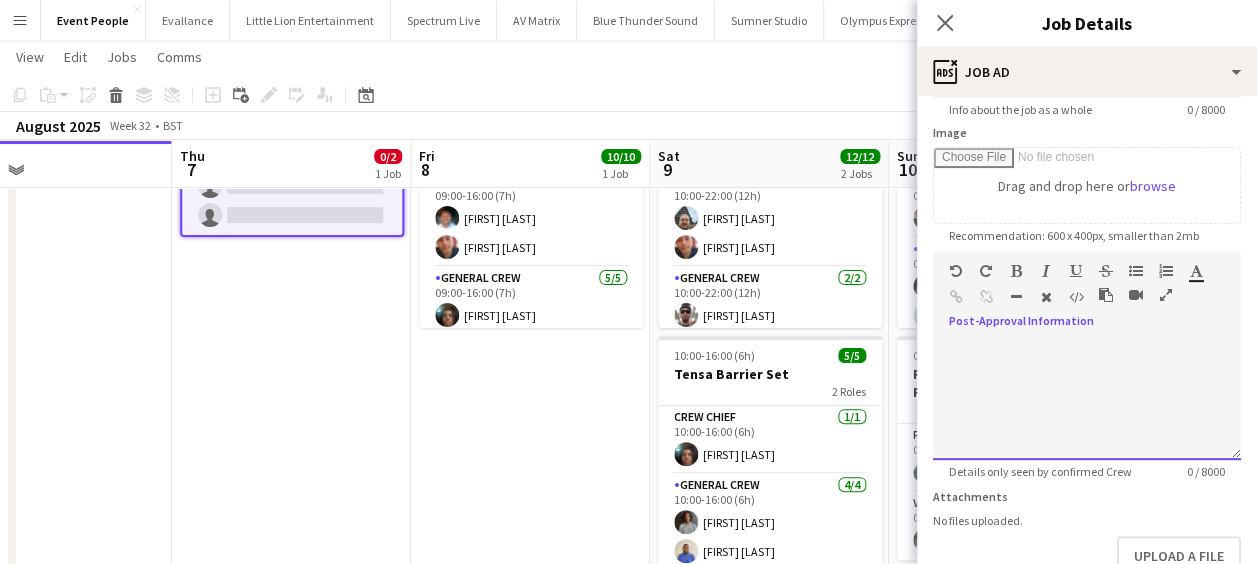 type 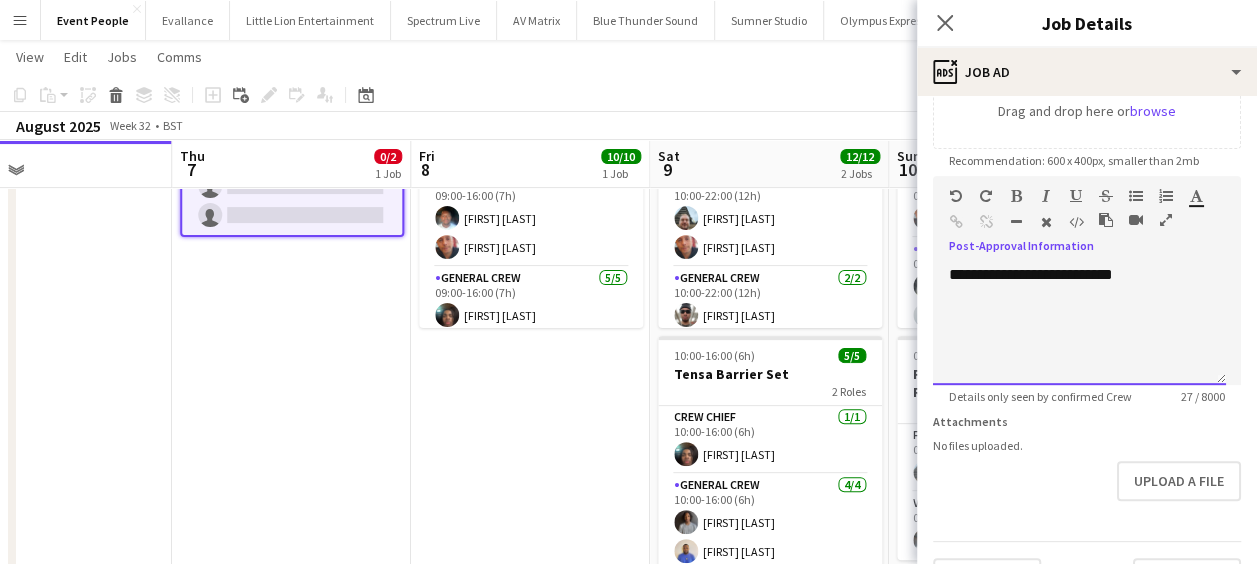 scroll, scrollTop: 424, scrollLeft: 0, axis: vertical 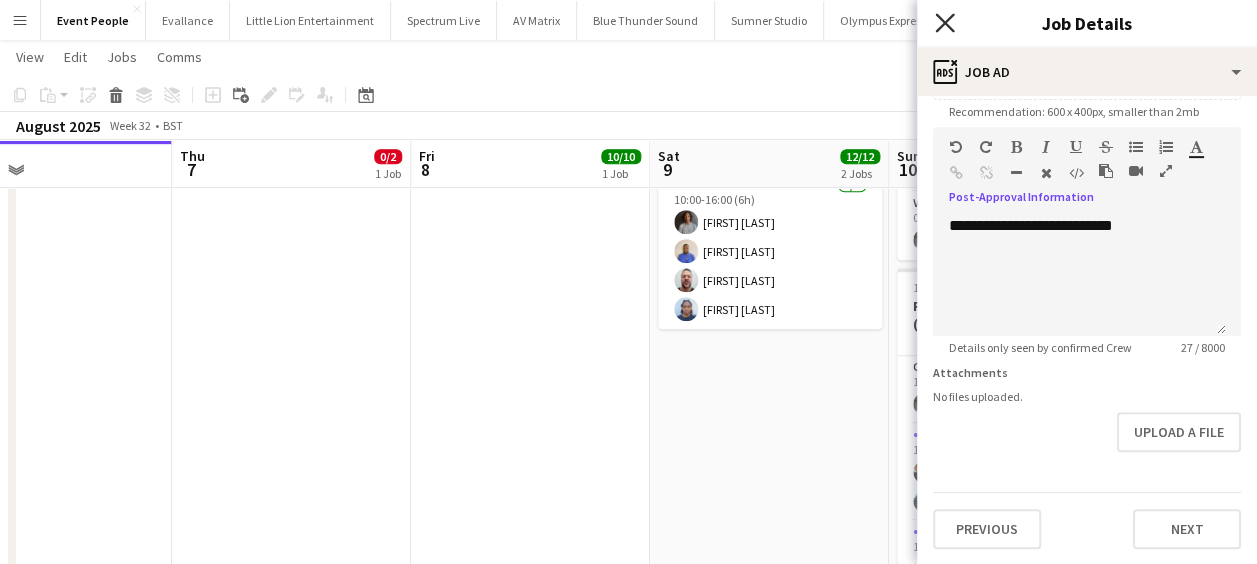 click 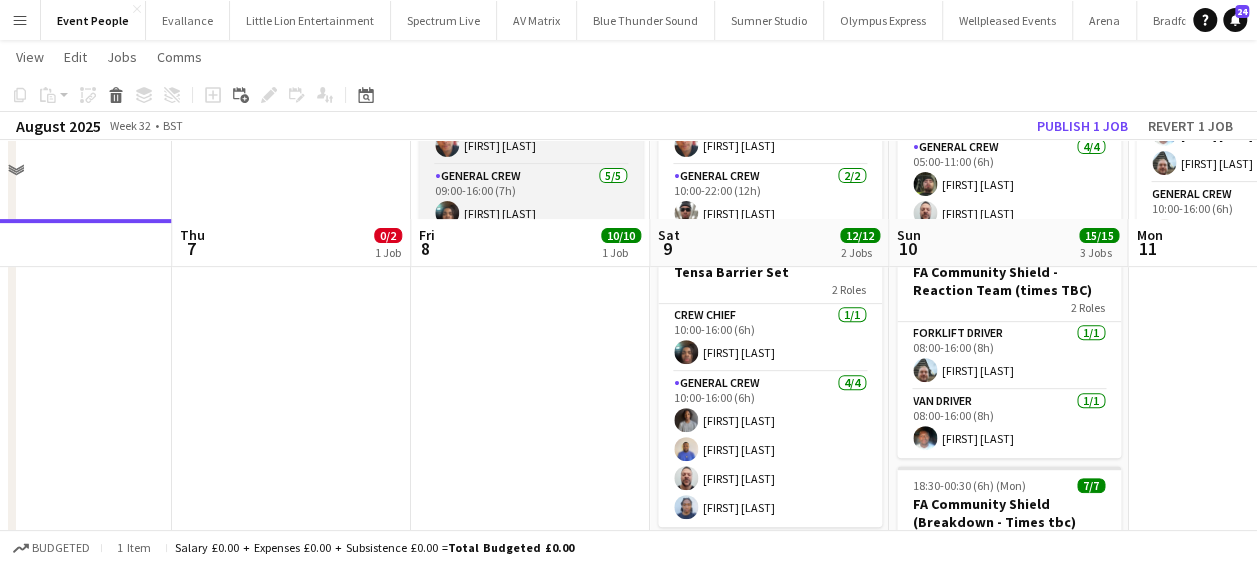 scroll, scrollTop: 0, scrollLeft: 0, axis: both 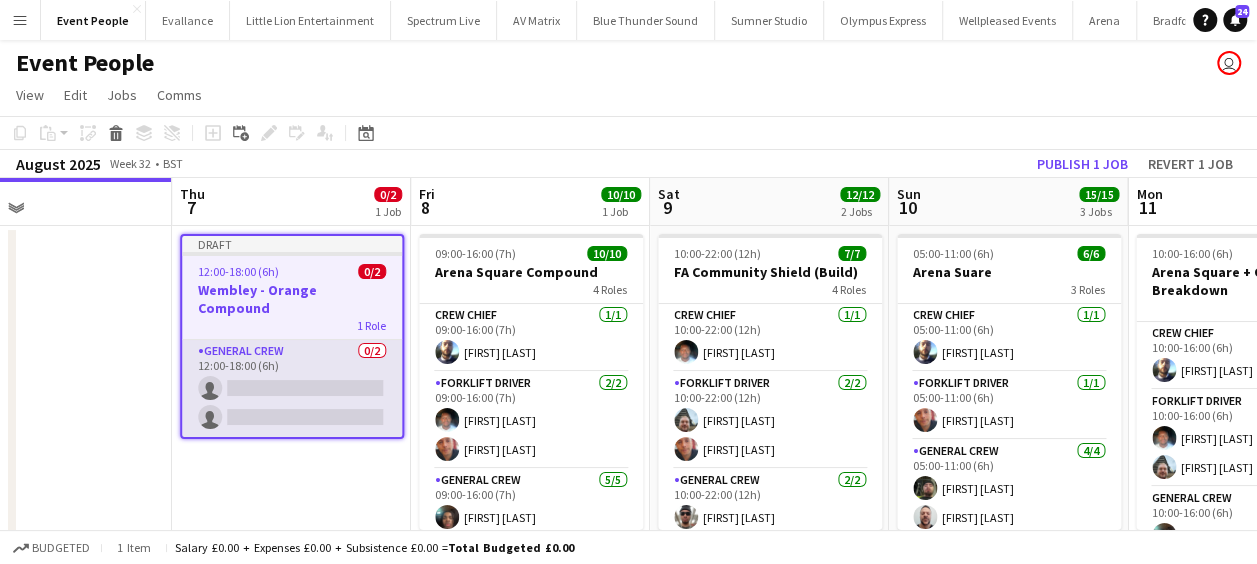 click on "General Crew   0/2   12:00-18:00 (6h)
single-neutral-actions
single-neutral-actions" at bounding box center [292, 388] 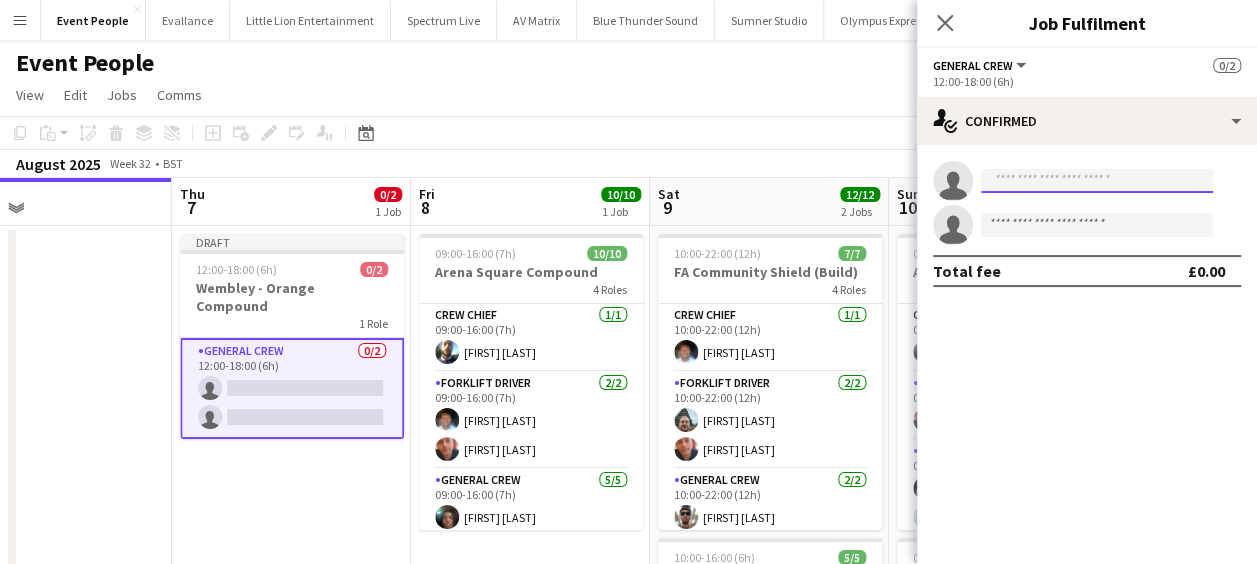 click at bounding box center (1097, 181) 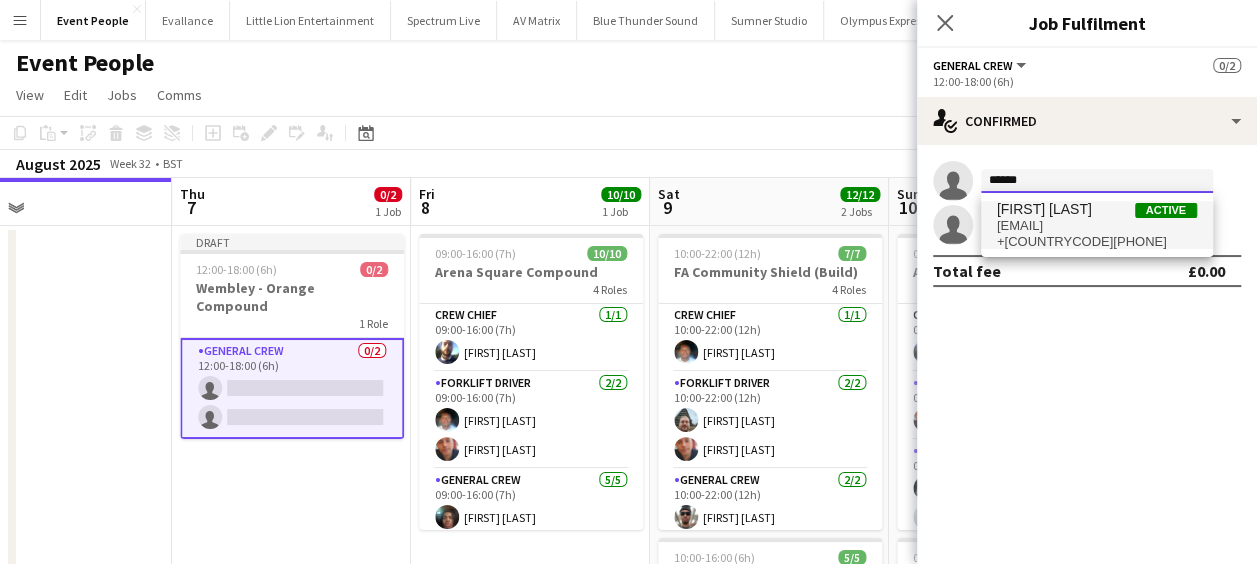 type on "******" 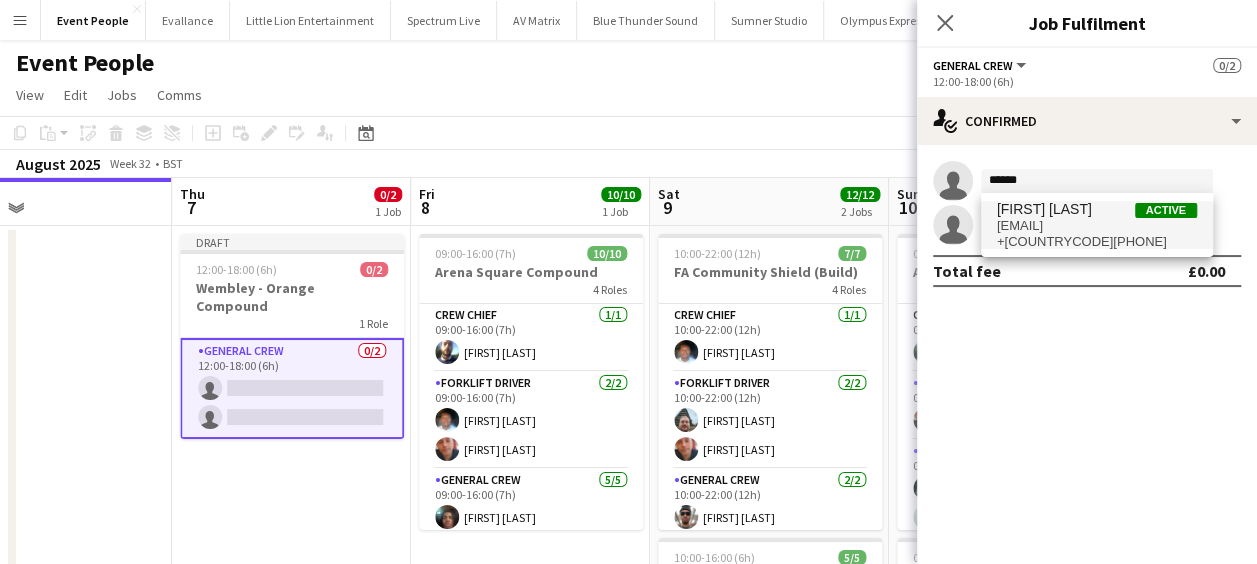 click on "[FIRST] [LAST]" at bounding box center (1044, 209) 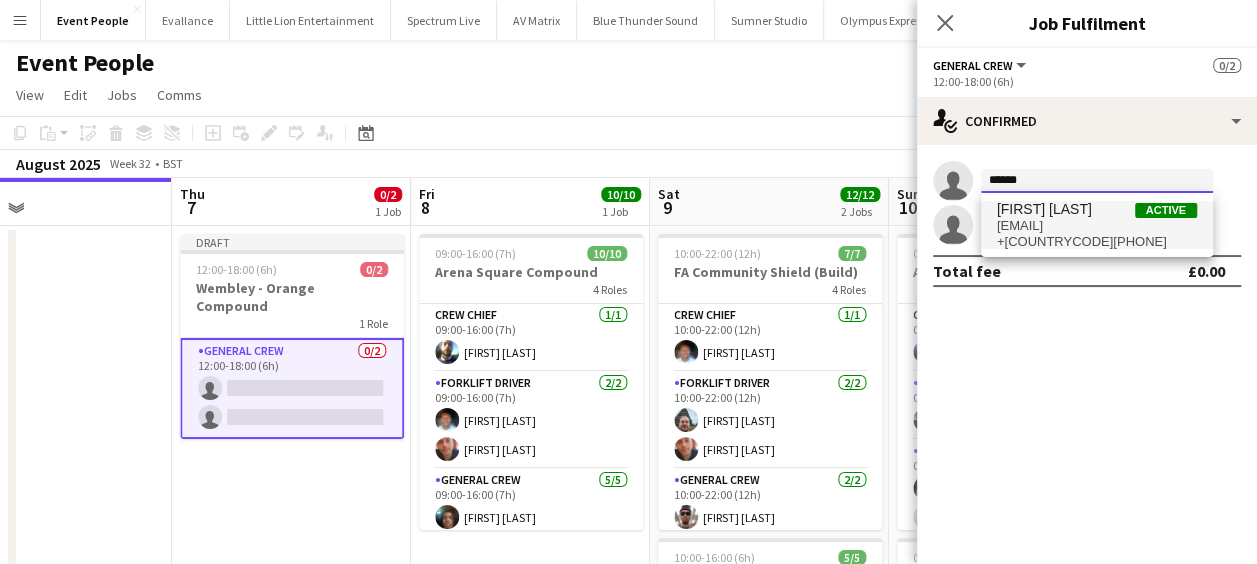 type 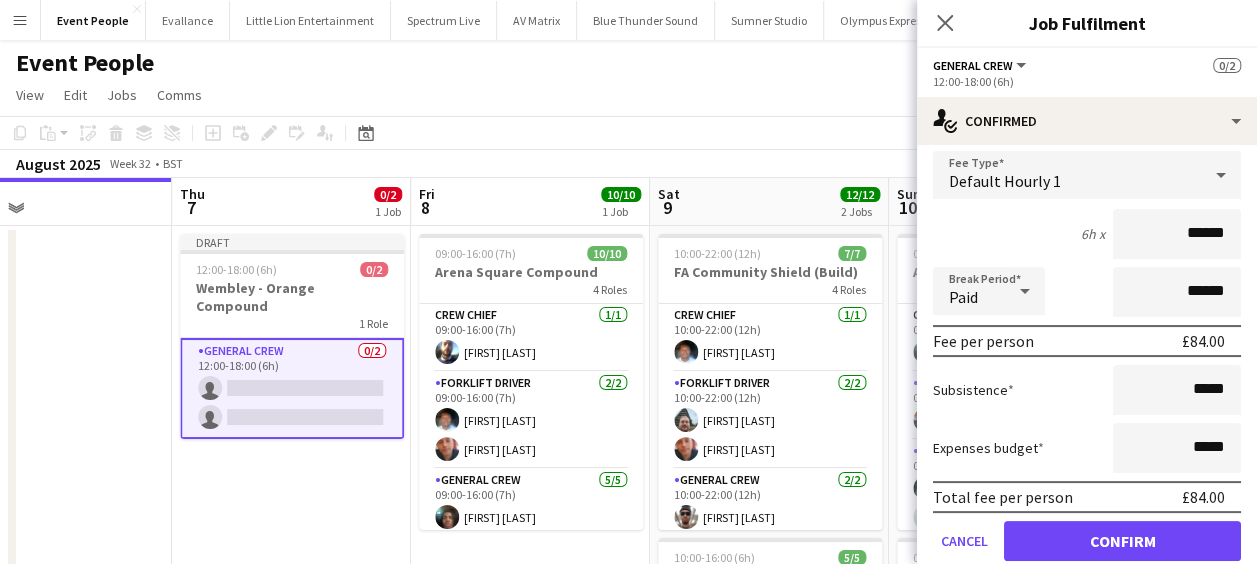 scroll, scrollTop: 192, scrollLeft: 0, axis: vertical 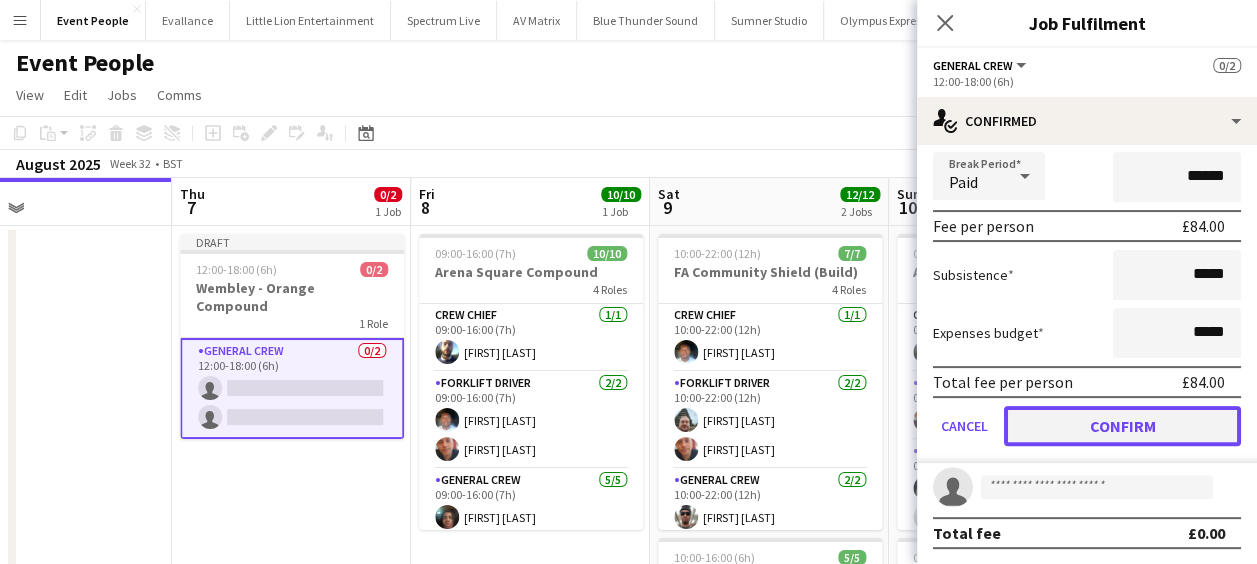 click on "Confirm" at bounding box center (1122, 426) 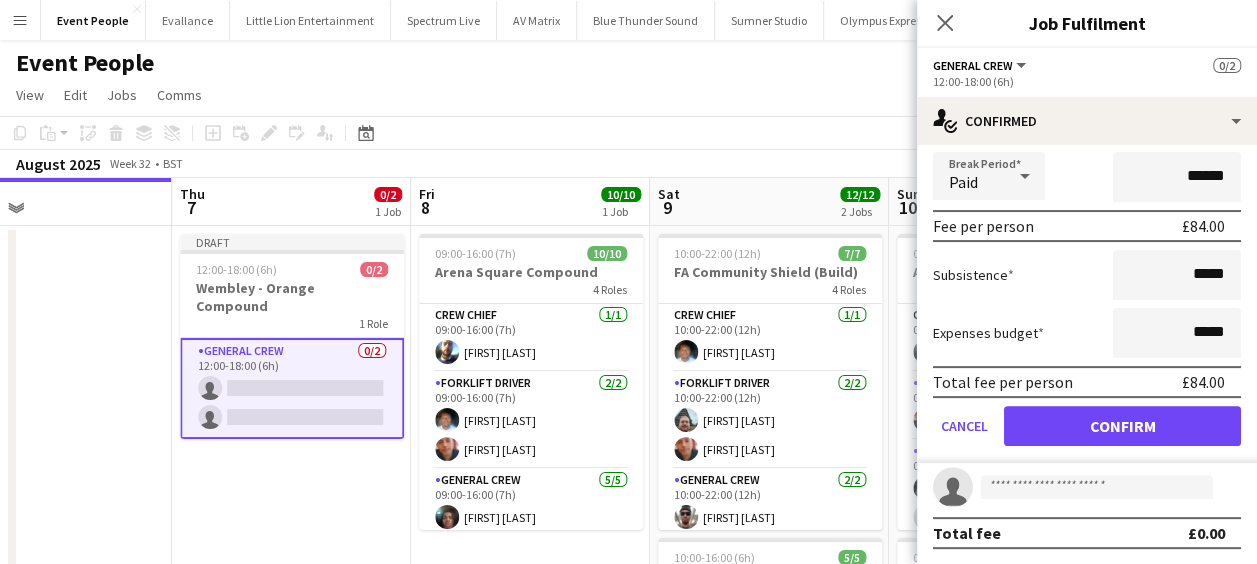 scroll, scrollTop: 0, scrollLeft: 0, axis: both 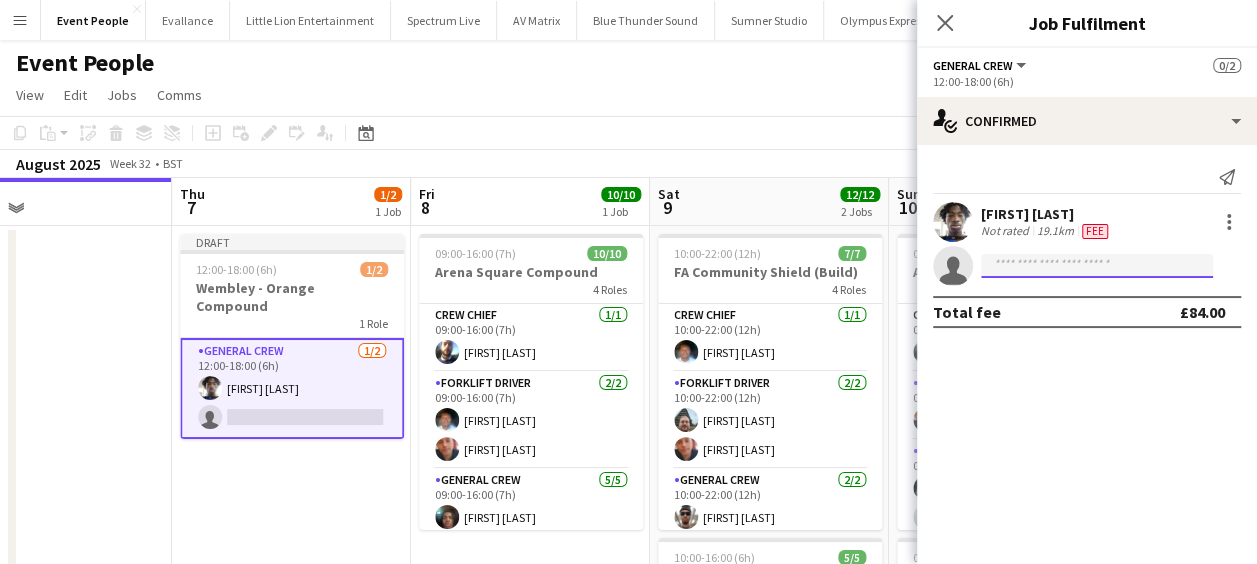click 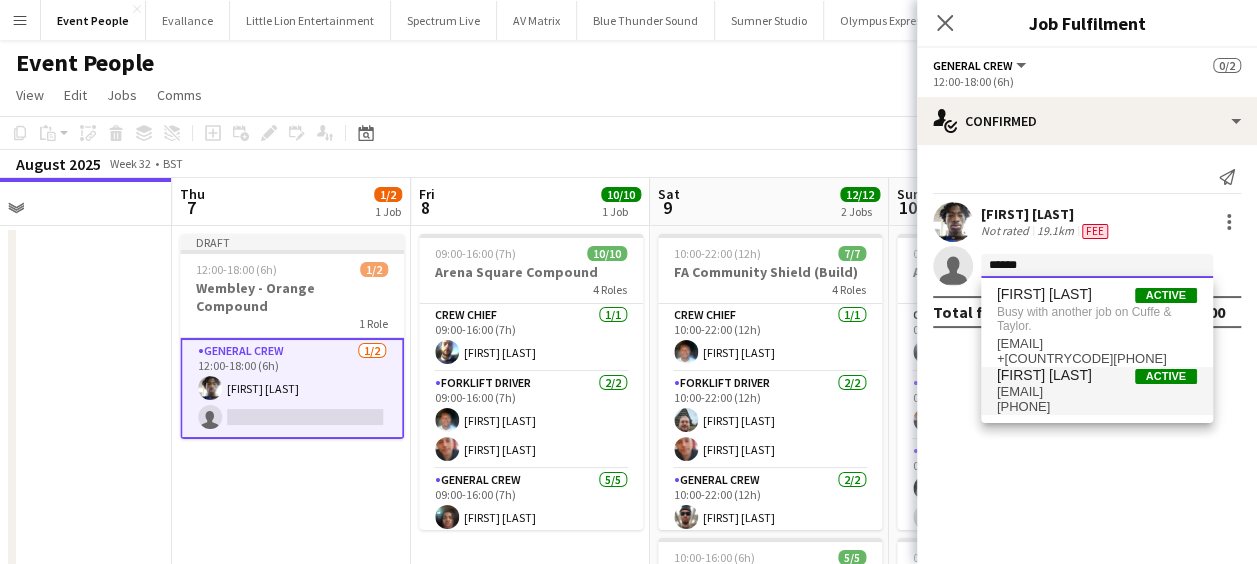 type on "******" 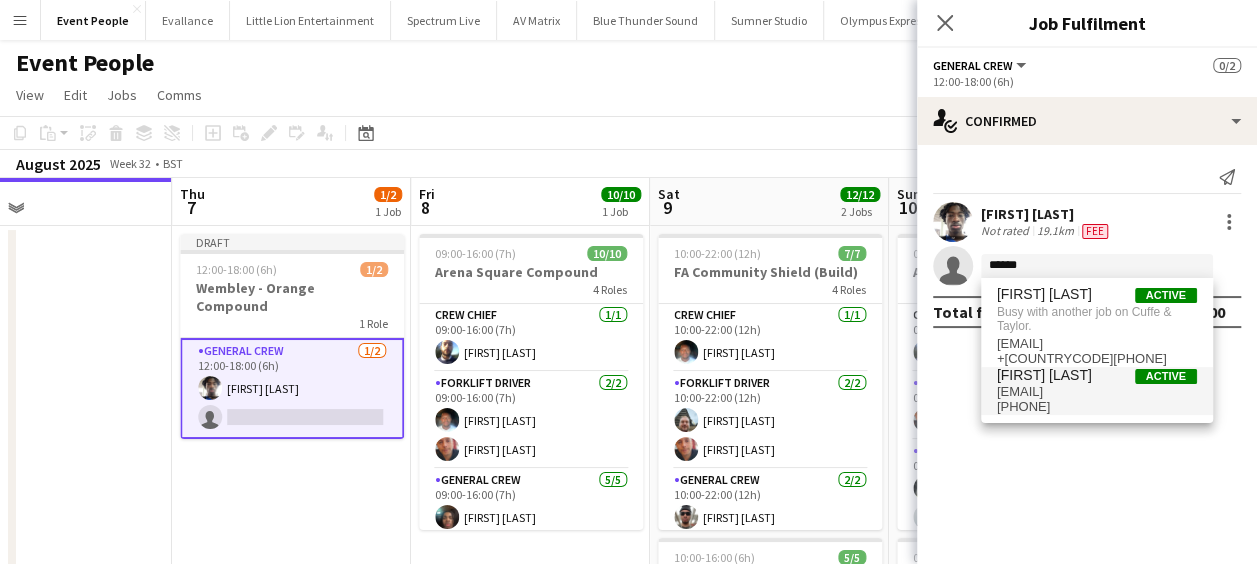 click on "[EMAIL]" at bounding box center (1097, 392) 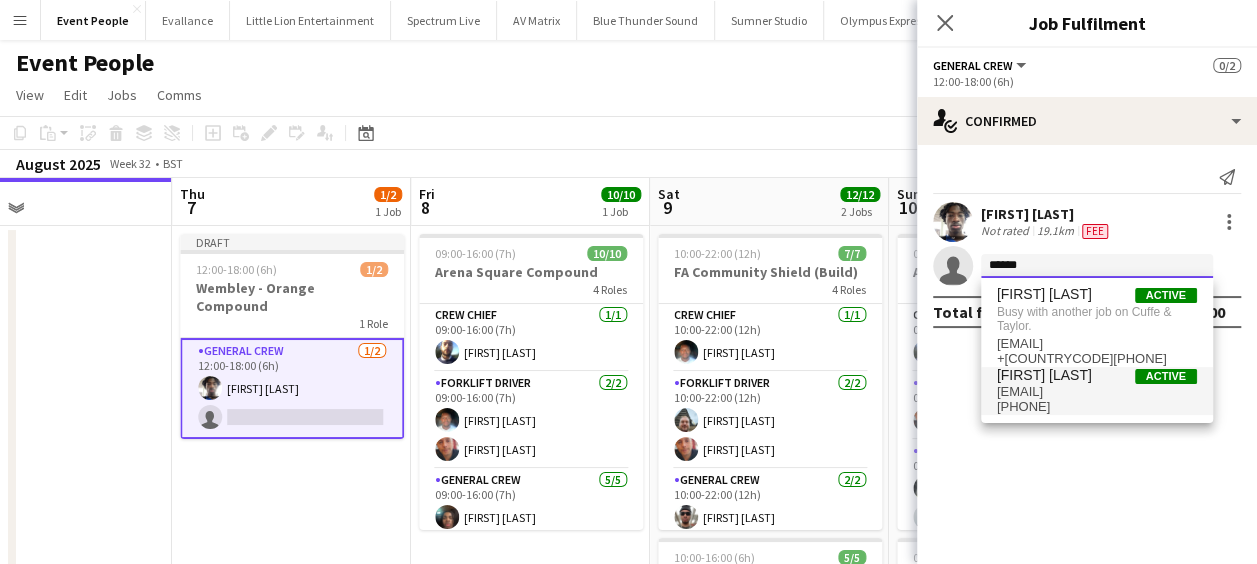 type 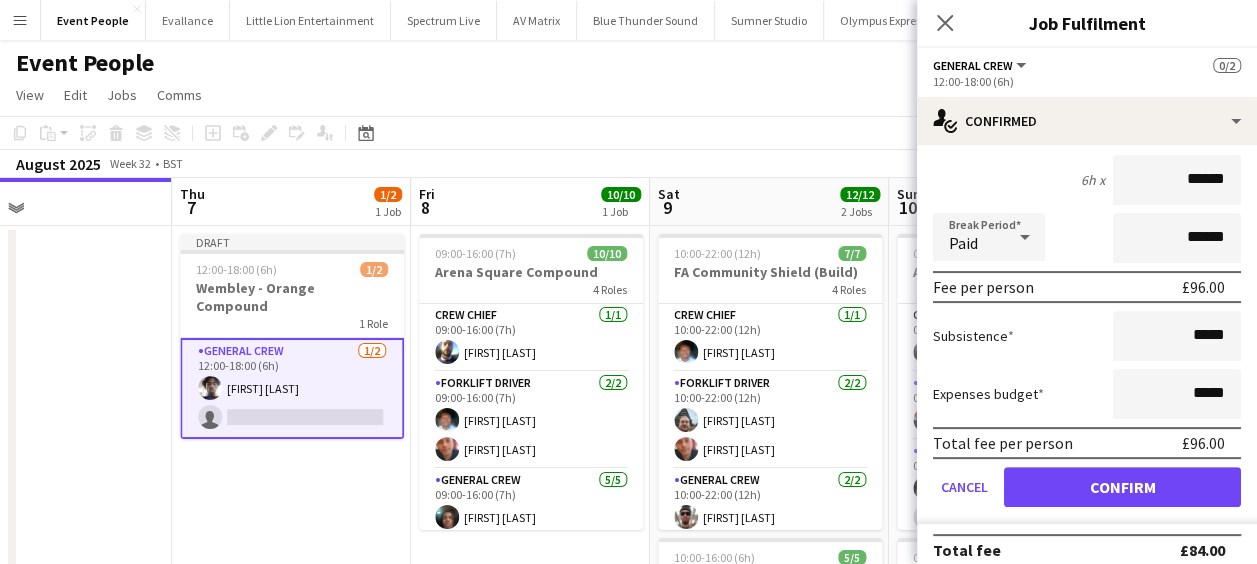 scroll, scrollTop: 233, scrollLeft: 0, axis: vertical 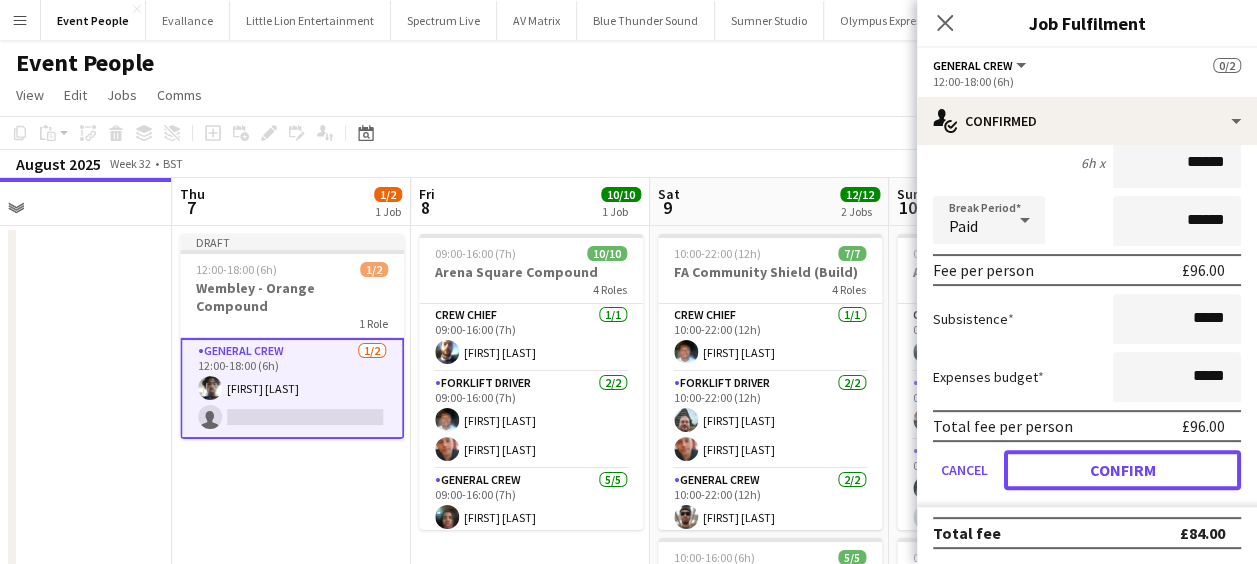 click on "Confirm" at bounding box center [1122, 470] 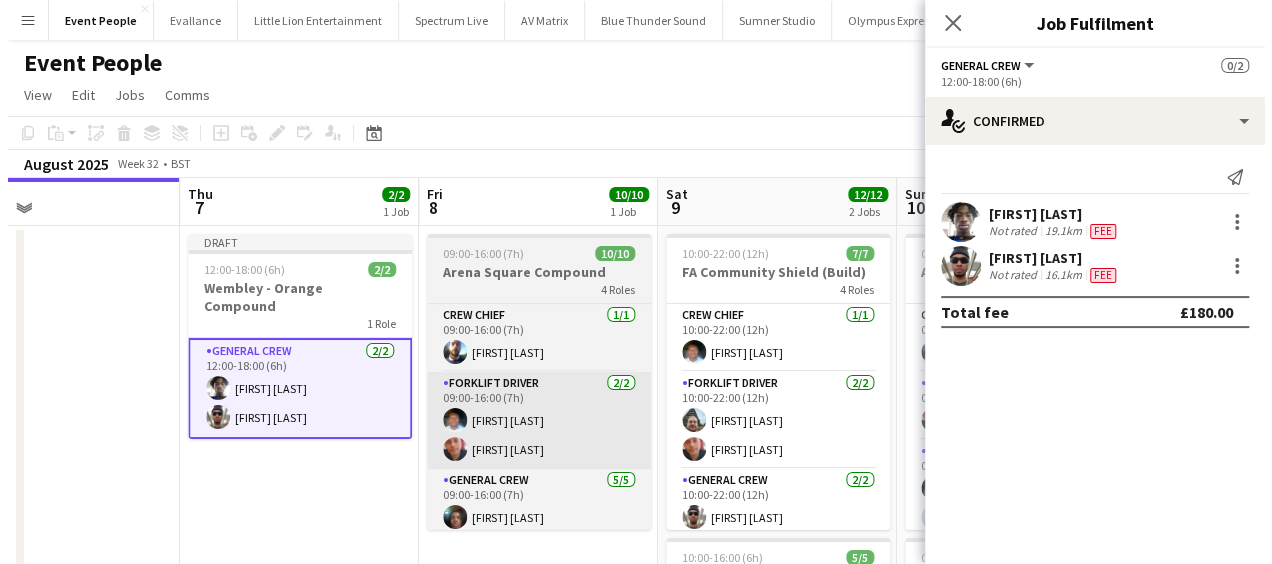 scroll, scrollTop: 0, scrollLeft: 0, axis: both 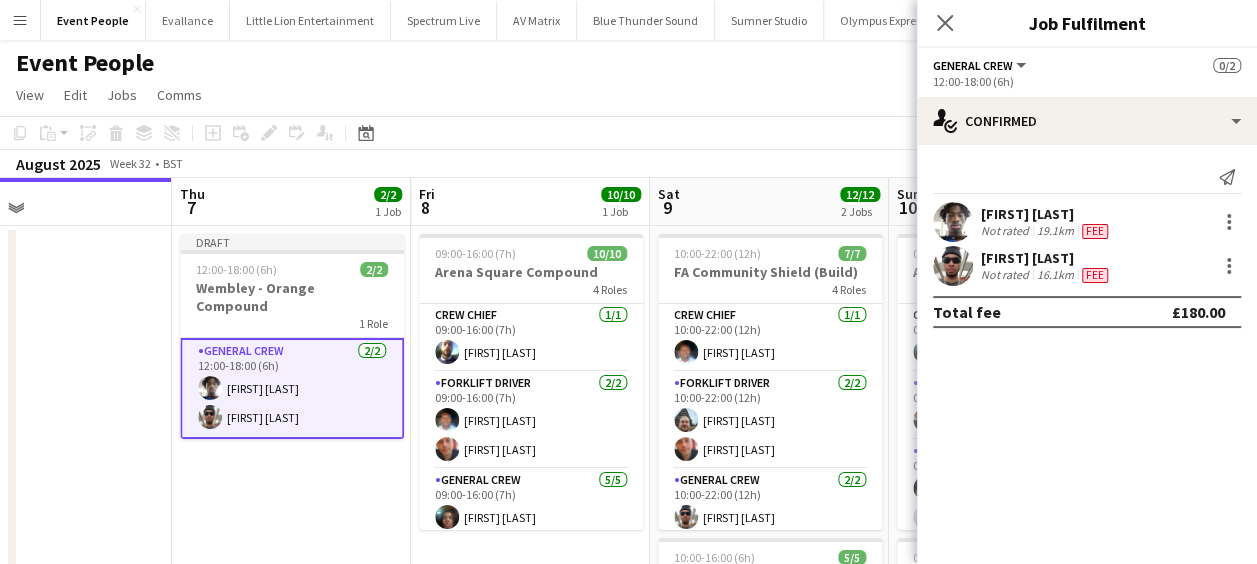 click at bounding box center [52, 667] 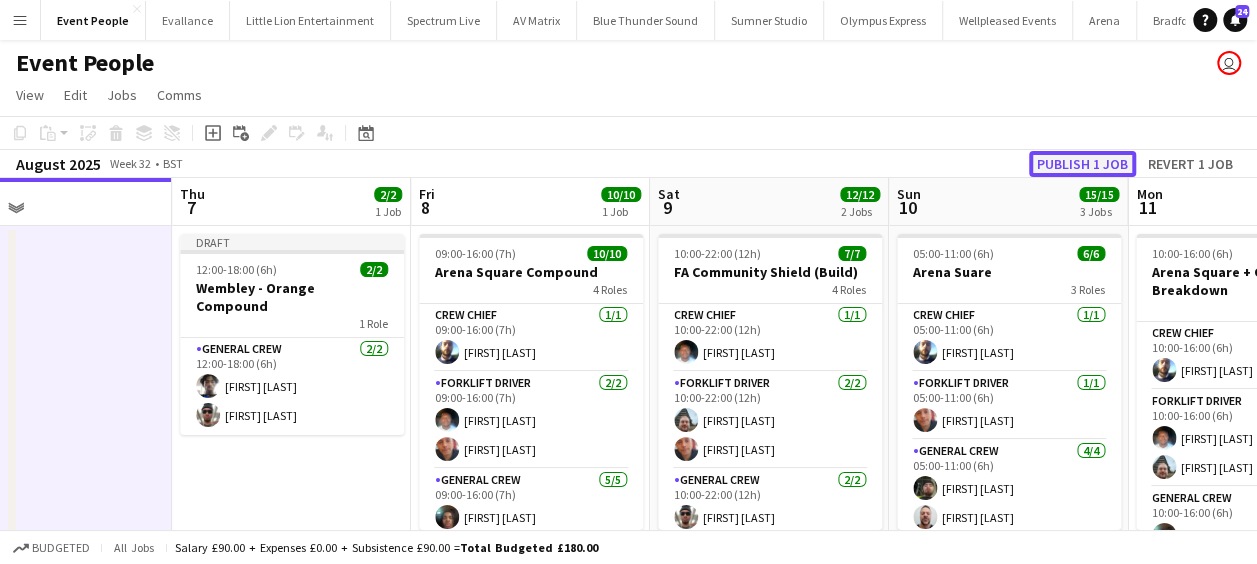 click on "Publish 1 job" 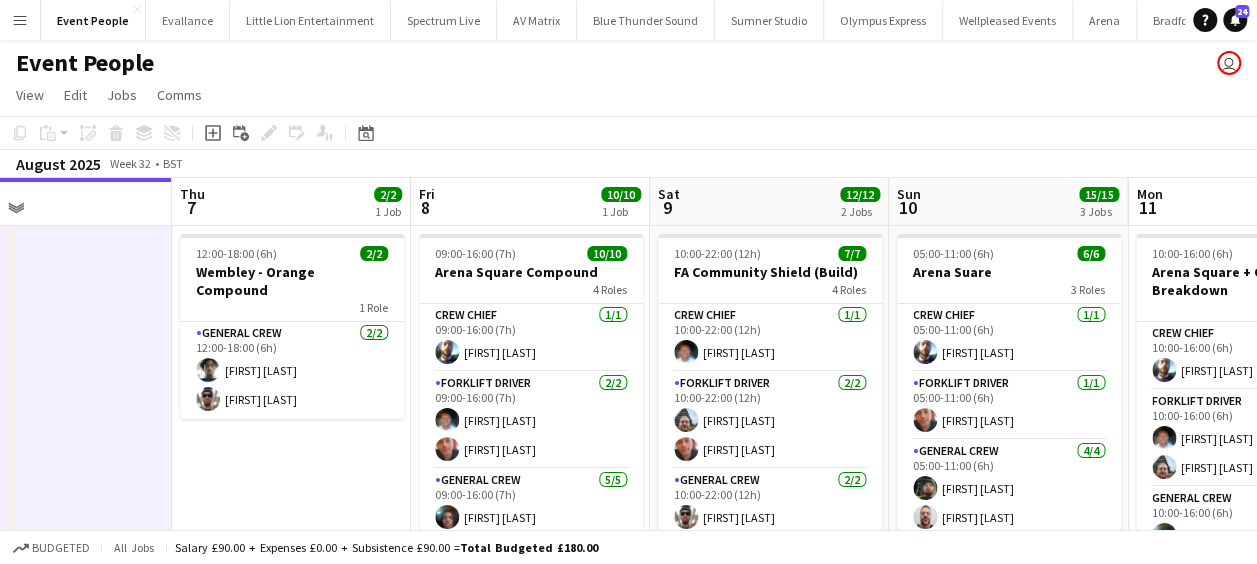 click on "Menu" at bounding box center [20, 20] 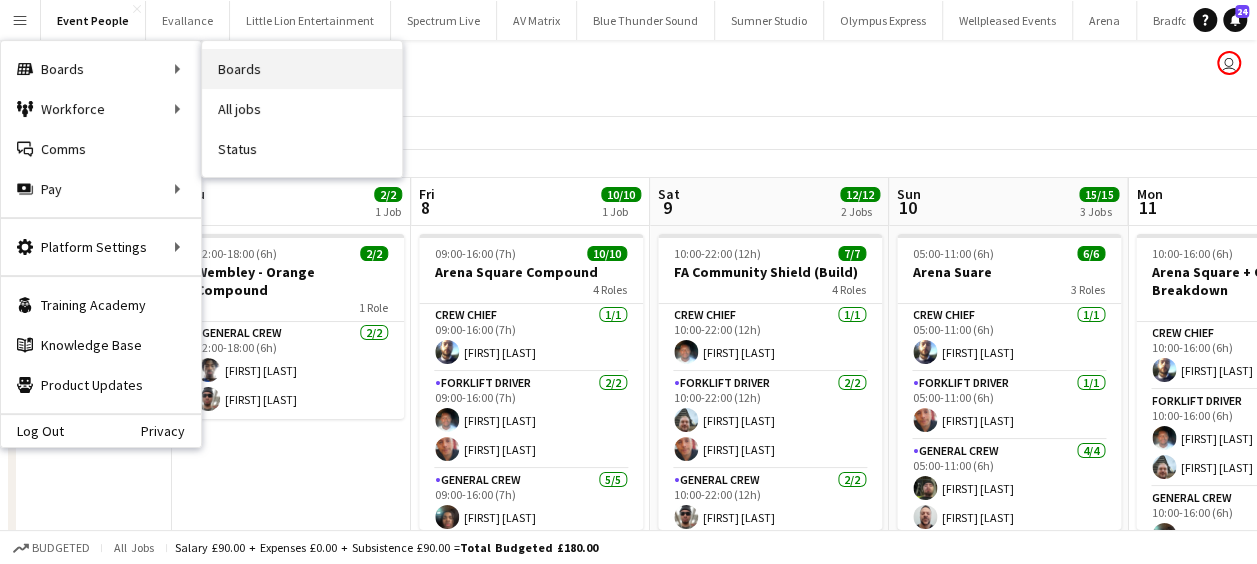 click on "Boards" at bounding box center [302, 69] 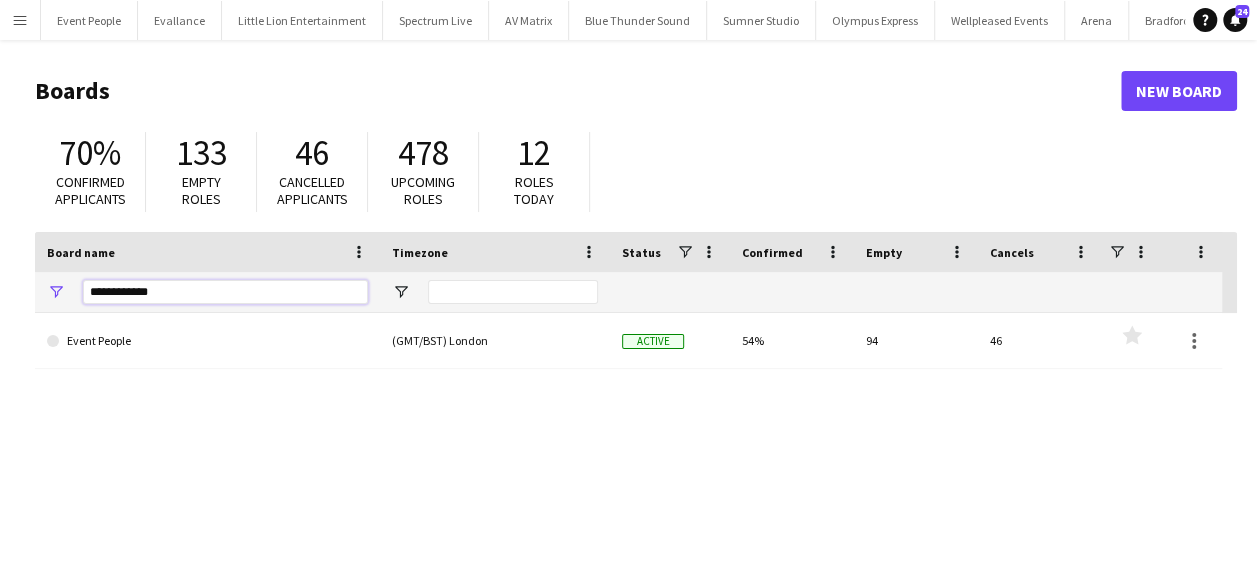 drag, startPoint x: 166, startPoint y: 300, endPoint x: 60, endPoint y: 294, distance: 106.16968 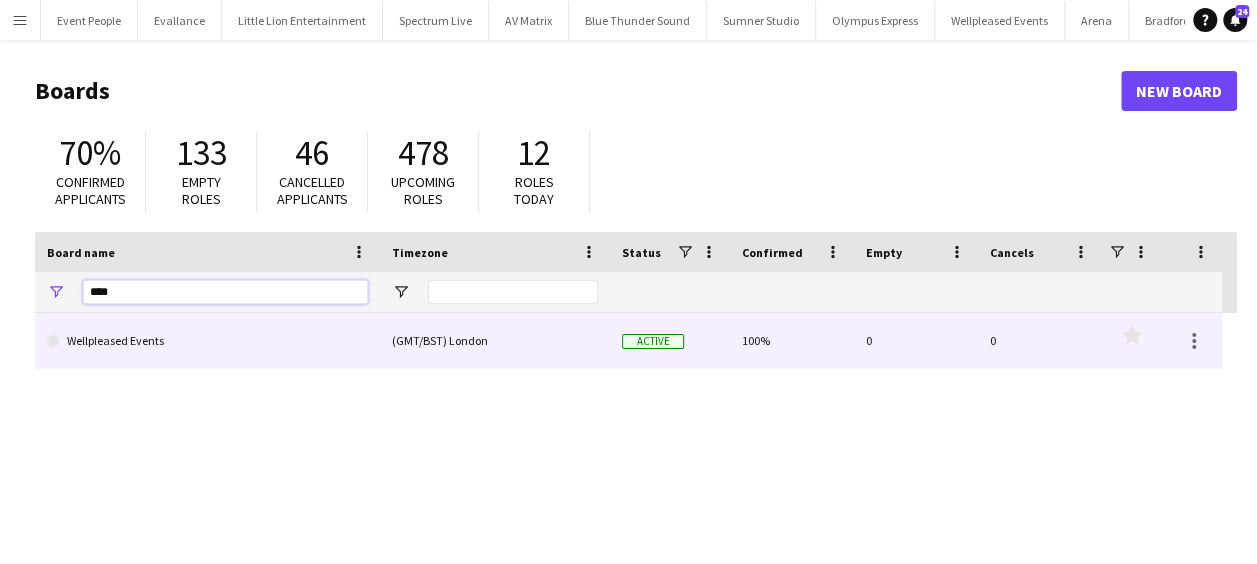 type on "****" 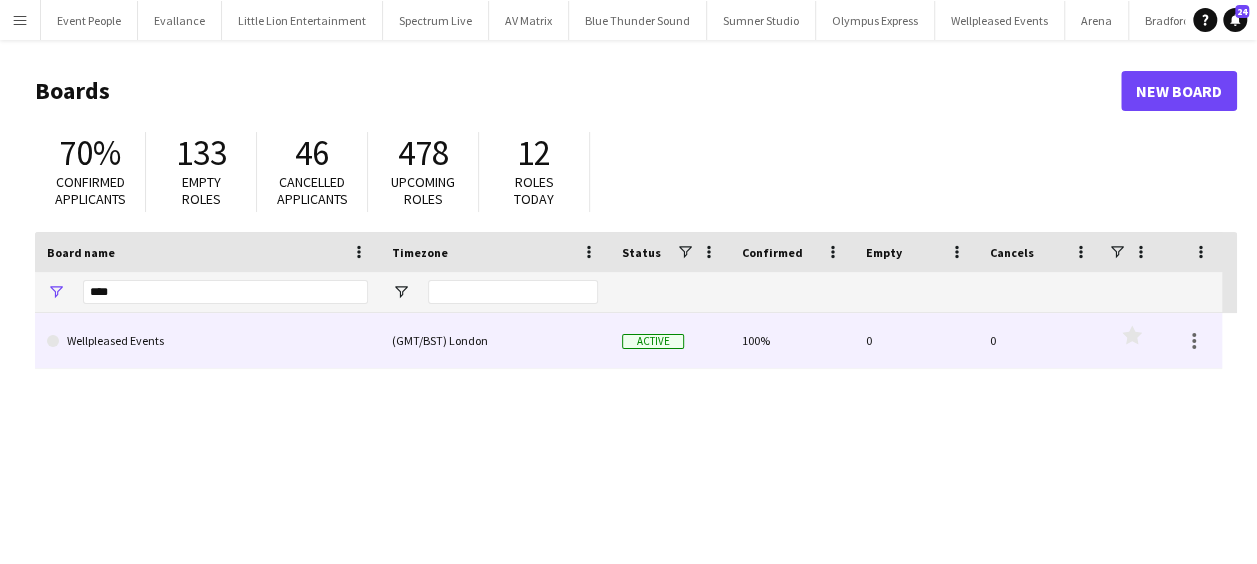 click on "Wellpleased Events" 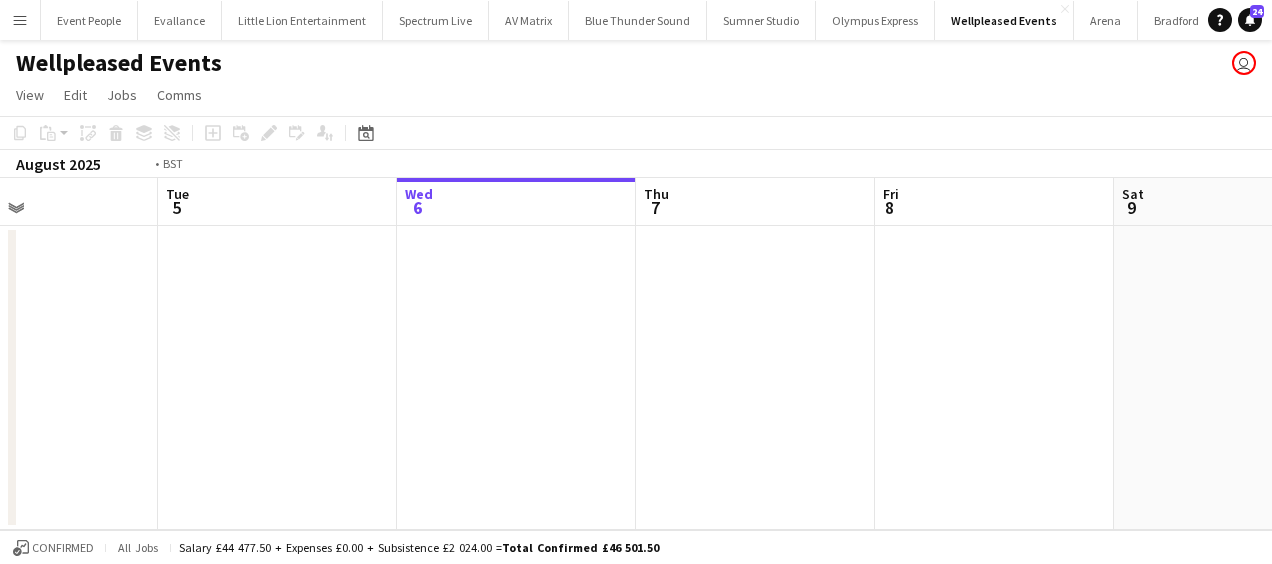drag, startPoint x: 532, startPoint y: 322, endPoint x: 788, endPoint y: 321, distance: 256.00195 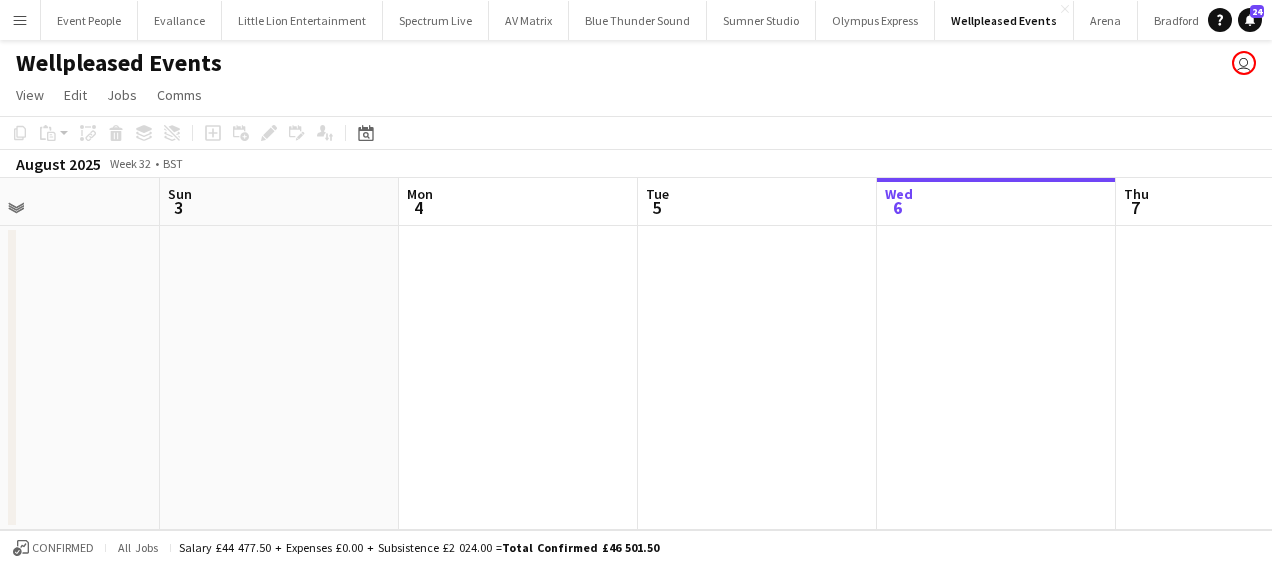 drag, startPoint x: 628, startPoint y: 323, endPoint x: 538, endPoint y: 326, distance: 90.04999 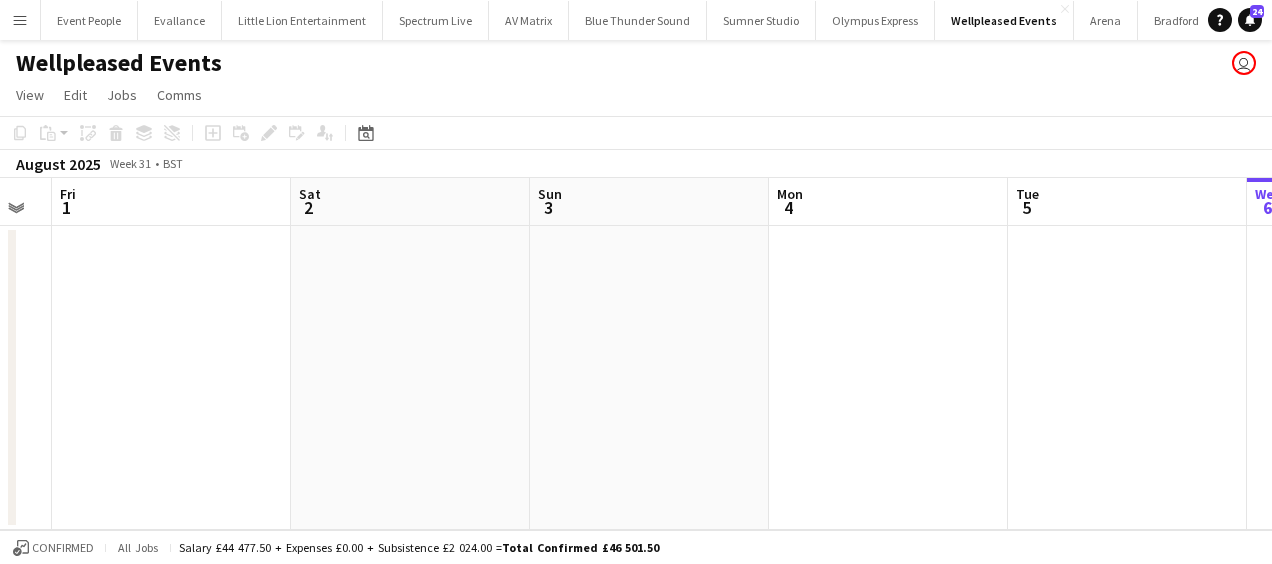 drag, startPoint x: 466, startPoint y: 327, endPoint x: 756, endPoint y: 323, distance: 290.0276 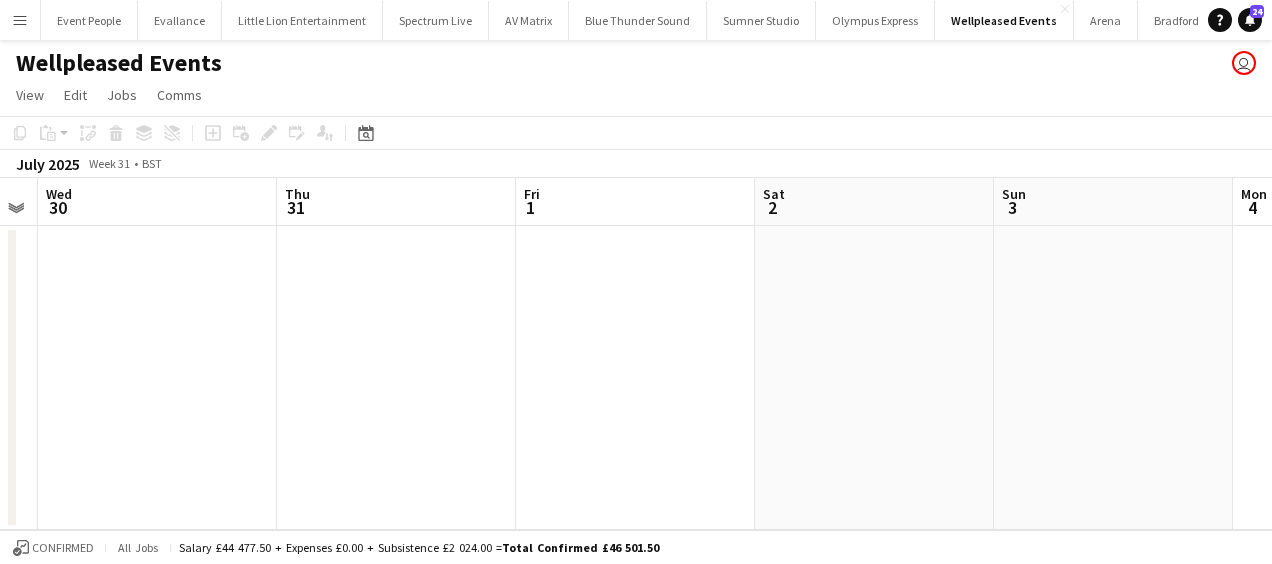 drag, startPoint x: 283, startPoint y: 360, endPoint x: 430, endPoint y: 352, distance: 147.21753 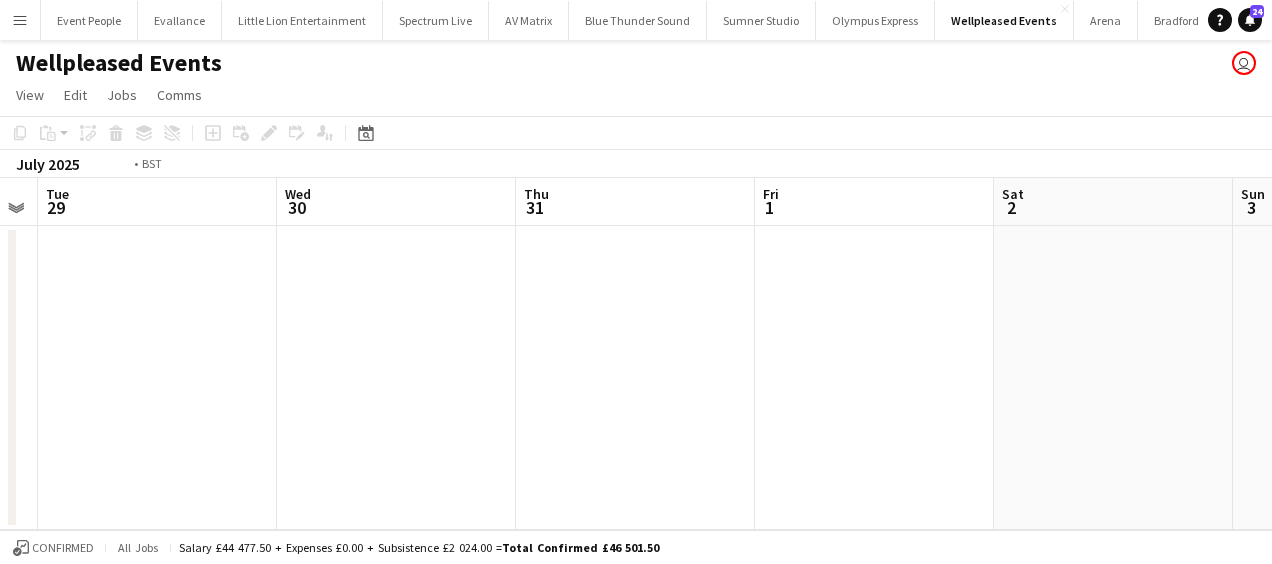 drag, startPoint x: 430, startPoint y: 352, endPoint x: 443, endPoint y: 359, distance: 14.764823 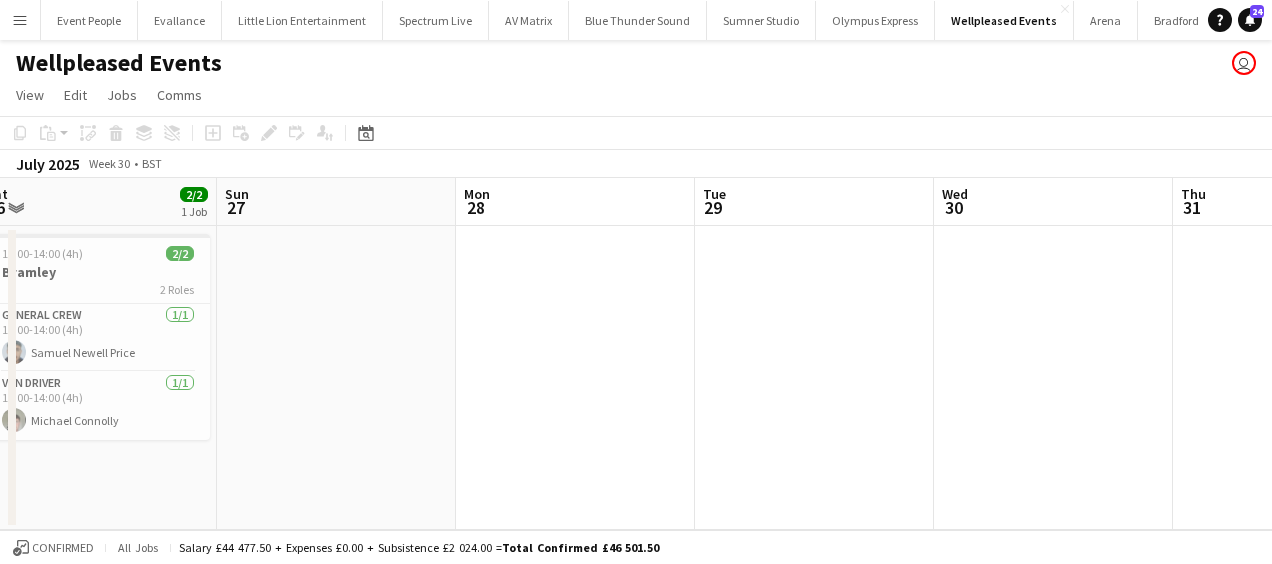 drag, startPoint x: 583, startPoint y: 359, endPoint x: 601, endPoint y: 363, distance: 18.439089 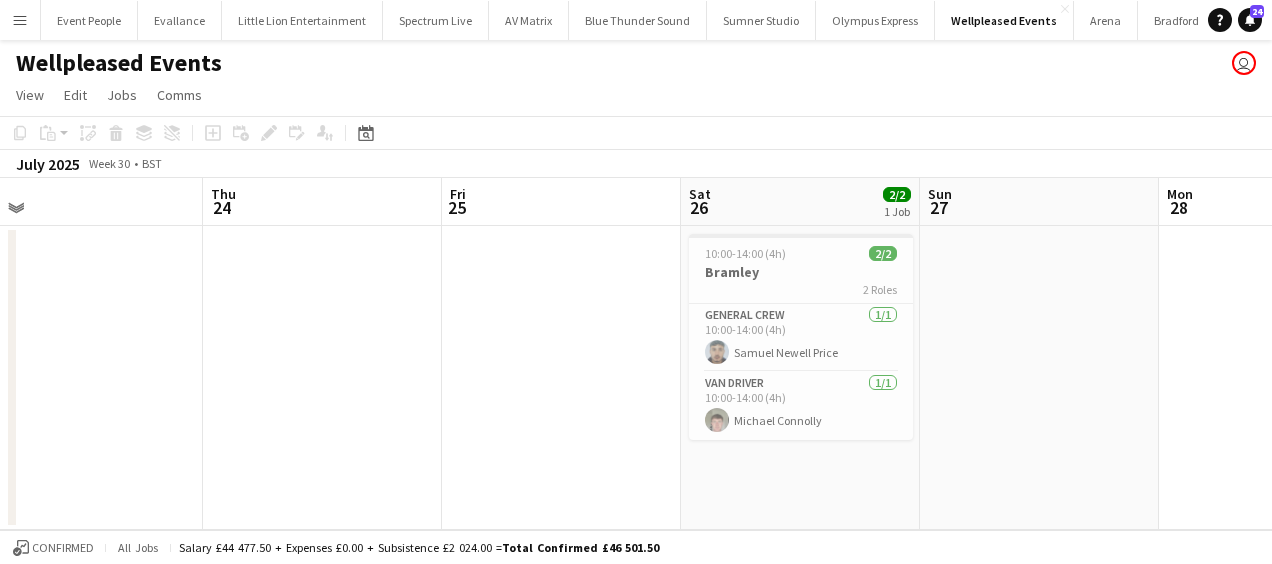 drag, startPoint x: 601, startPoint y: 363, endPoint x: 552, endPoint y: 370, distance: 49.497475 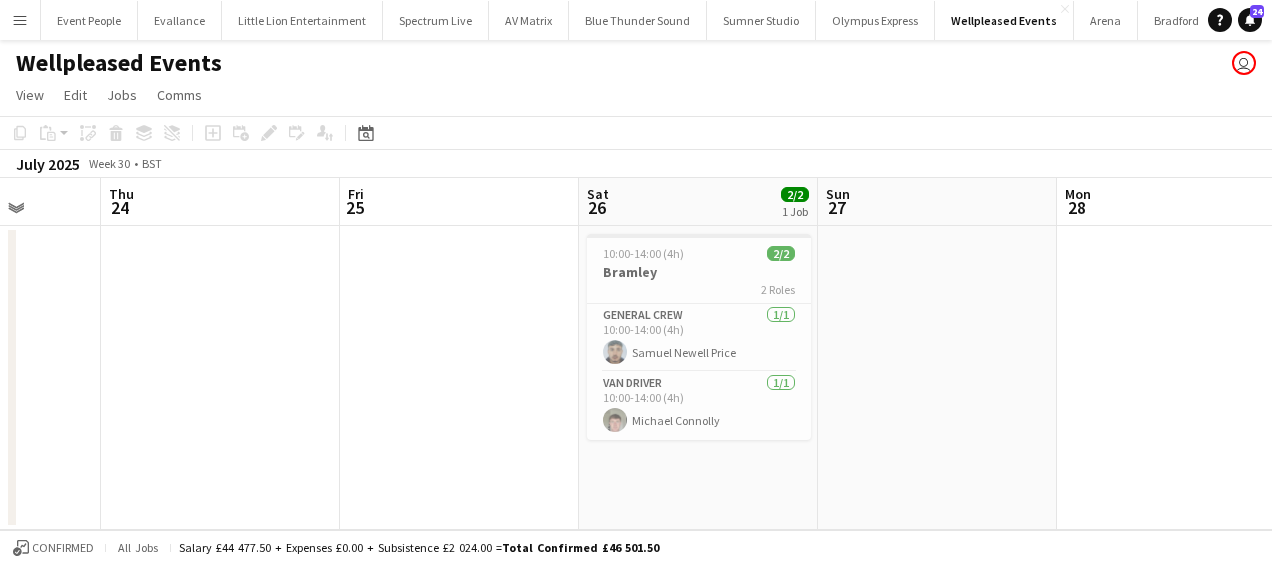 click on "Menu" at bounding box center (20, 20) 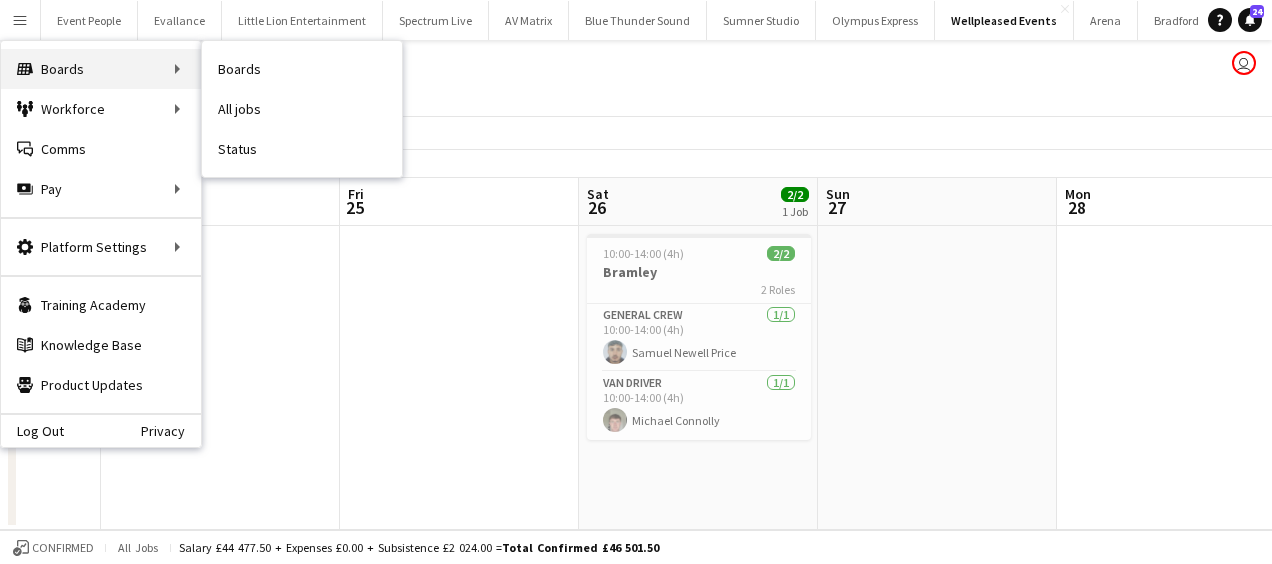 drag, startPoint x: 69, startPoint y: 67, endPoint x: 136, endPoint y: 67, distance: 67 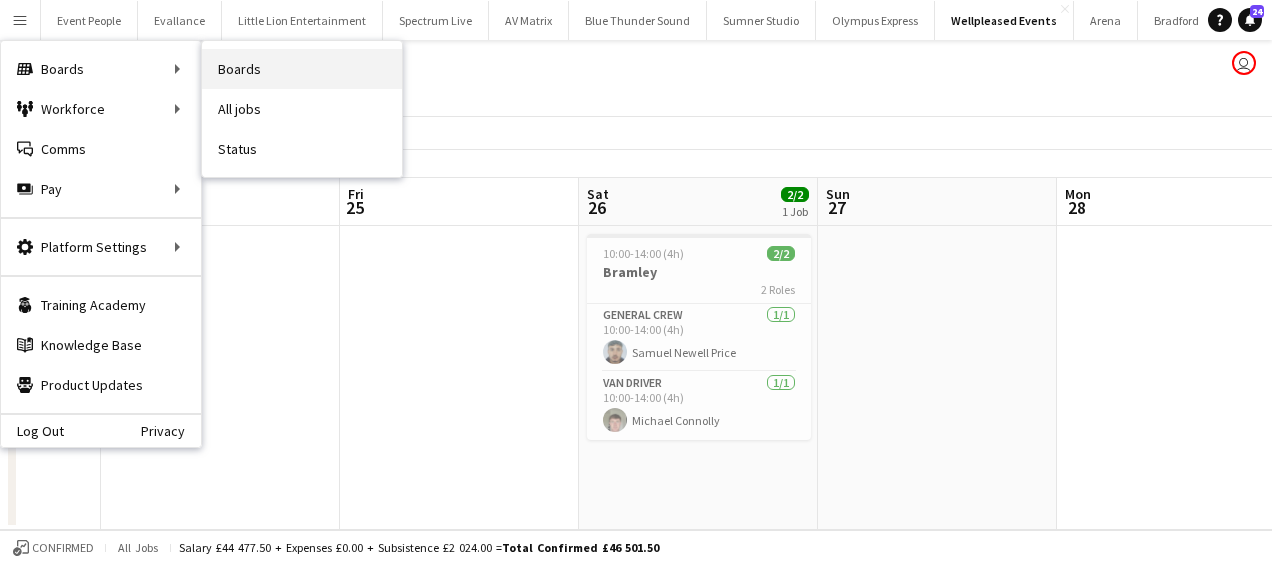 click on "Boards" at bounding box center [302, 69] 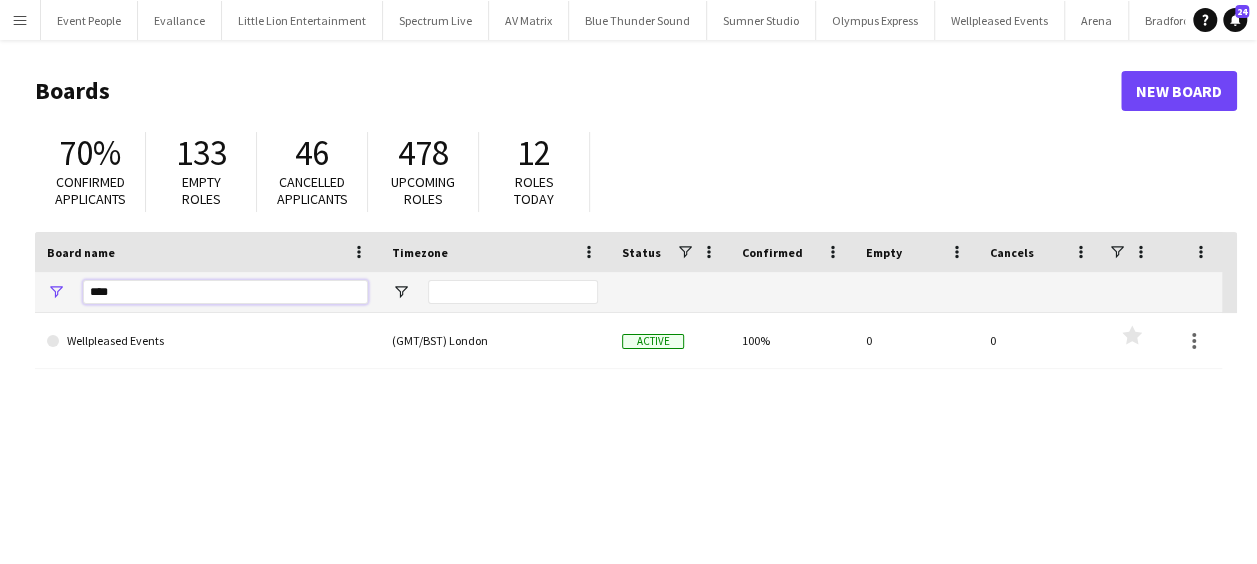 drag, startPoint x: 126, startPoint y: 290, endPoint x: 58, endPoint y: 300, distance: 68.73136 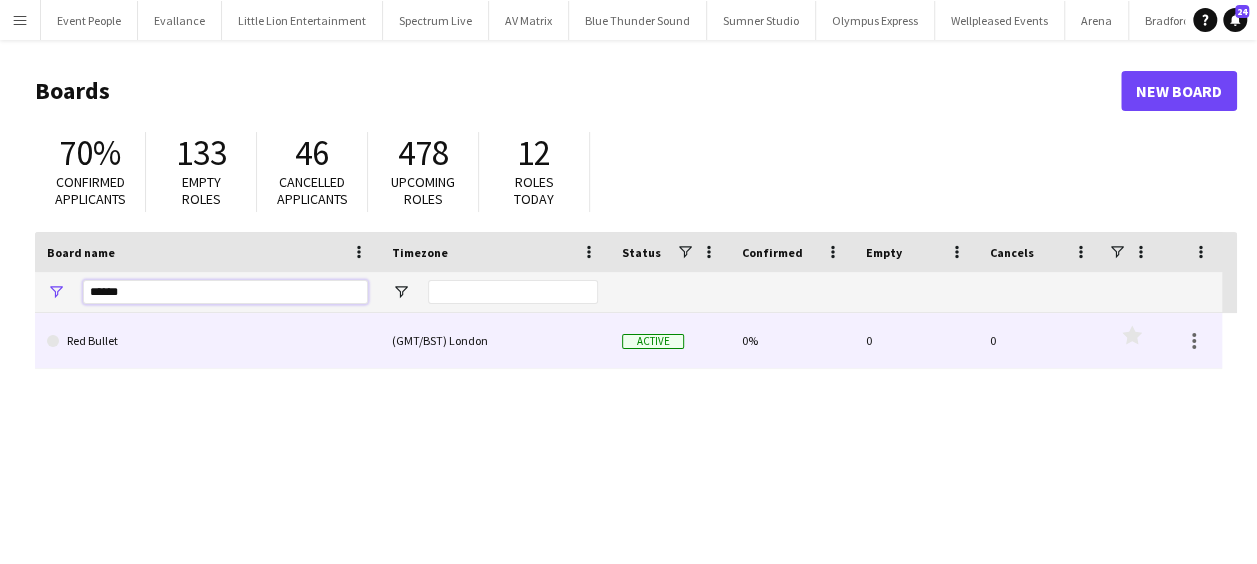 type on "******" 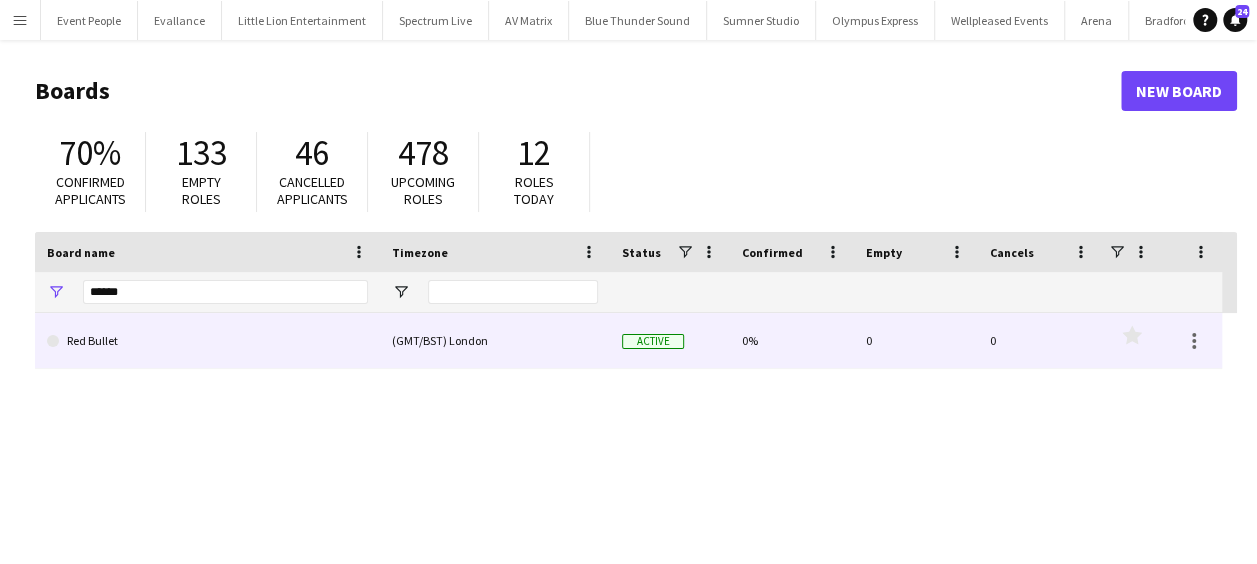click on "Red Bullet" 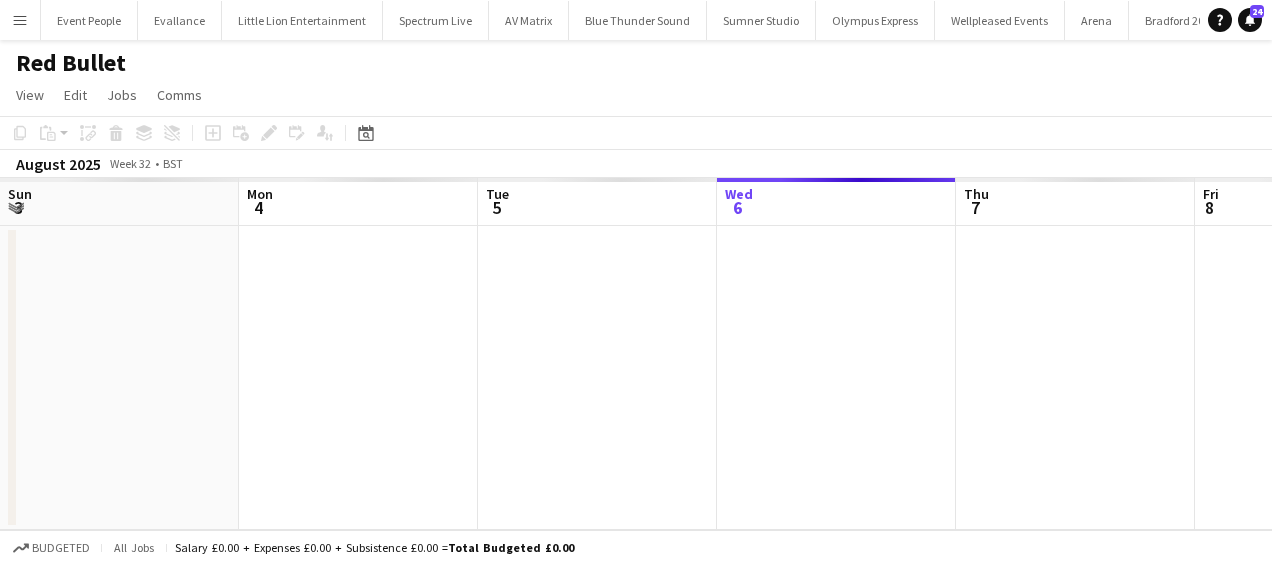scroll, scrollTop: 0, scrollLeft: 478, axis: horizontal 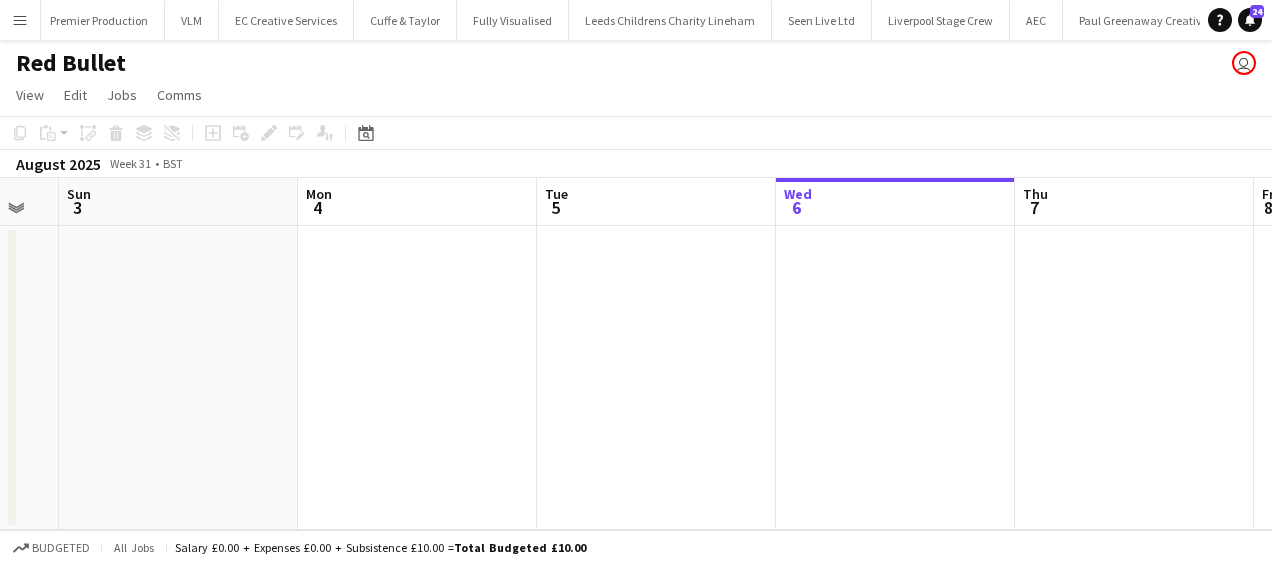 drag, startPoint x: 294, startPoint y: 323, endPoint x: 685, endPoint y: 354, distance: 392.227 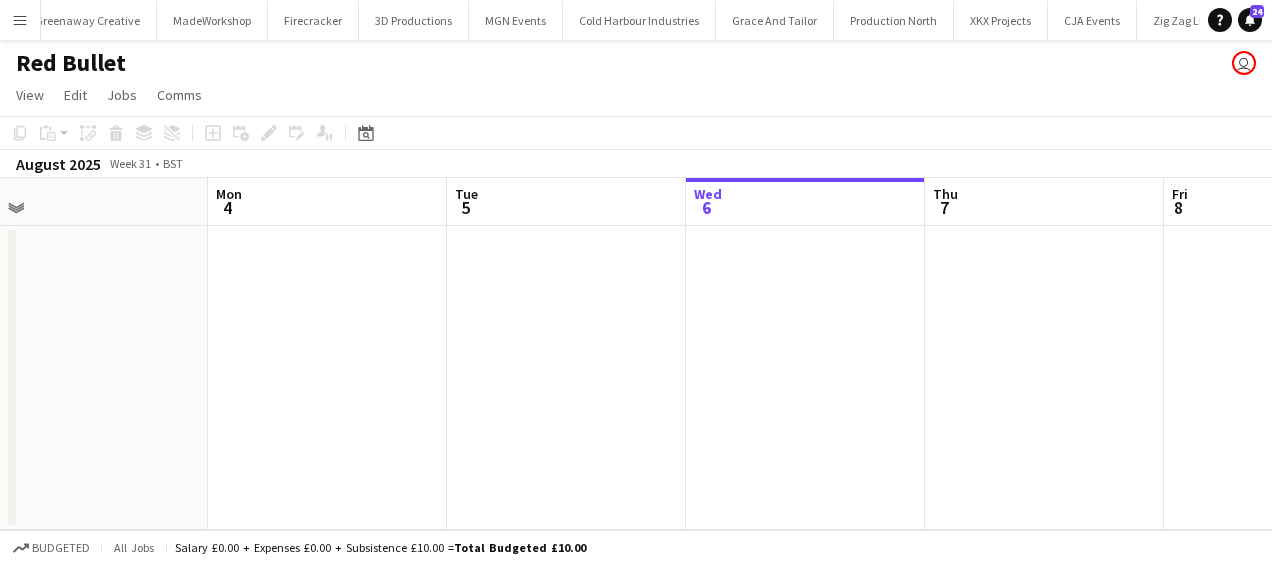 scroll, scrollTop: 0, scrollLeft: 3780, axis: horizontal 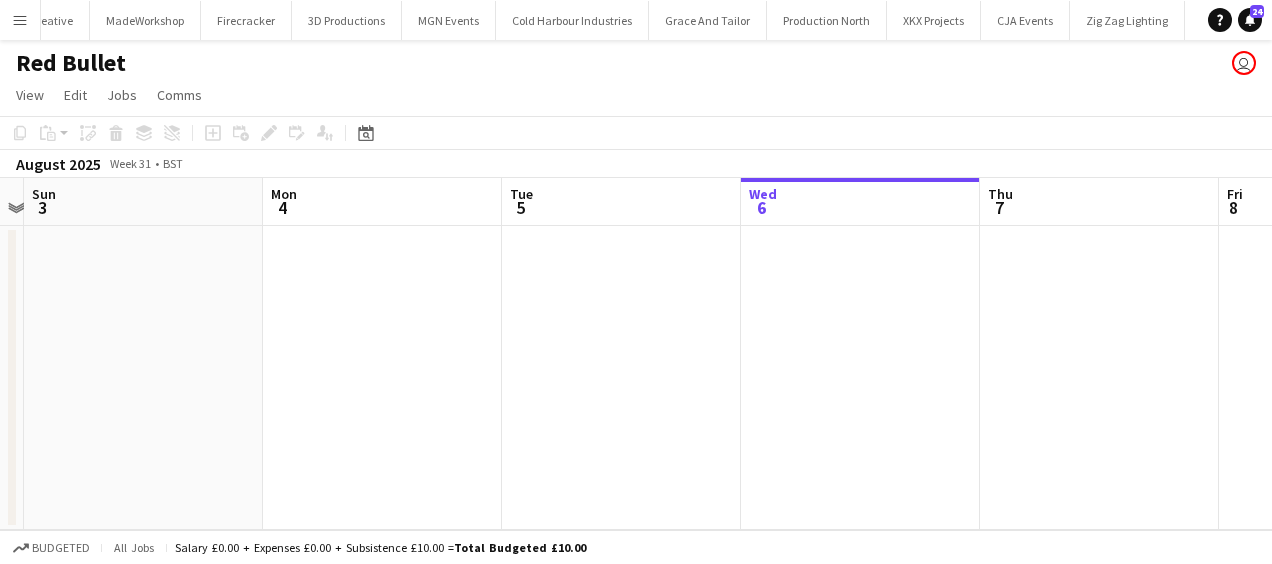 drag, startPoint x: 426, startPoint y: 356, endPoint x: 638, endPoint y: 362, distance: 212.08488 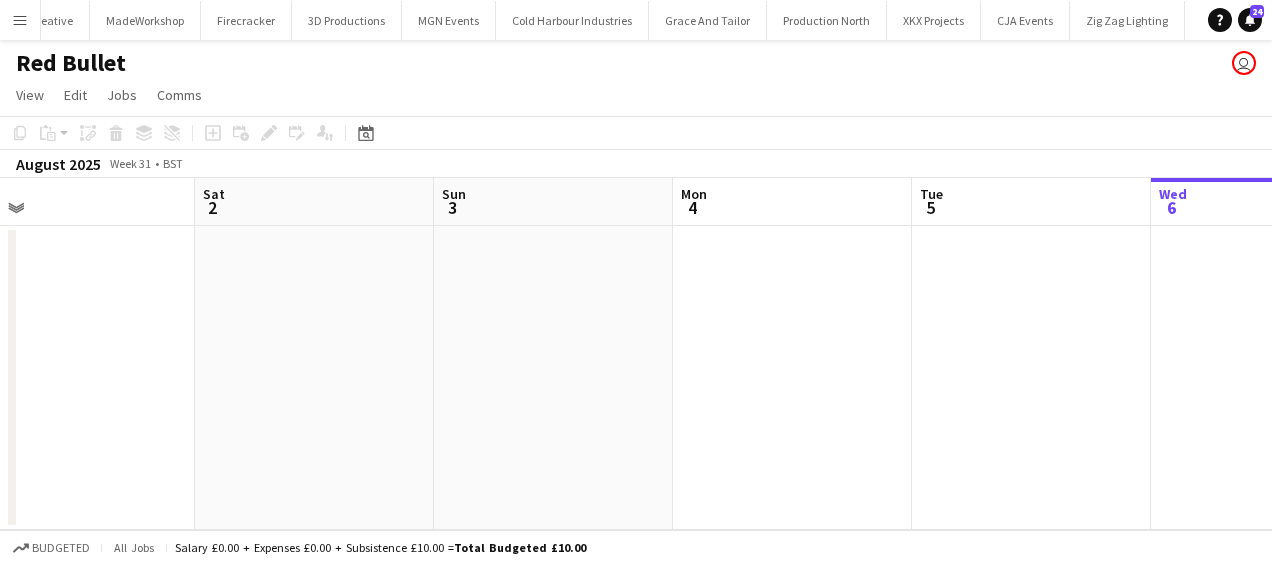 drag, startPoint x: 730, startPoint y: 362, endPoint x: 743, endPoint y: 369, distance: 14.764823 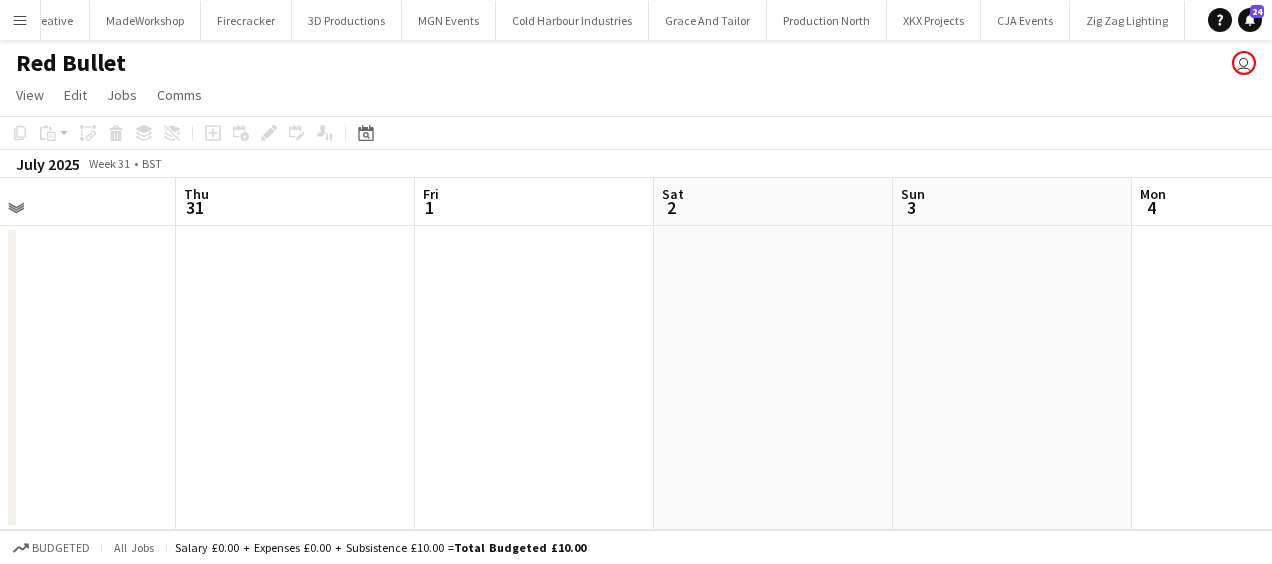 click on "Mon   28   Tue   29   Wed   30   Thu   31   Fri   1   Sat   2   Sun   3   Mon   4   Tue   5   Wed   6   Thu   7" at bounding box center (636, 354) 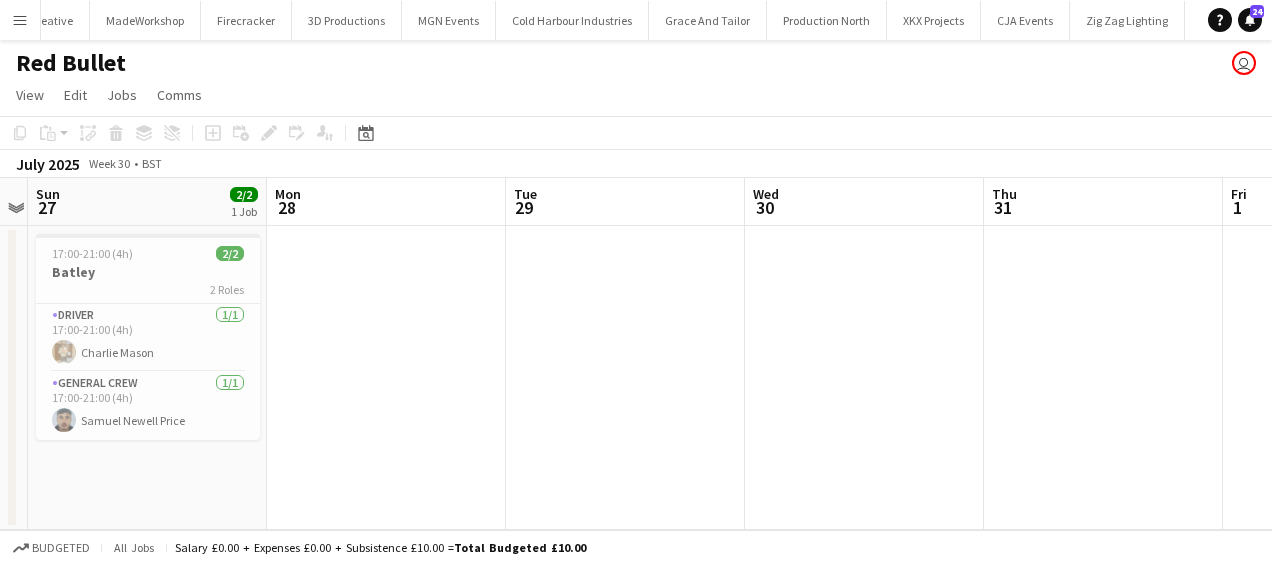 drag, startPoint x: 566, startPoint y: 374, endPoint x: 850, endPoint y: 374, distance: 284 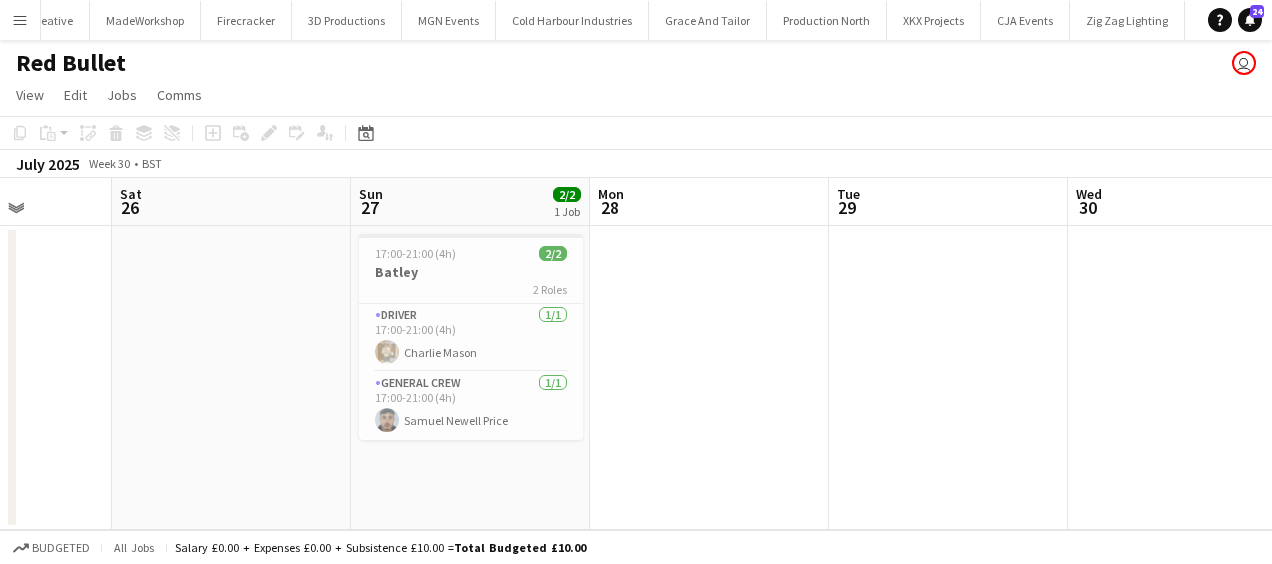 drag, startPoint x: 719, startPoint y: 356, endPoint x: 854, endPoint y: 362, distance: 135.13327 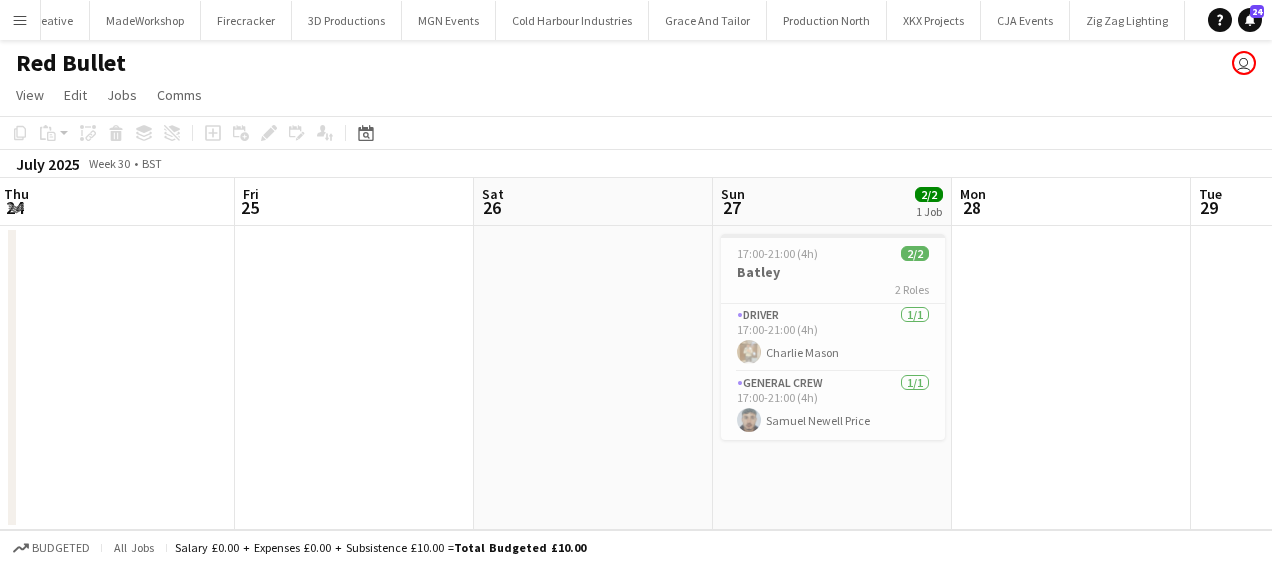 click on "Tue   22   Wed   23   Thu   24   Fri   25   Sat   26   Sun   27   2/2   1 Job   Mon   28   Tue   29   Wed   30   Thu   31   Fri   1      17:00-21:00 (4h)    2/2   Batley   2 Roles   Driver   1/1   17:00-21:00 (4h)
[FIRST] [LAST]  General Crew   1/1   17:00-21:00 (4h)
[FIRST] [LAST]" at bounding box center [636, 354] 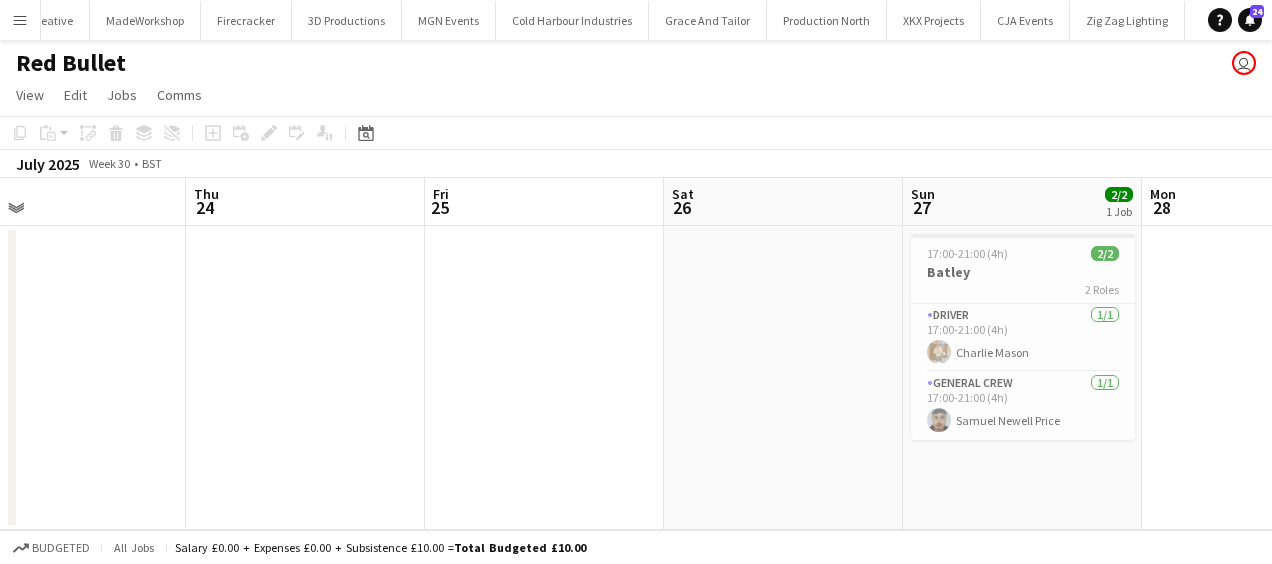 click on "Mon   21   Tue   22   Wed   23   Thu   24   Fri   25   Sat   26   Sun   27   2/2   1 Job   Mon   28   Tue   29   Wed   30   Thu   31      17:00-21:00 (4h)    2/2   [CITY]   2 Roles   Driver   1/1   17:00-21:00 (4h)
[FIRST] [LAST]  General Crew   1/1   17:00-21:00 (4h)
[FIRST] [LAST] [FIRST] [LAST]" at bounding box center (636, 354) 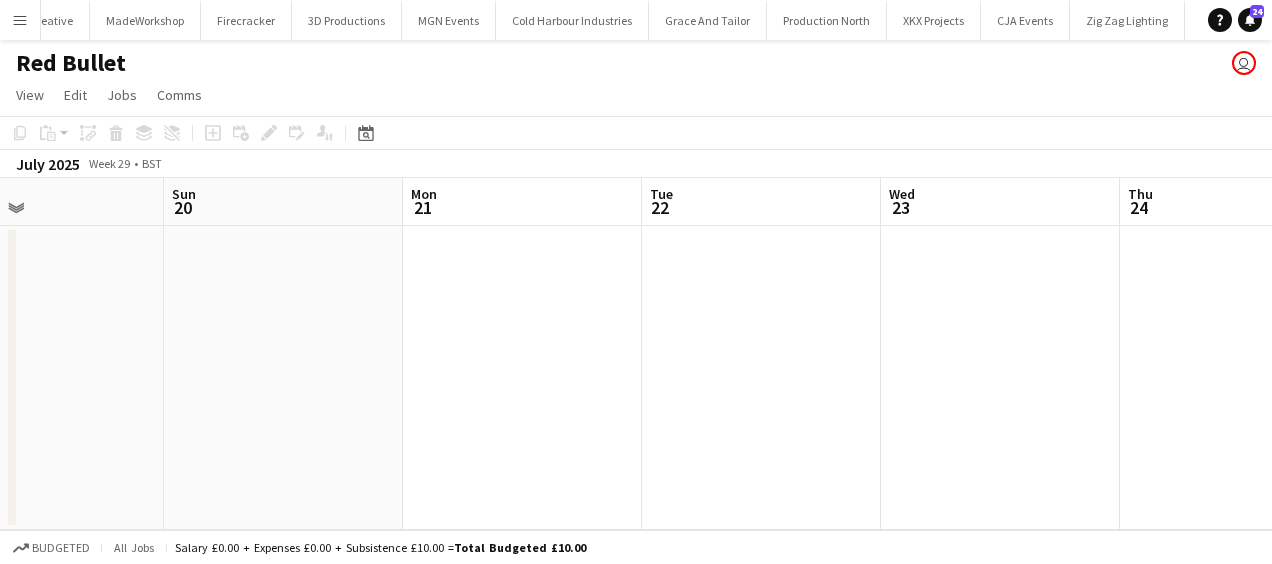 drag, startPoint x: 1055, startPoint y: 364, endPoint x: 612, endPoint y: 361, distance: 443.01016 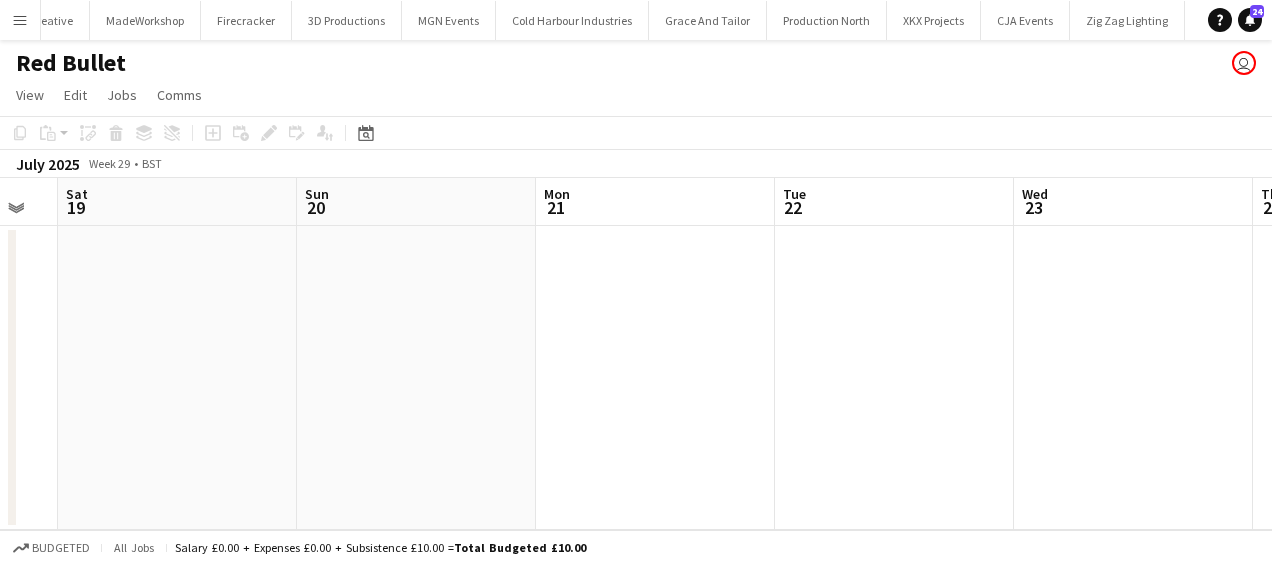 drag, startPoint x: 750, startPoint y: 361, endPoint x: 1017, endPoint y: 367, distance: 267.0674 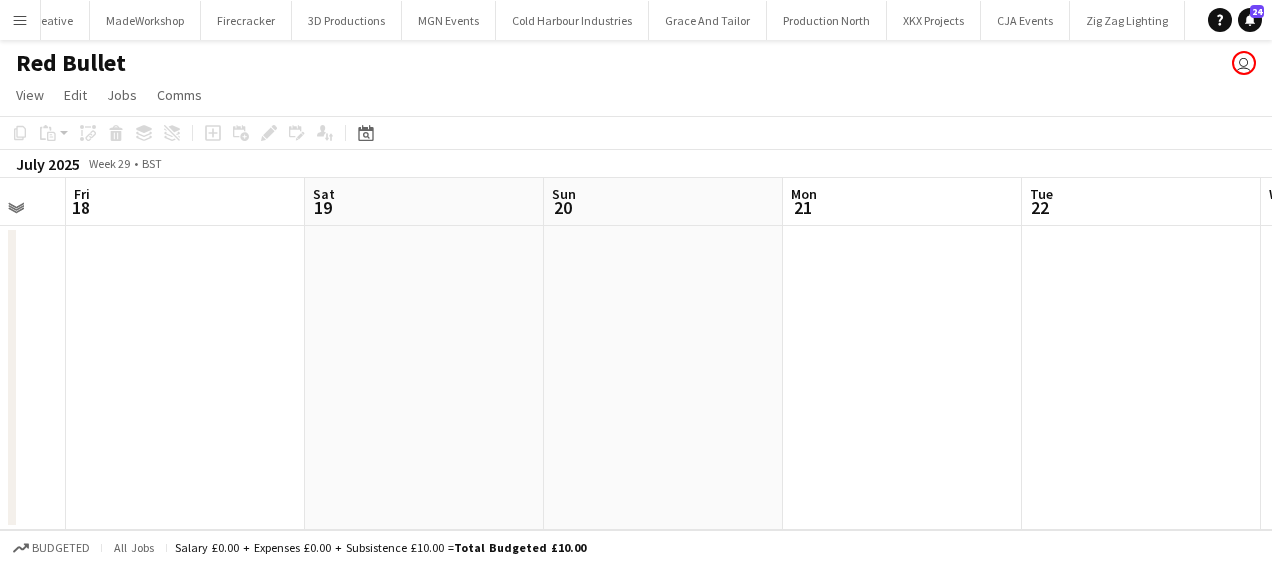 drag, startPoint x: 1073, startPoint y: 361, endPoint x: 1148, endPoint y: 344, distance: 76.902534 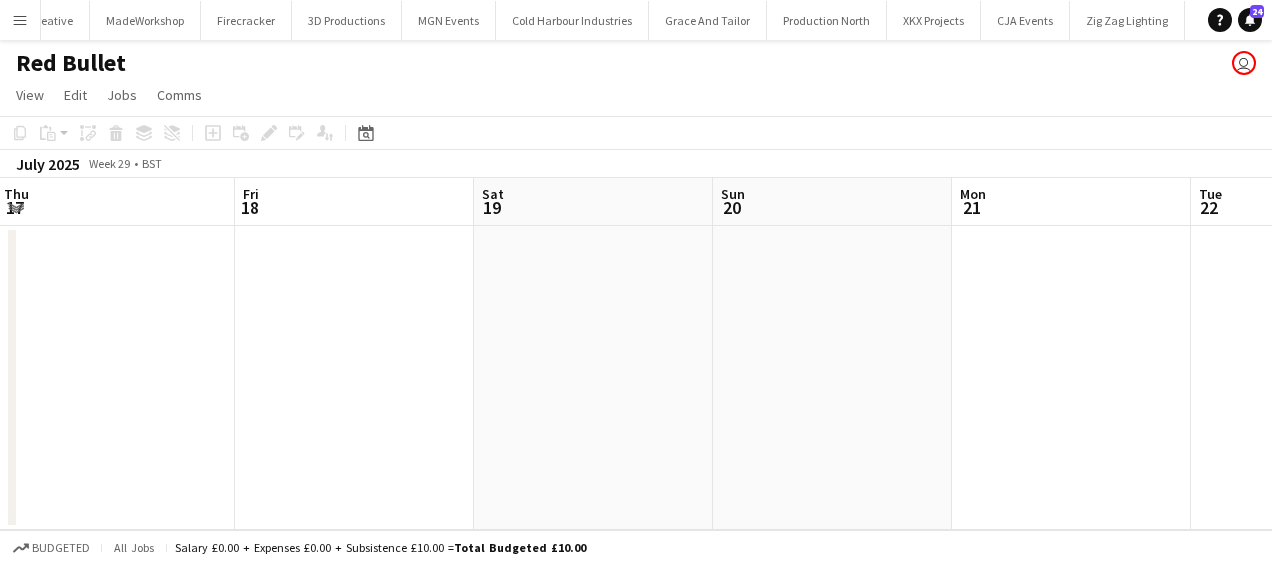 drag, startPoint x: 1275, startPoint y: 343, endPoint x: 1263, endPoint y: 345, distance: 12.165525 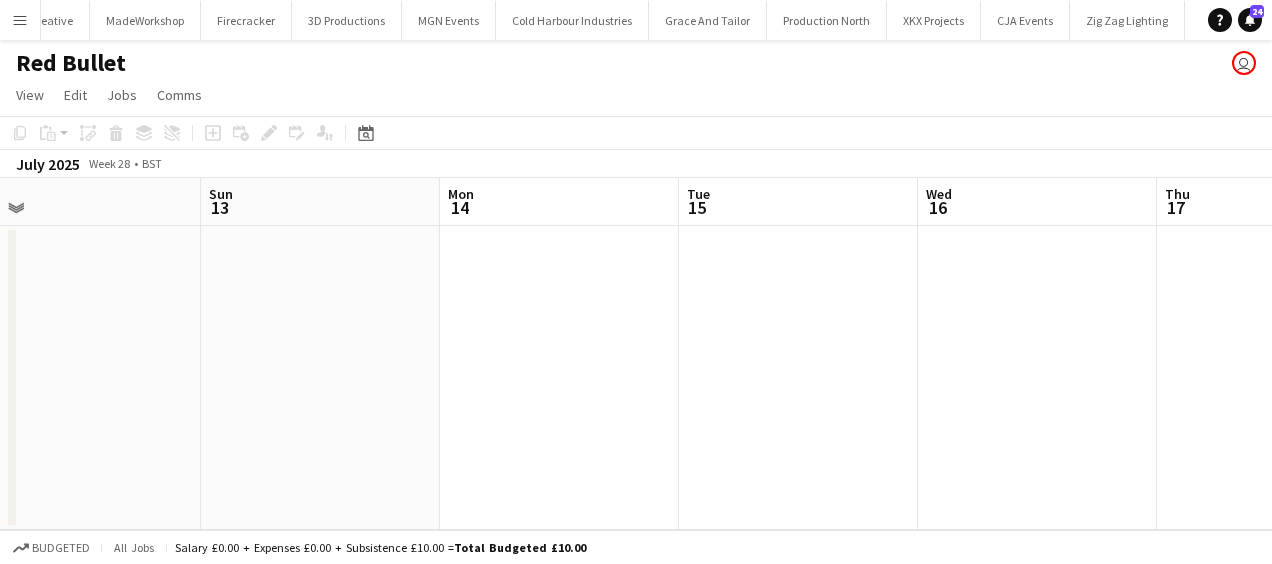 drag, startPoint x: 1179, startPoint y: 348, endPoint x: 1271, endPoint y: 353, distance: 92.13577 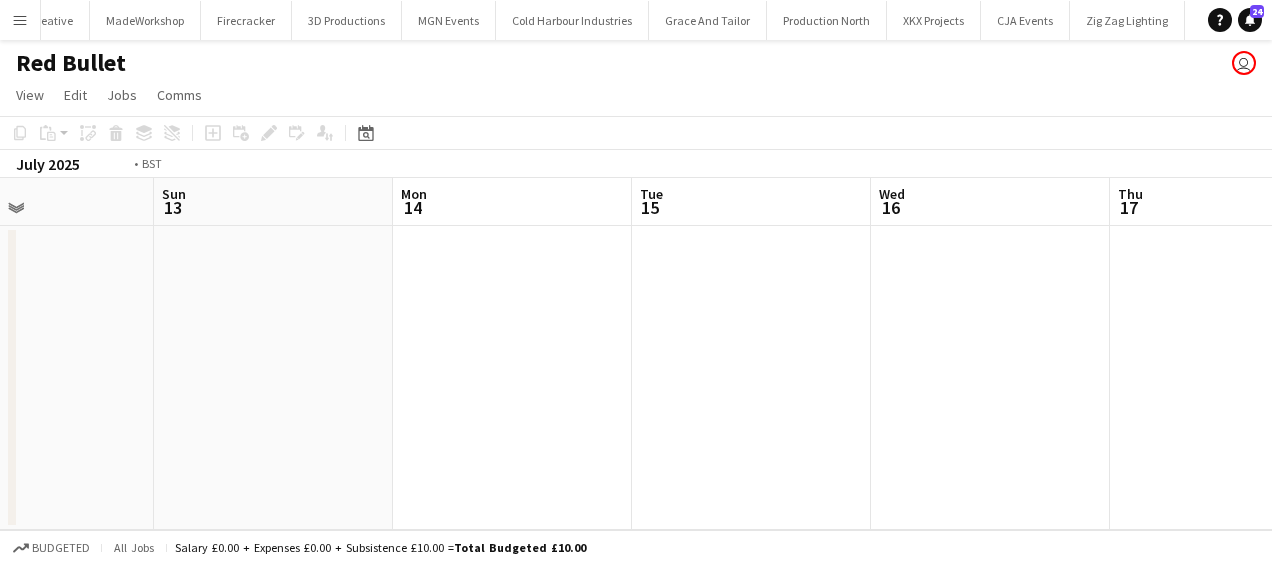 drag, startPoint x: 1228, startPoint y: 358, endPoint x: 680, endPoint y: 335, distance: 548.4824 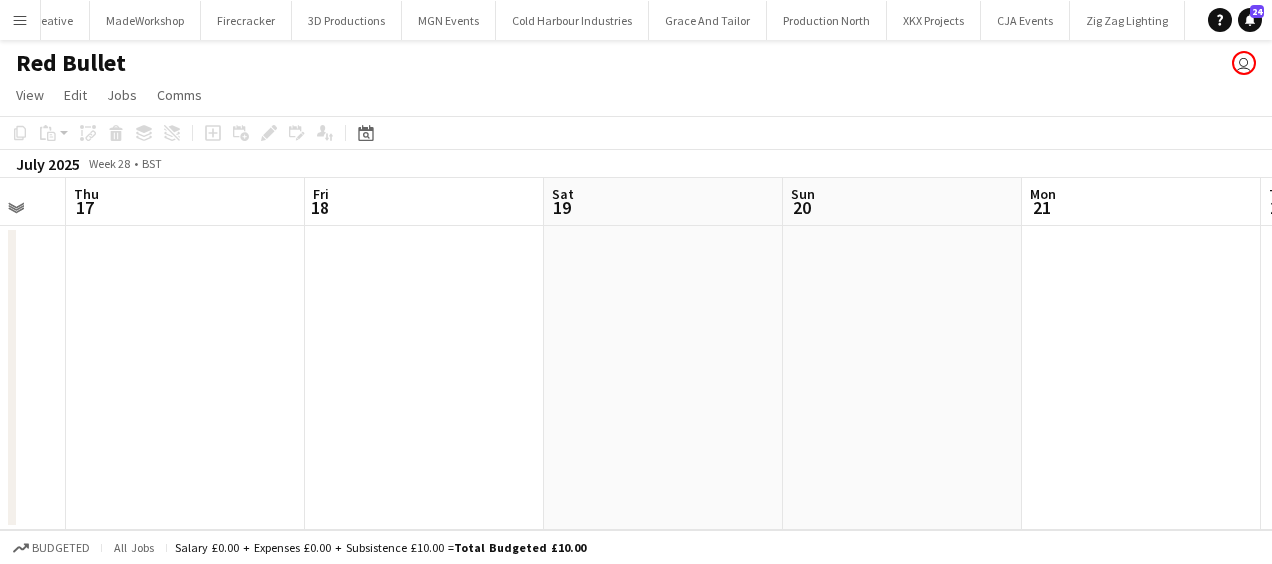 drag, startPoint x: 363, startPoint y: 353, endPoint x: 288, endPoint y: 344, distance: 75.53807 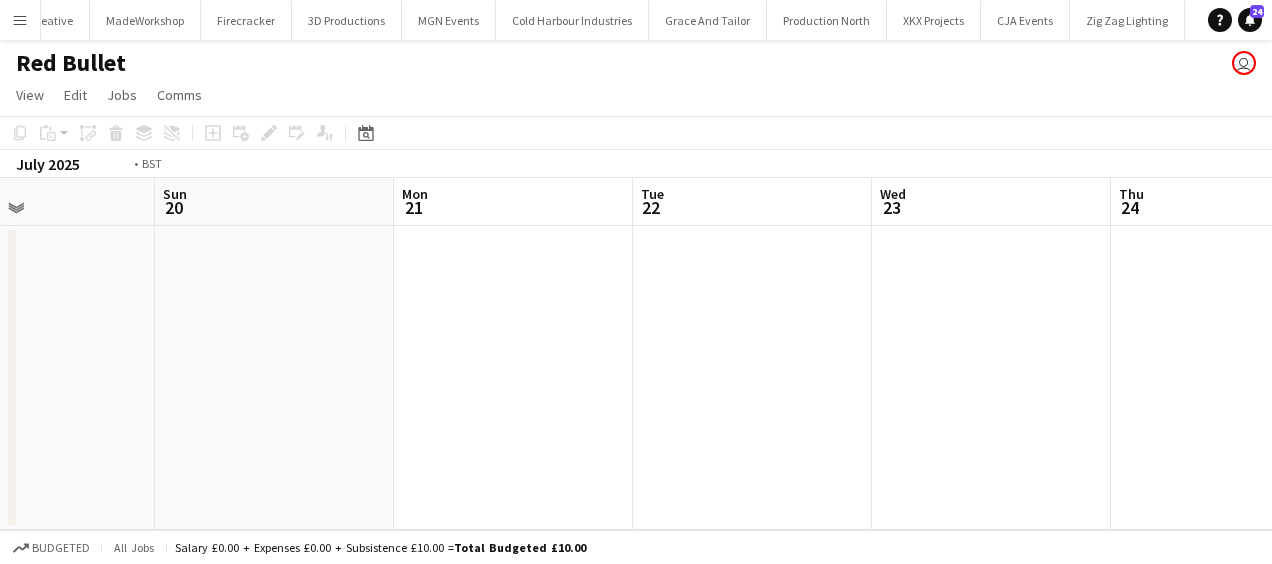 drag, startPoint x: 496, startPoint y: 367, endPoint x: 730, endPoint y: 360, distance: 234.10468 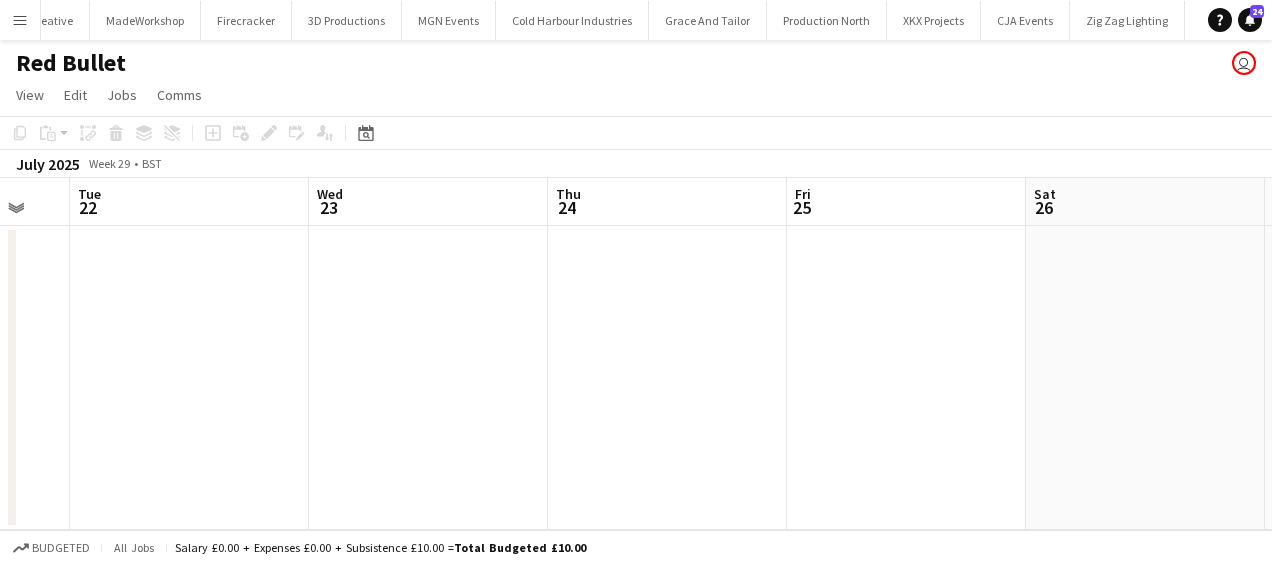 drag, startPoint x: 723, startPoint y: 368, endPoint x: 382, endPoint y: 352, distance: 341.37515 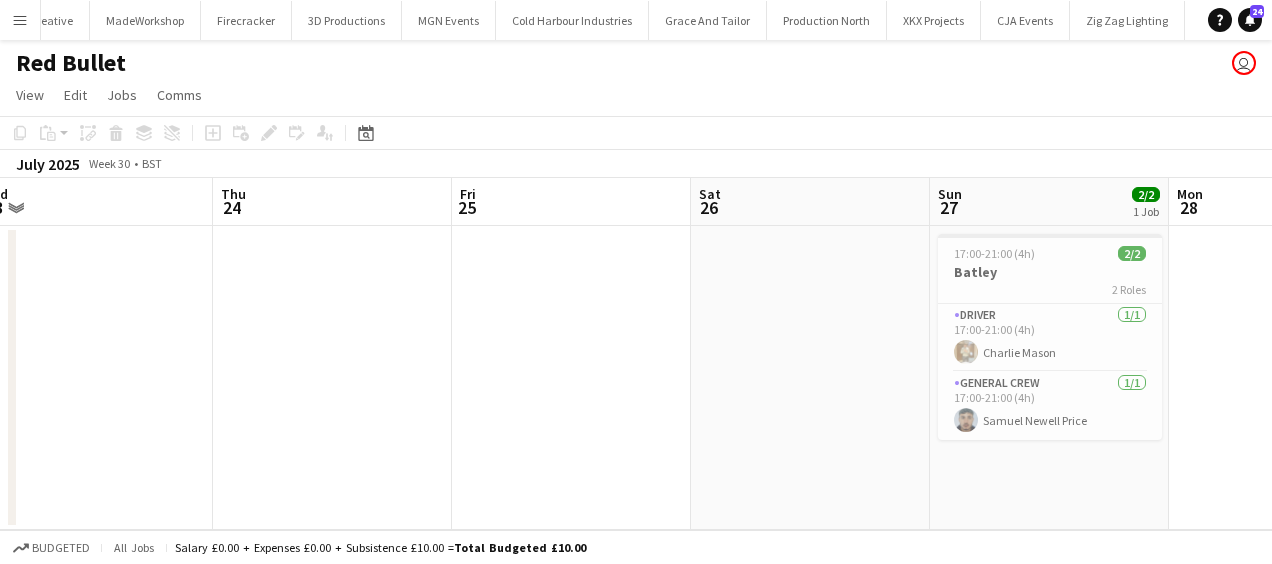 drag, startPoint x: 205, startPoint y: 358, endPoint x: 137, endPoint y: 350, distance: 68.46897 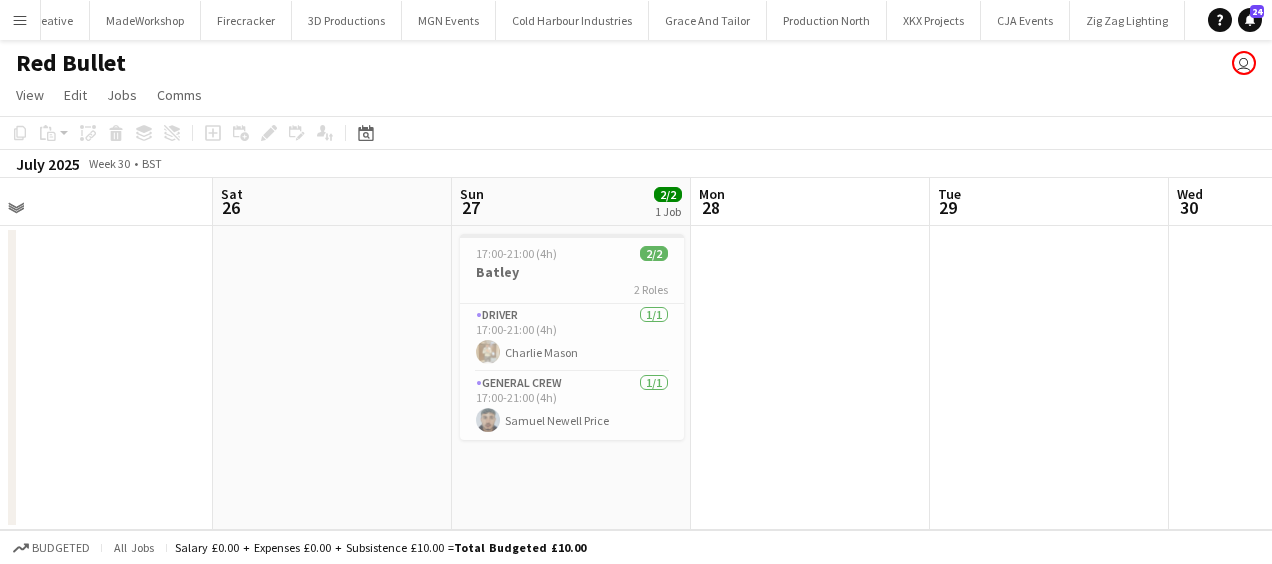 scroll, scrollTop: 0, scrollLeft: 528, axis: horizontal 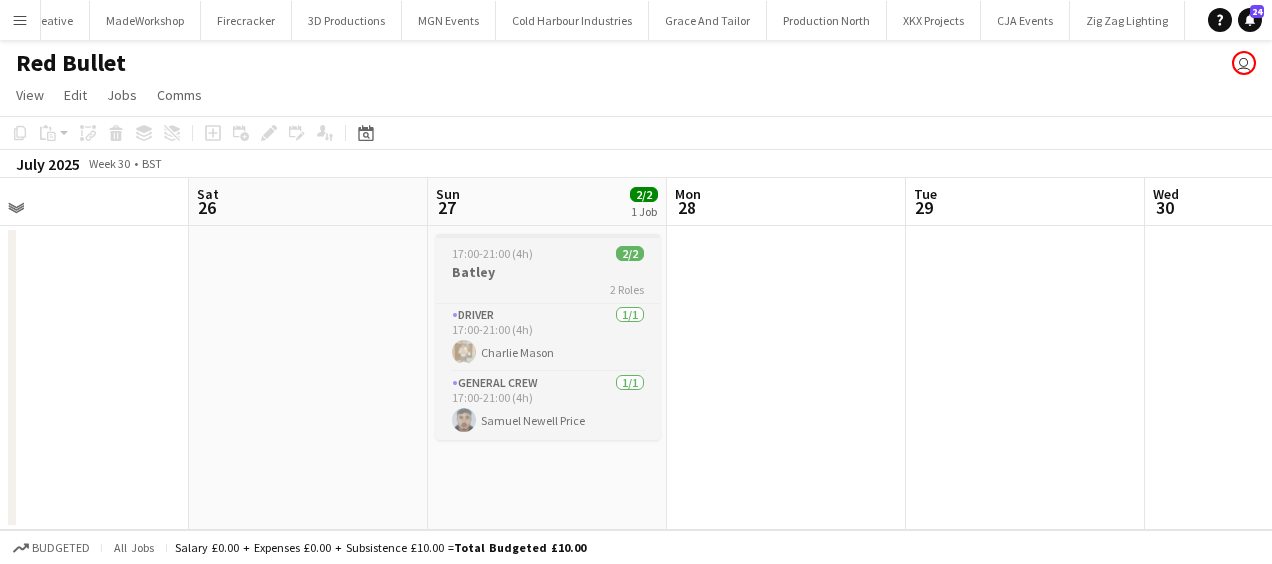 click on "17:00-21:00 (4h)    2/2" at bounding box center (548, 253) 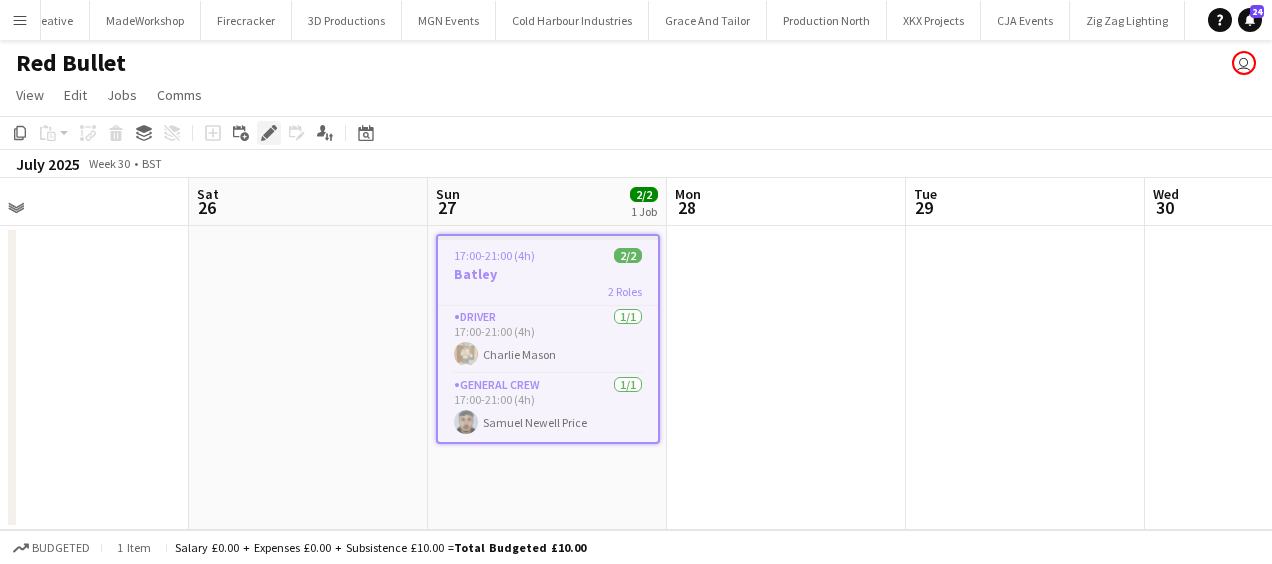 click on "Edit" at bounding box center [269, 133] 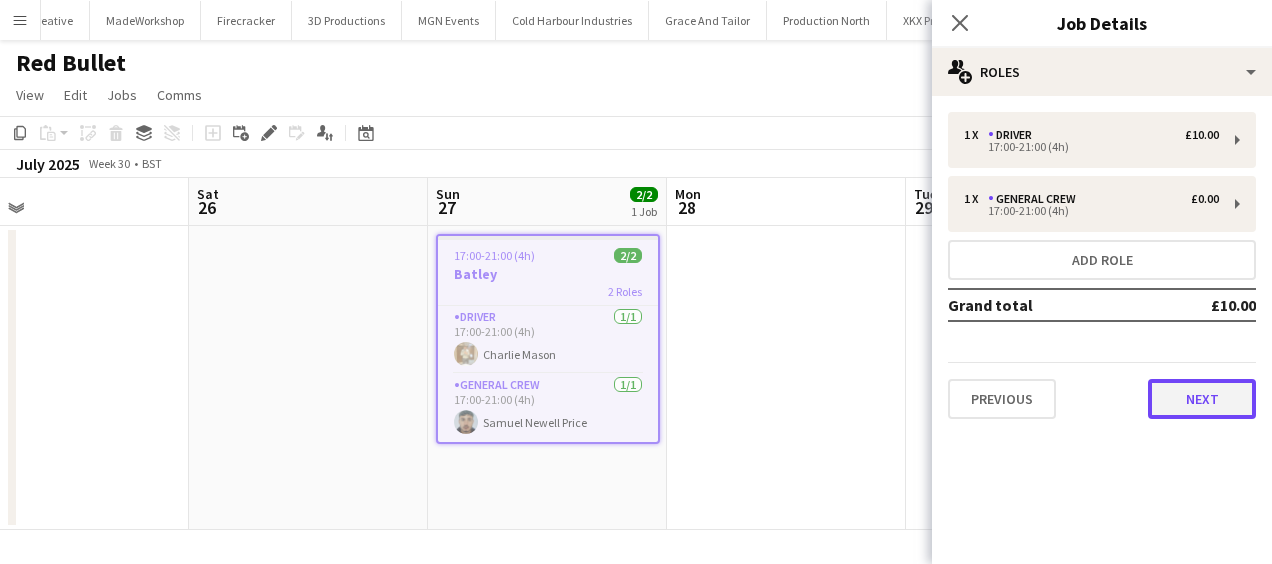 click on "Next" at bounding box center (1202, 399) 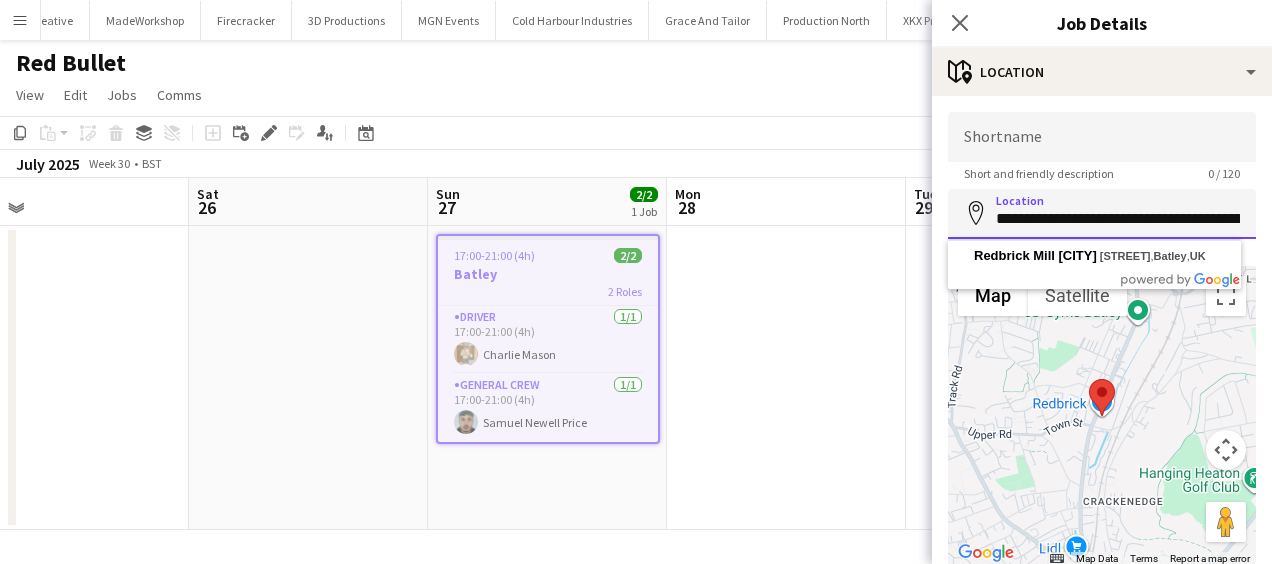 scroll, scrollTop: 0, scrollLeft: 82, axis: horizontal 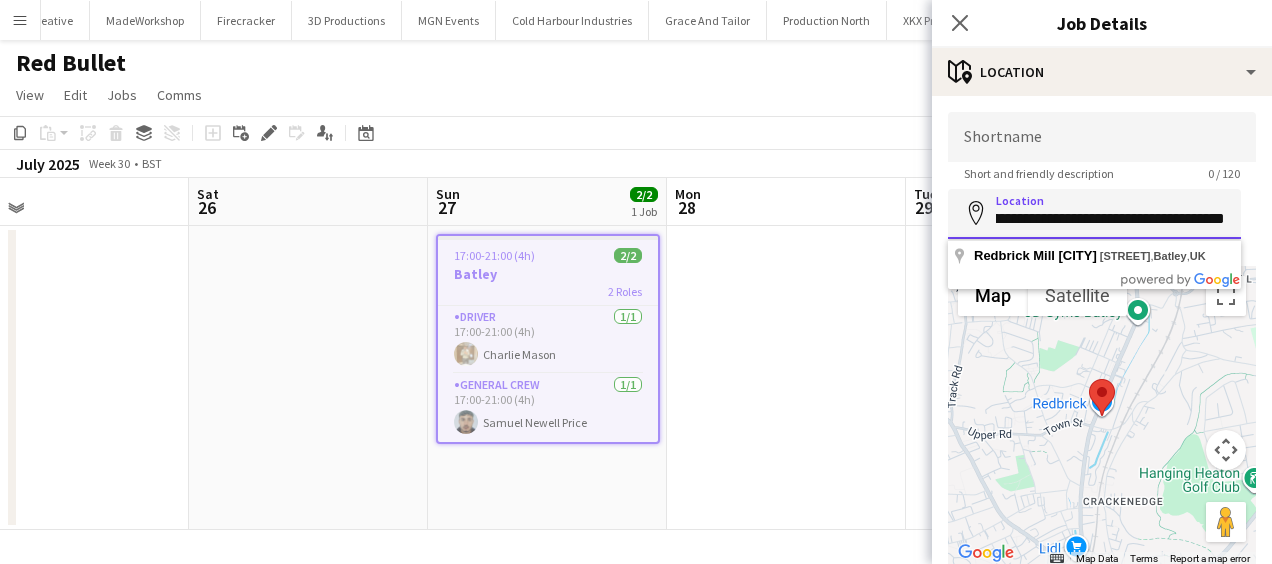 drag, startPoint x: 994, startPoint y: 217, endPoint x: 1238, endPoint y: 221, distance: 244.03279 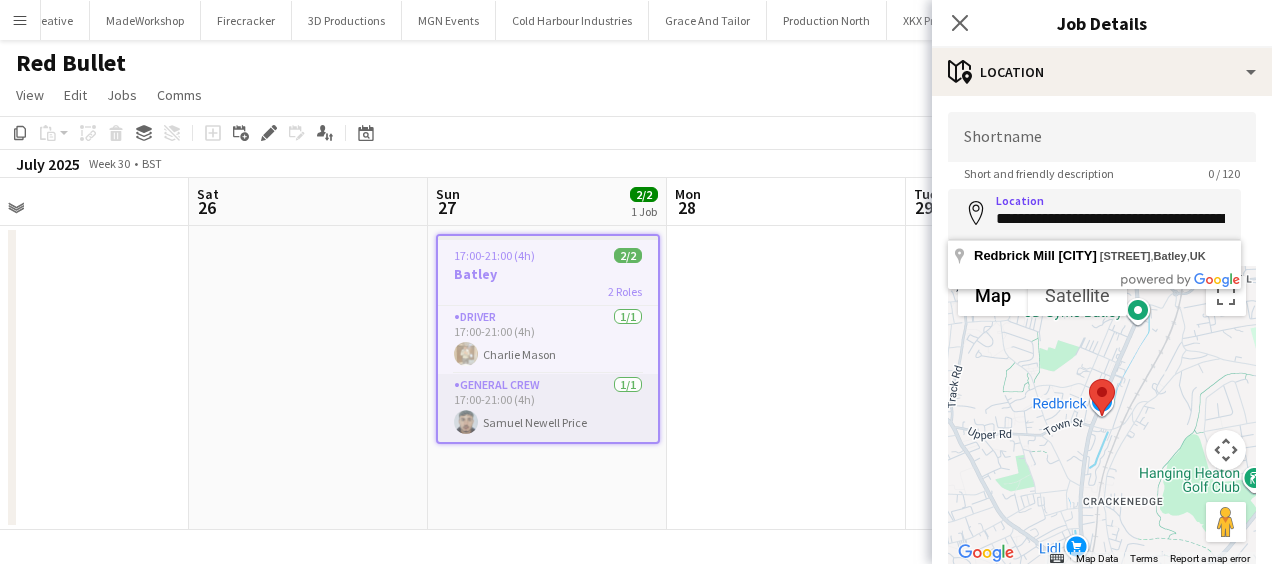 click on "General Crew   1/1   17:00-21:00 (4h)
[FIRST] [LAST]" at bounding box center [548, 408] 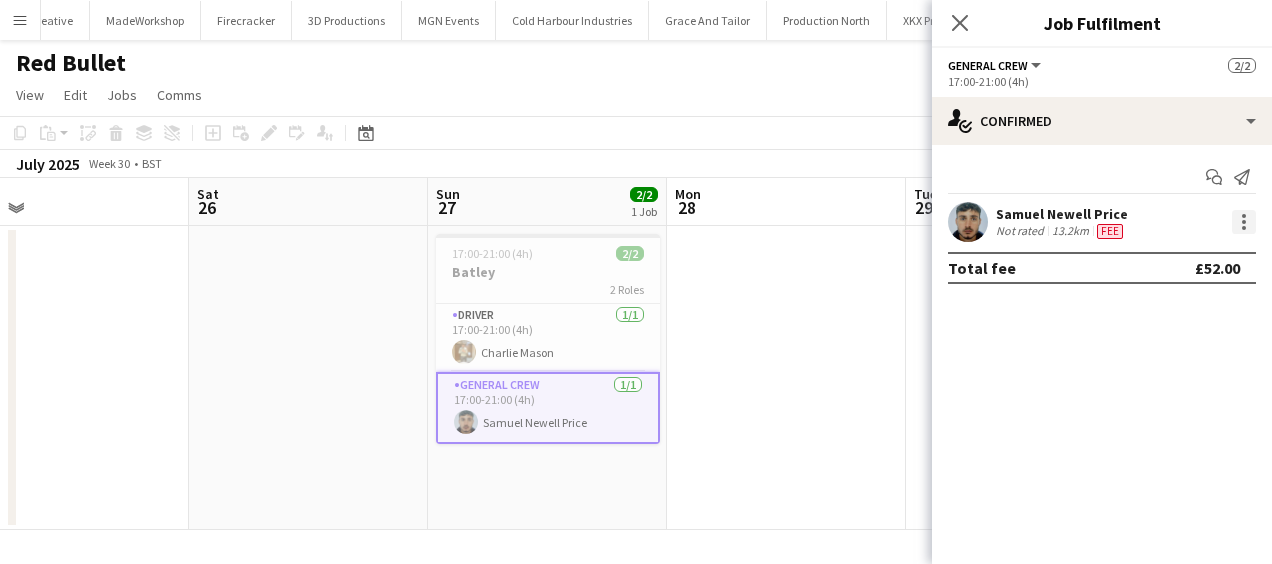 click at bounding box center [1244, 222] 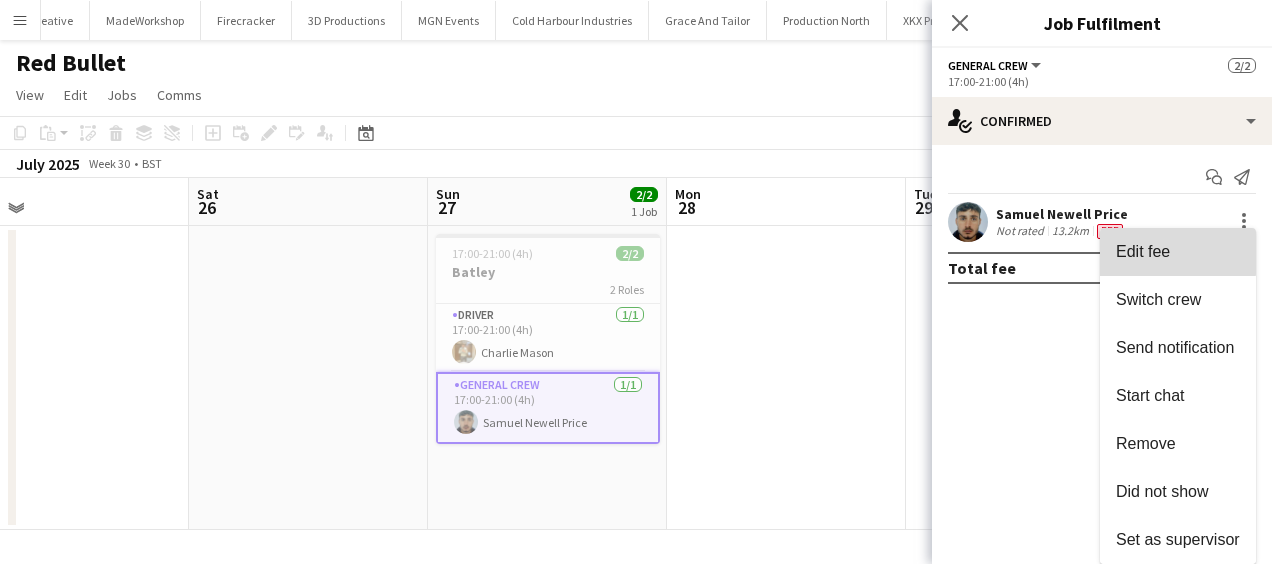 click on "Edit fee" at bounding box center [1143, 251] 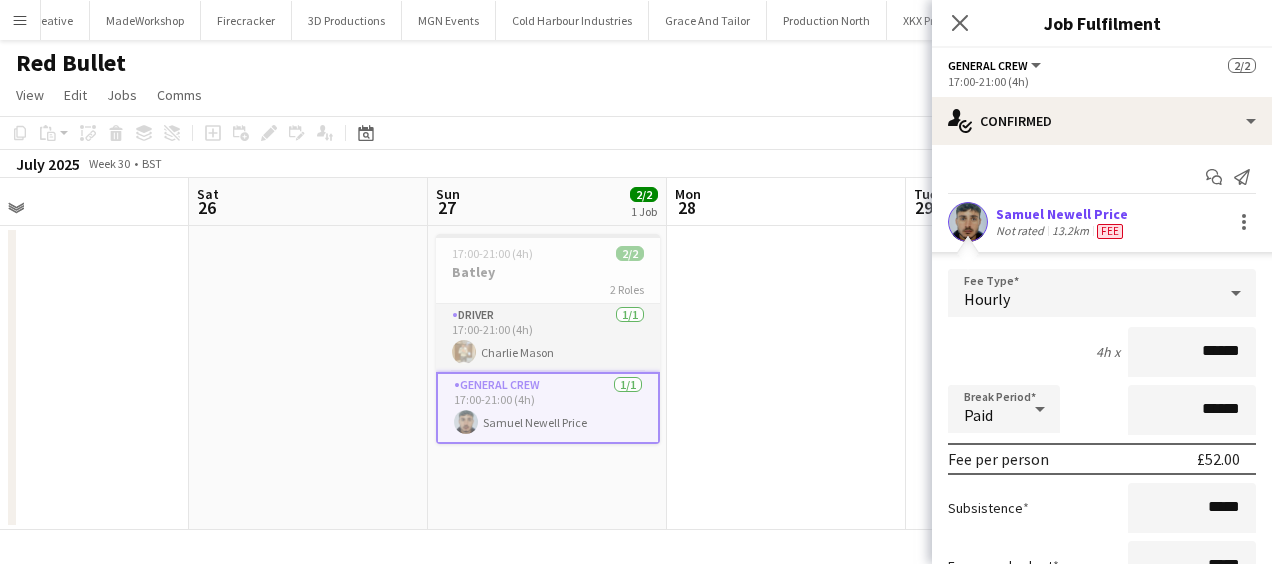 click on "Driver   1/1   17:00-21:00 (4h)
[FIRST] [LAST]" at bounding box center (548, 338) 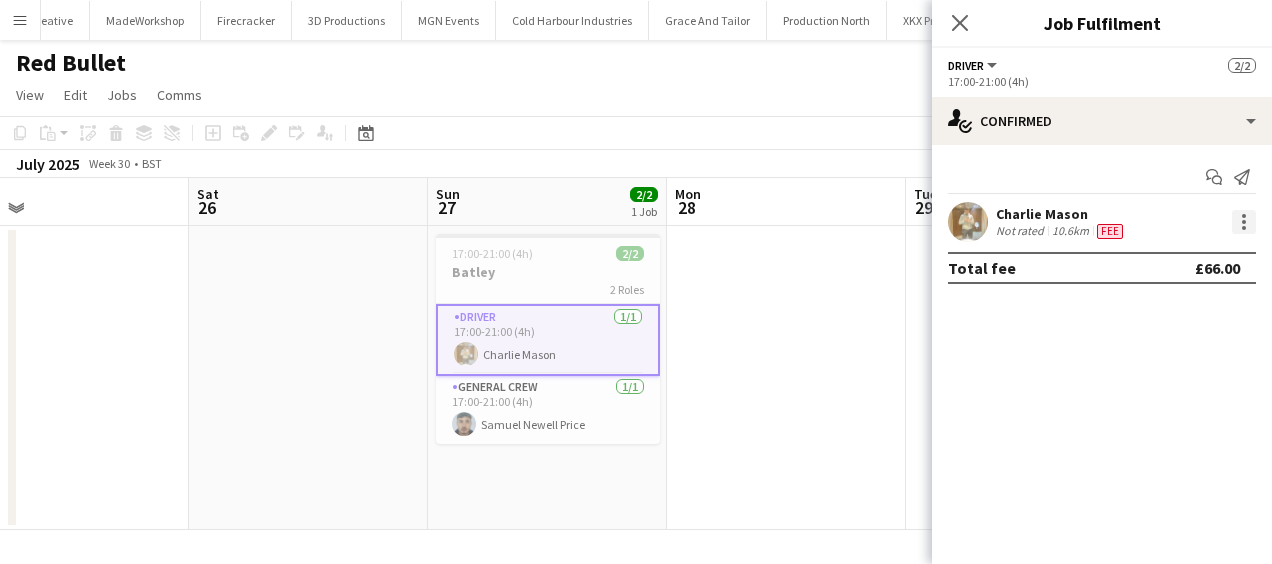 click at bounding box center [1244, 222] 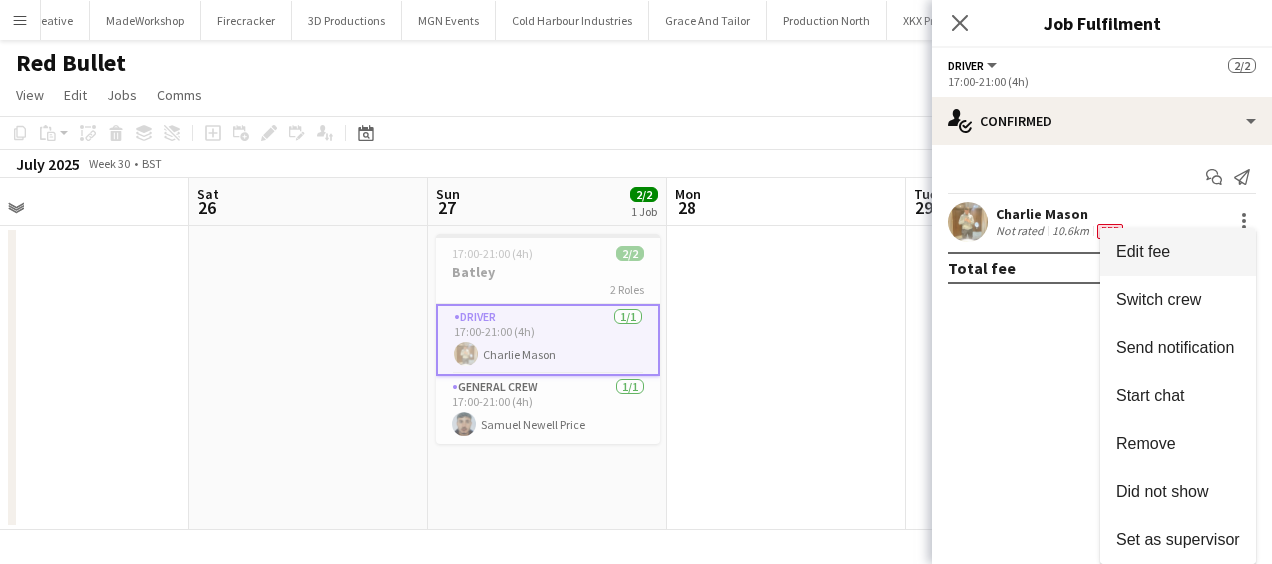 click on "Edit fee" at bounding box center (1143, 251) 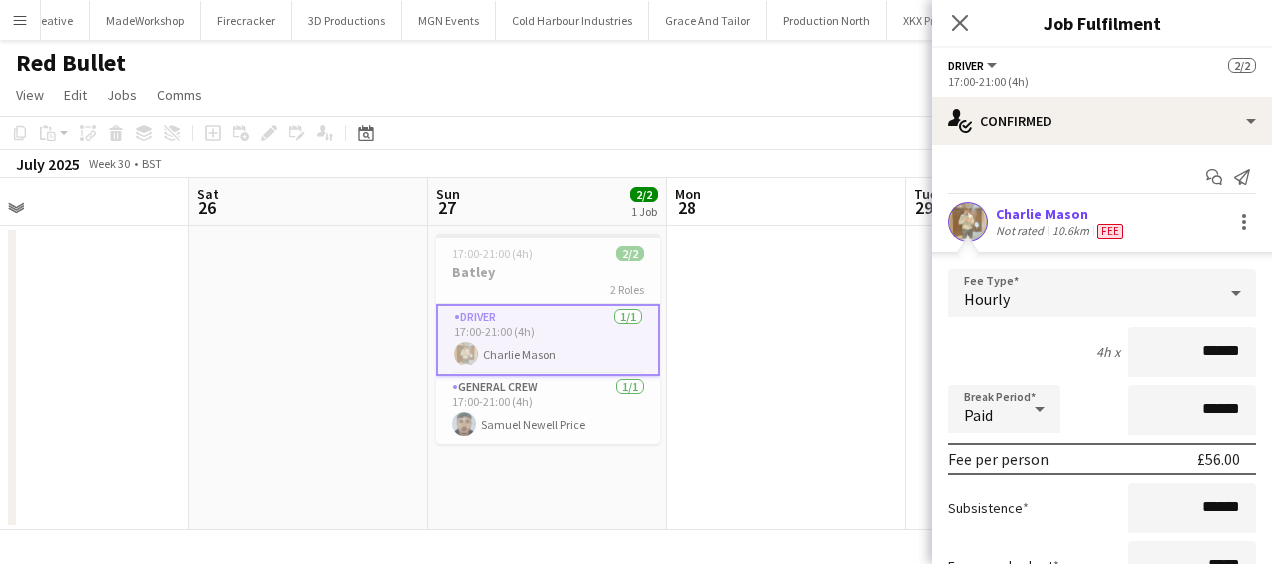 click on "Menu" at bounding box center (20, 20) 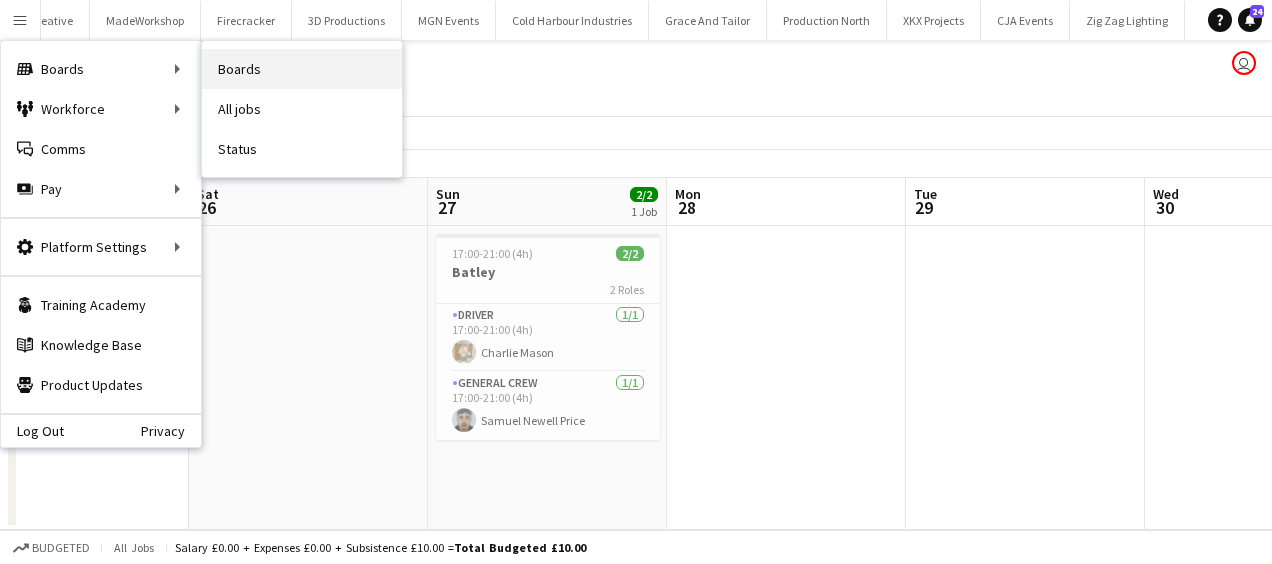 click on "Boards" at bounding box center [302, 69] 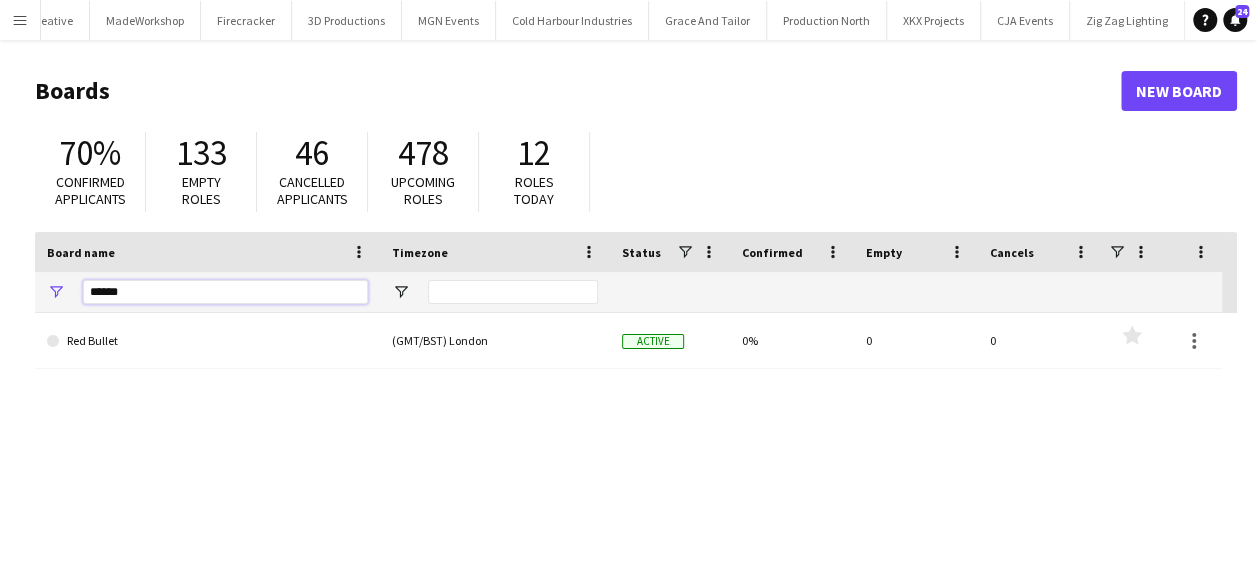 drag, startPoint x: 142, startPoint y: 302, endPoint x: 66, endPoint y: 306, distance: 76.105194 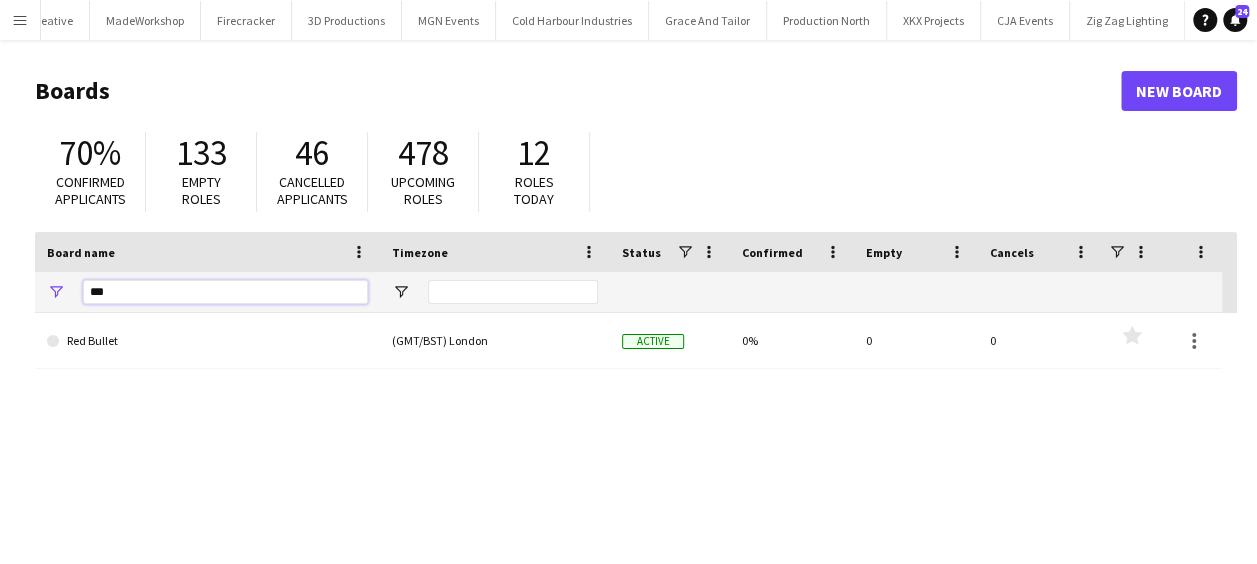 type on "***" 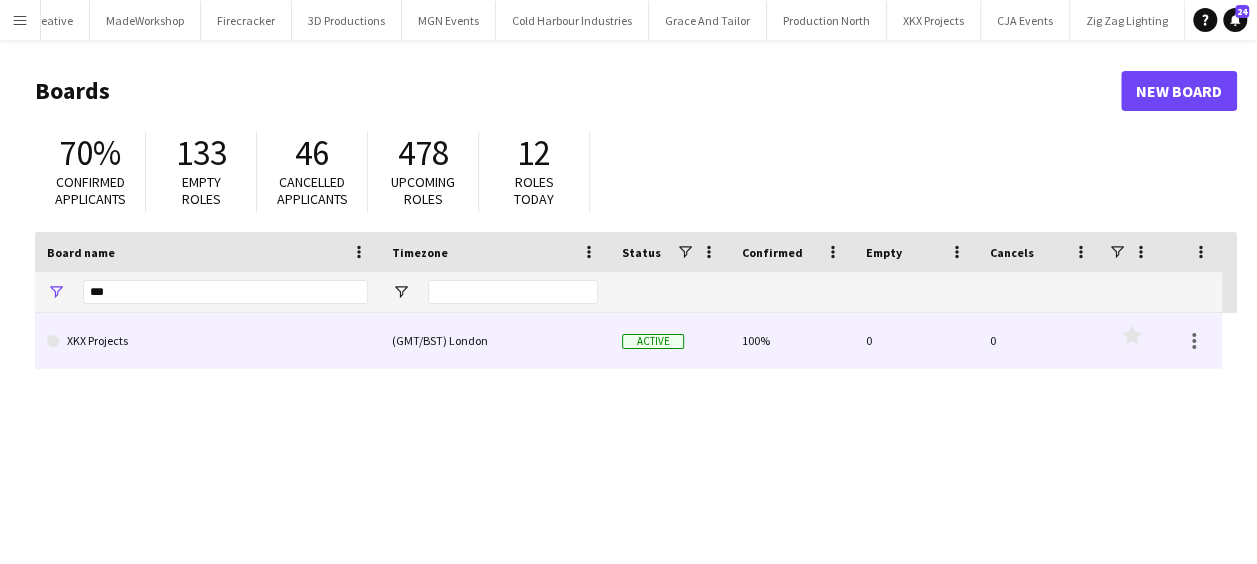 click on "XKX Projects" 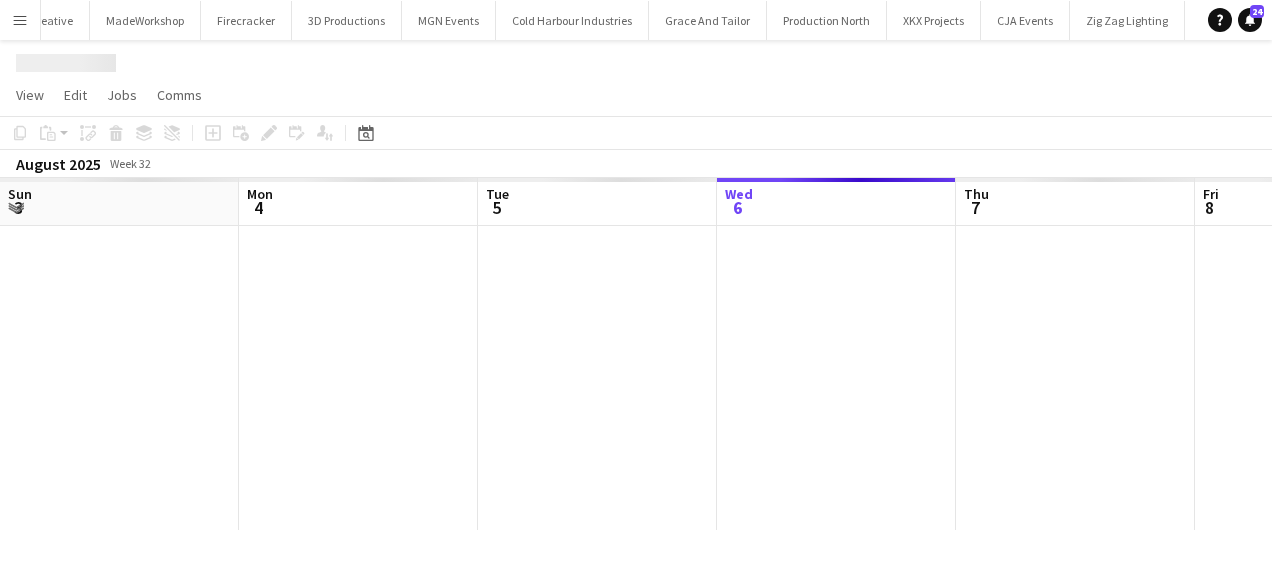 scroll, scrollTop: 0, scrollLeft: 478, axis: horizontal 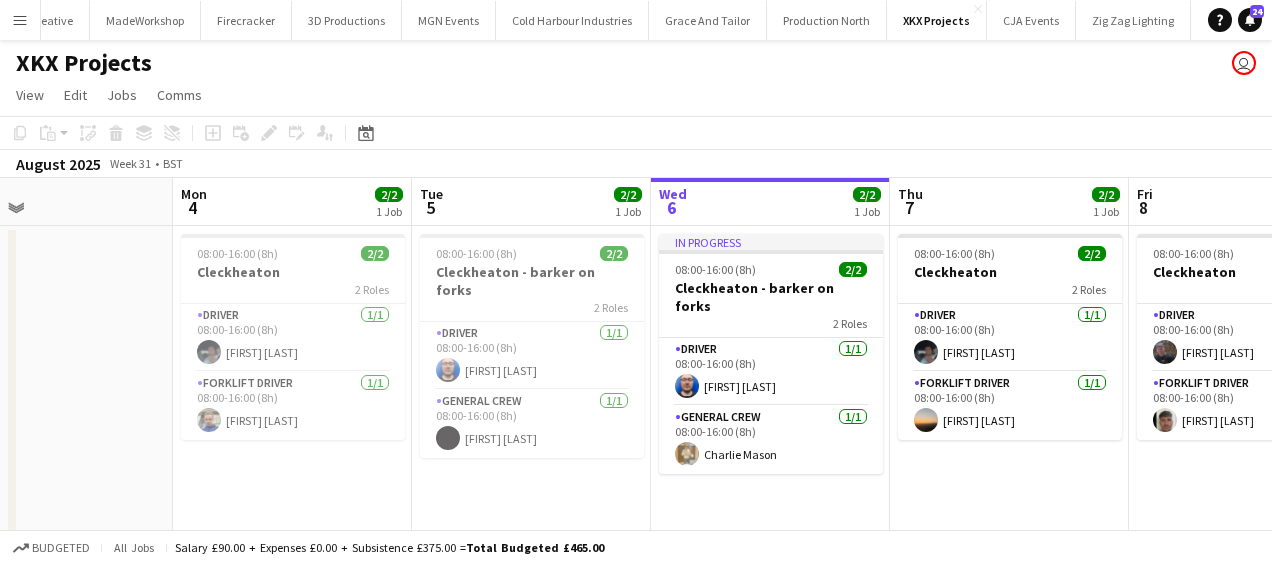 drag, startPoint x: 582, startPoint y: 490, endPoint x: 974, endPoint y: 487, distance: 392.01147 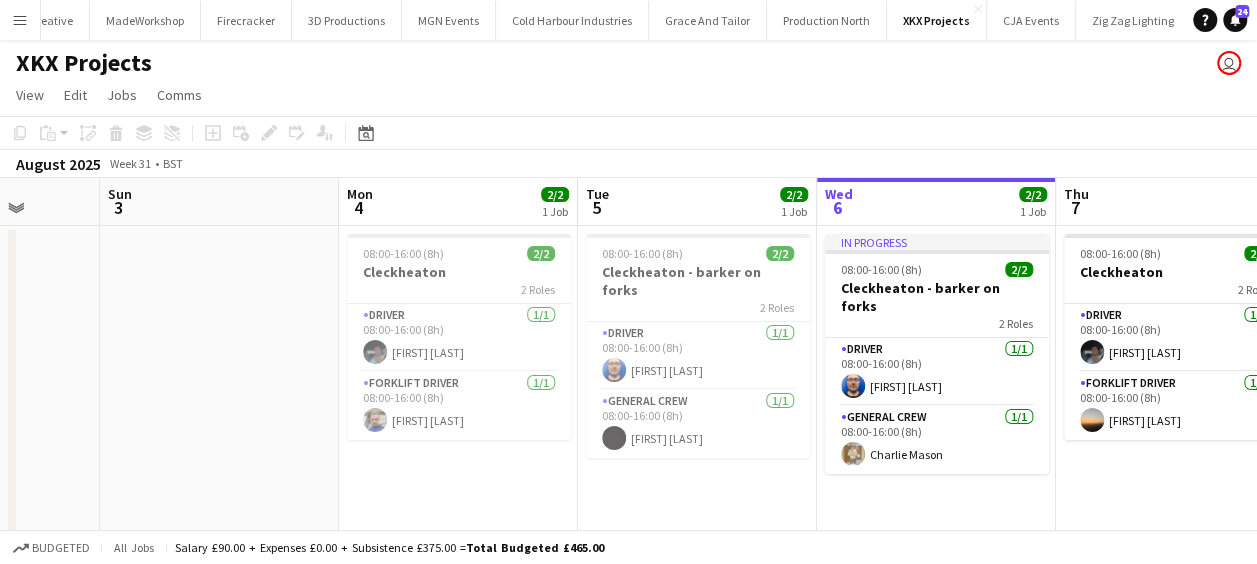 drag, startPoint x: 592, startPoint y: 488, endPoint x: 996, endPoint y: 484, distance: 404.0198 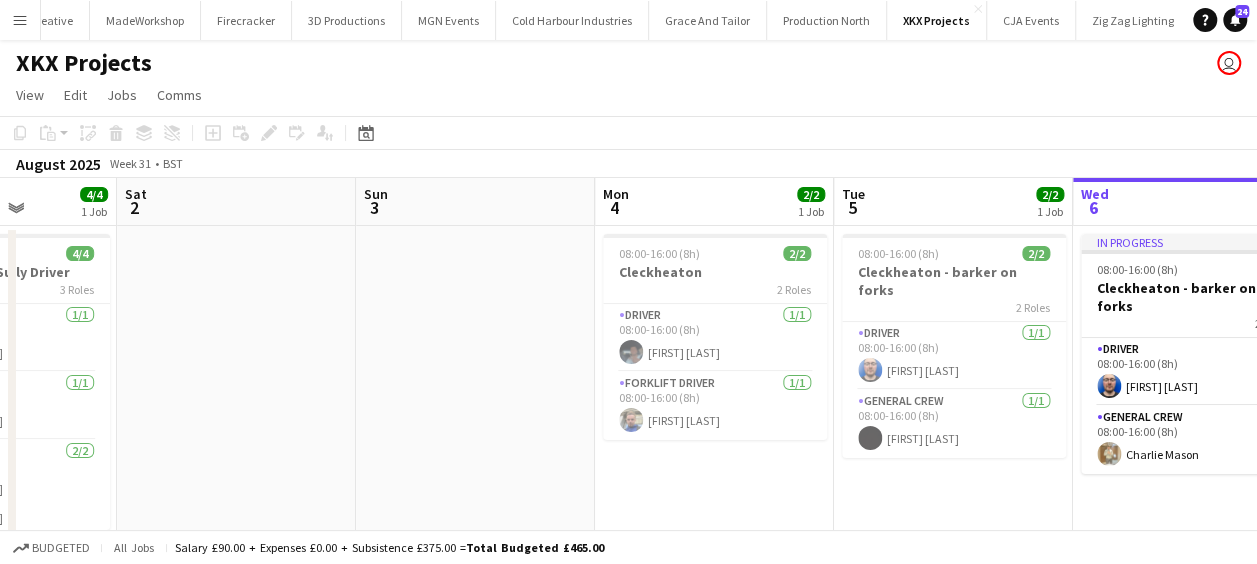 drag, startPoint x: 597, startPoint y: 483, endPoint x: 858, endPoint y: 477, distance: 261.06897 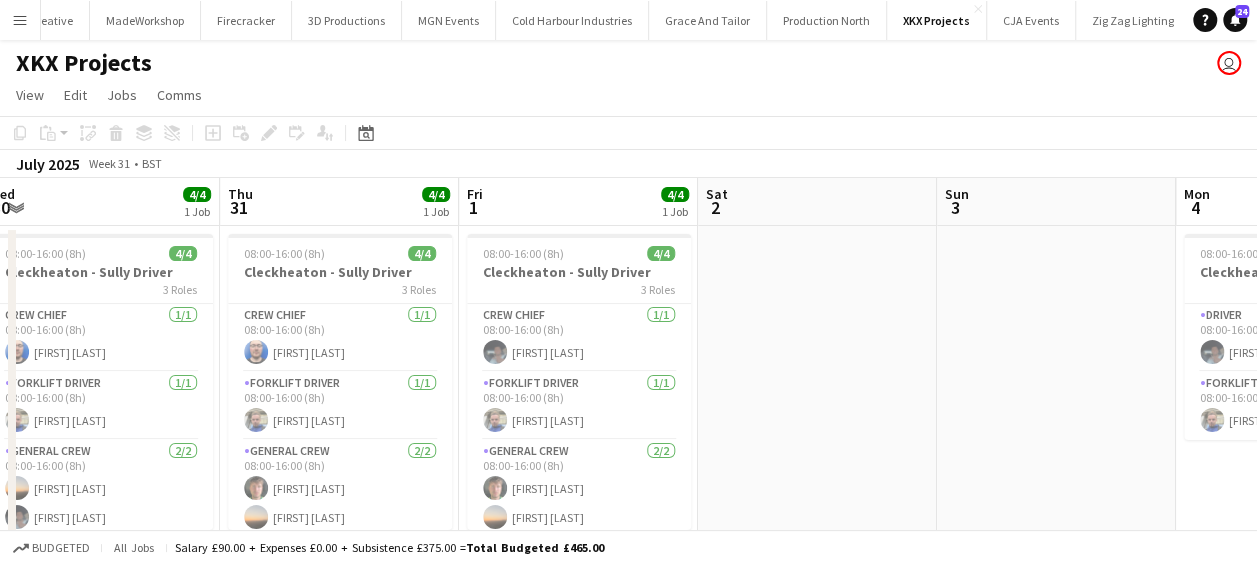 drag, startPoint x: 826, startPoint y: 474, endPoint x: 972, endPoint y: 474, distance: 146 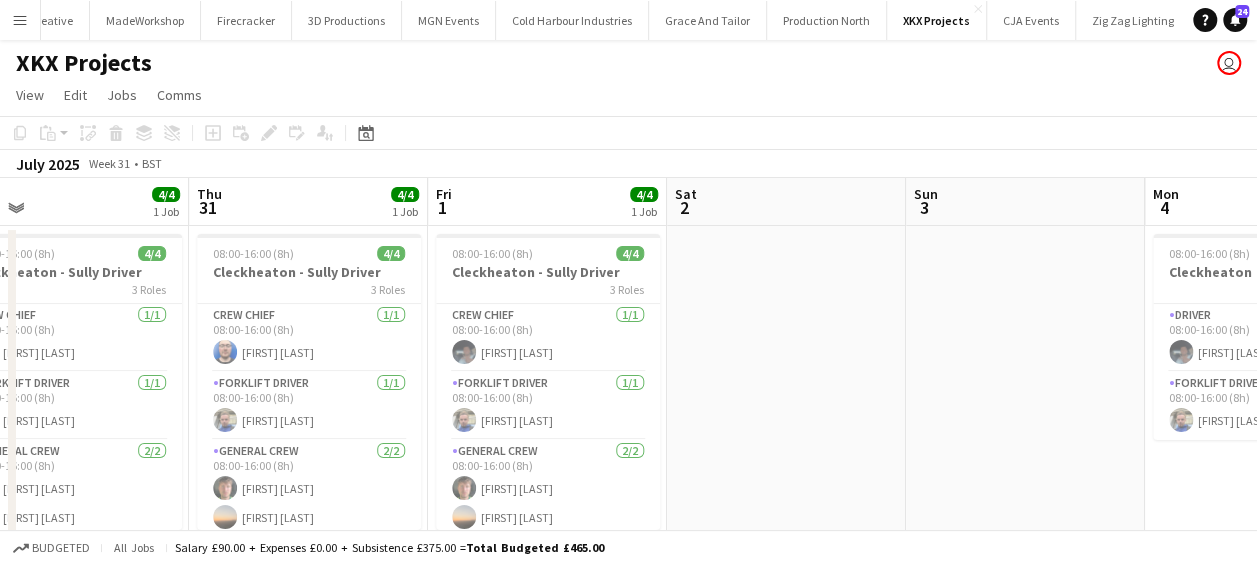 drag, startPoint x: 882, startPoint y: 475, endPoint x: 1037, endPoint y: 478, distance: 155.02902 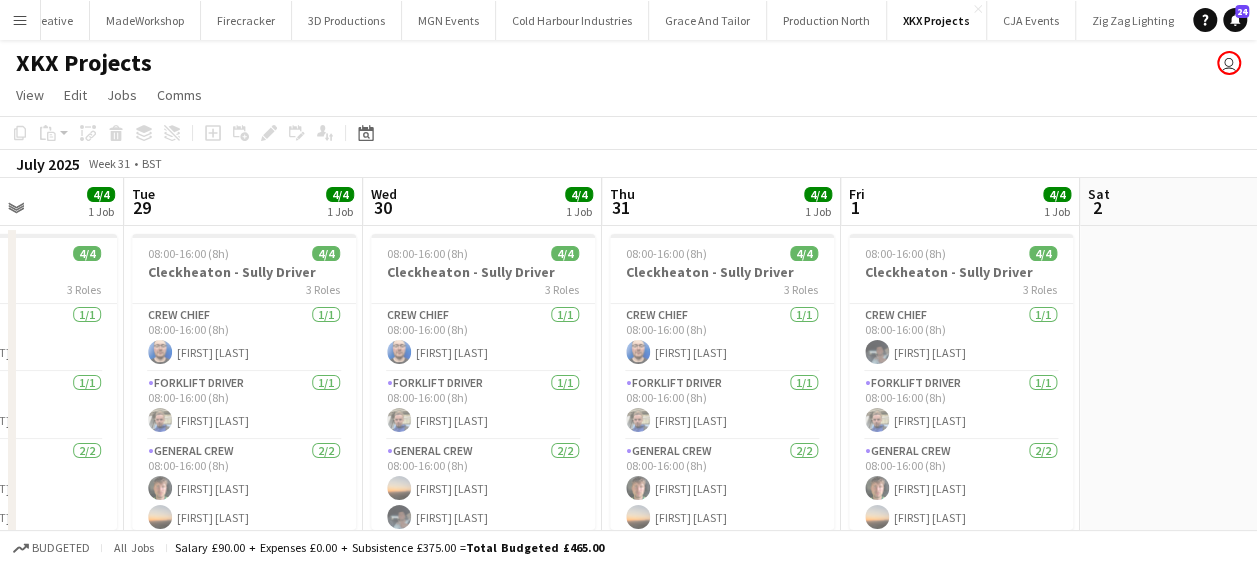 click on "Sat   26   Sun   27   Mon   28   4/4   1 Job   Tue   29   4/4   1 Job   Wed   30   4/4   1 Job   Thu   31   4/4   1 Job   Fri   1   4/4   1 Job   Sat   2   Sun   3   Mon   4   2/2   1 Job   Tue   5   2/2   1 Job      08:00-16:00 (8h)    4/4   [CITY]   3 Roles   Crew Chief   1/1   08:00-16:00 (8h)
[FIRST] [LAST]  Driver   1/1   08:00-16:00 (8h)
[FIRST] [LAST]  General Crew   2/2   08:00-16:00 (8h)
[FIRST] [LAST] [FIRST] [LAST]     08:00-16:00 (8h)    4/4   [CITY] - Sully Driver   3 Roles   Crew Chief   1/1   08:00-16:00 (8h)
[FIRST] [LAST]  Forklift Driver   1/1   08:00-16:00 (8h)
[FIRST] [LAST]  General Crew   2/2   08:00-16:00 (8h)
[FIRST] [LAST] [FIRST] [LAST]     08:00-16:00 (8h)    4/4   [CITY] - Sully Driver   3 Roles   Crew Chief   1/1   08:00-16:00 (8h)
[FIRST] [LAST]  Forklift Driver   1/1   08:00-16:00 (8h)
[FIRST] [LAST]  General Crew   2/2   08:00-16:00 (8h)
[FIRST] [LAST] [FIRST] [LAST]     08:00-16:00 (8h)    4/4   [CITY] - Sully Driver   3 Roles   Crew Chief   1/1   08:00-16:00 (8h)" at bounding box center (628, 374) 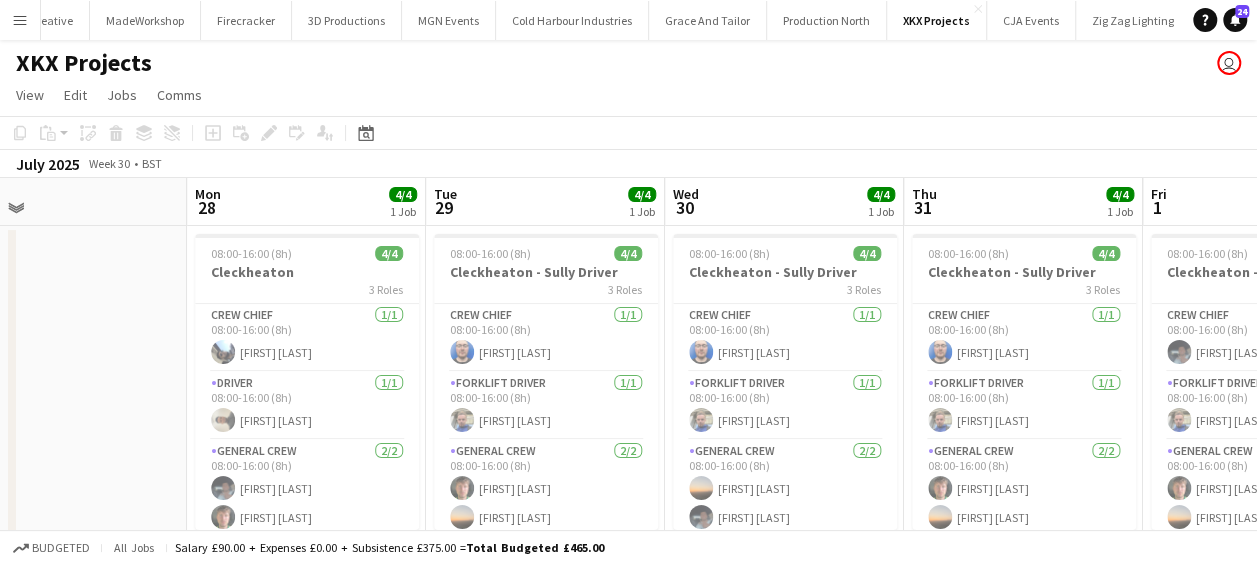 drag, startPoint x: 896, startPoint y: 476, endPoint x: 1138, endPoint y: 472, distance: 242.03305 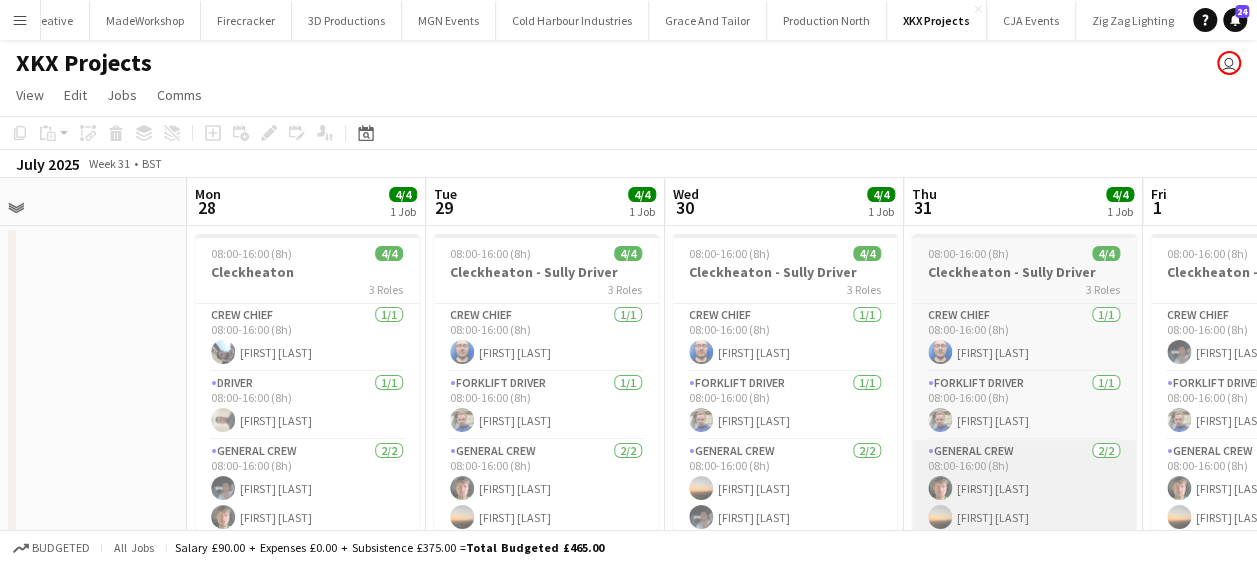 scroll, scrollTop: 0, scrollLeft: 531, axis: horizontal 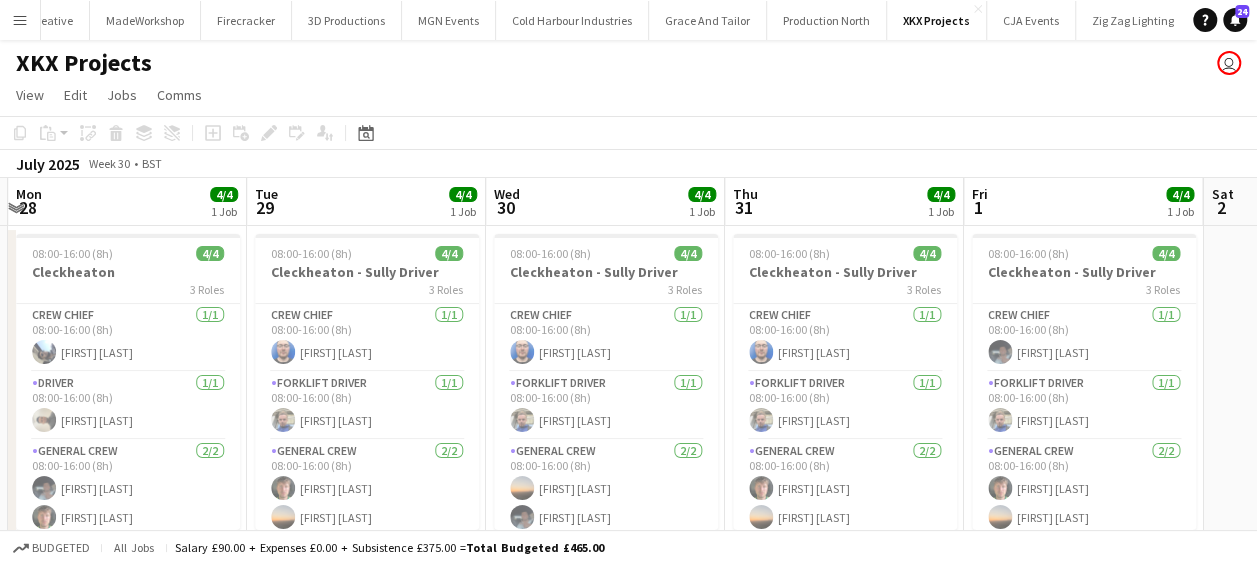 drag, startPoint x: 1099, startPoint y: 423, endPoint x: 924, endPoint y: 423, distance: 175 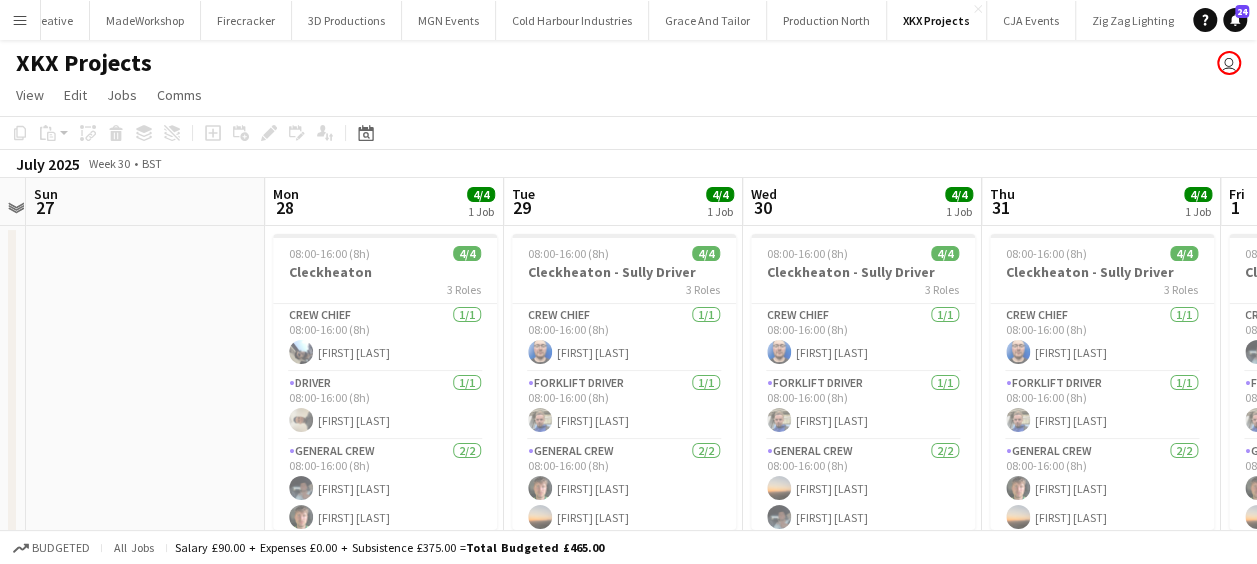 scroll, scrollTop: 0, scrollLeft: 496, axis: horizontal 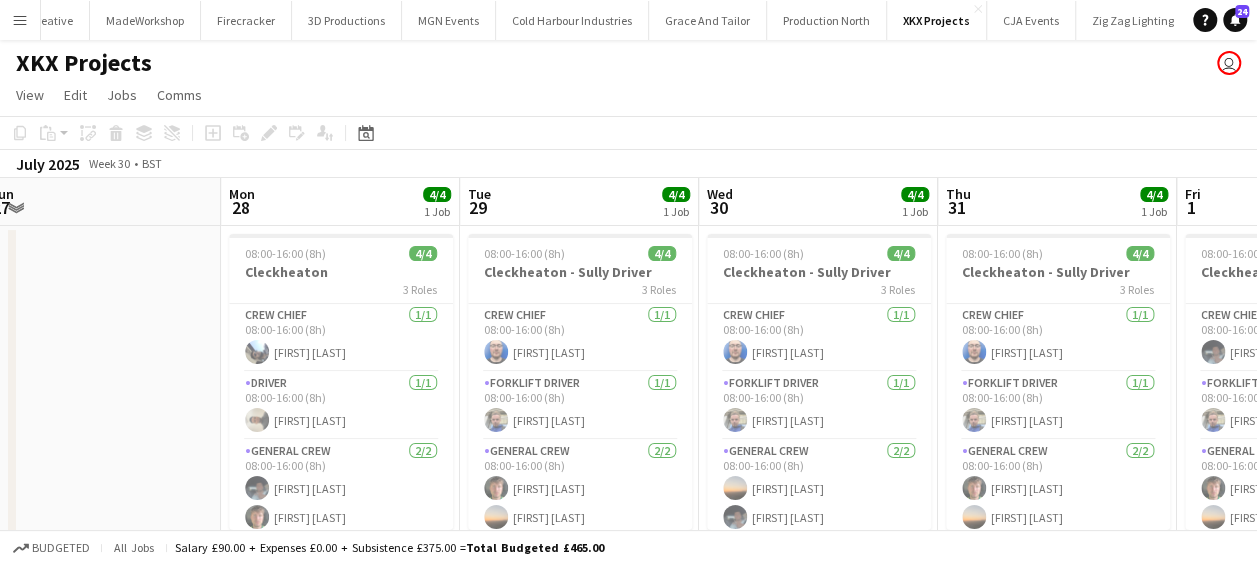 drag, startPoint x: 386, startPoint y: 344, endPoint x: 838, endPoint y: 343, distance: 452.0011 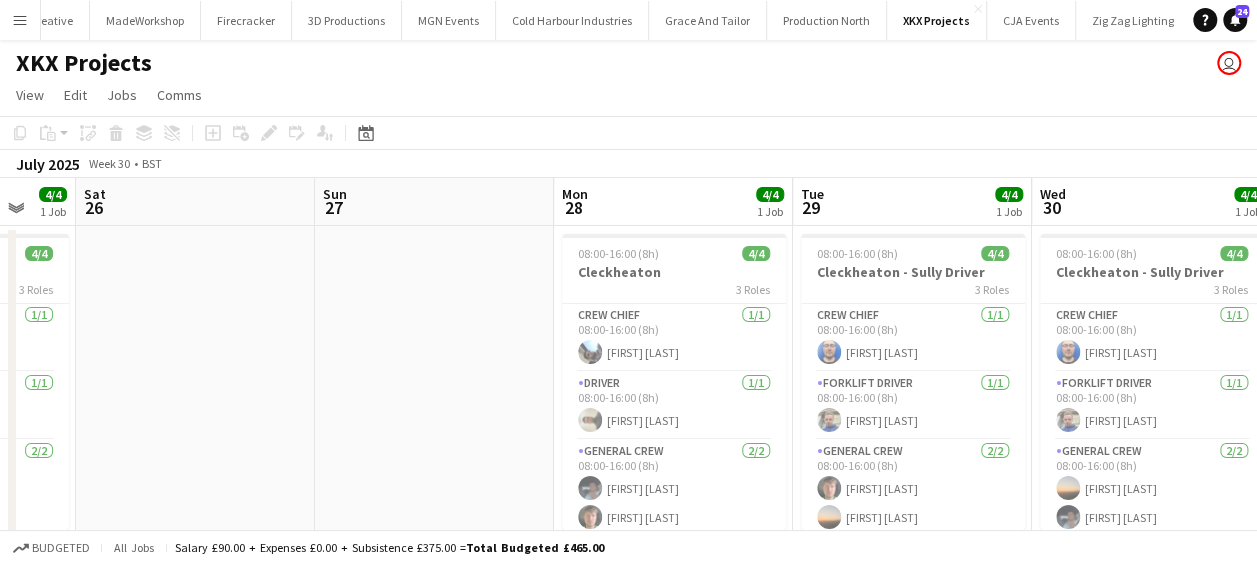 drag, startPoint x: 812, startPoint y: 344, endPoint x: 915, endPoint y: 357, distance: 103.81715 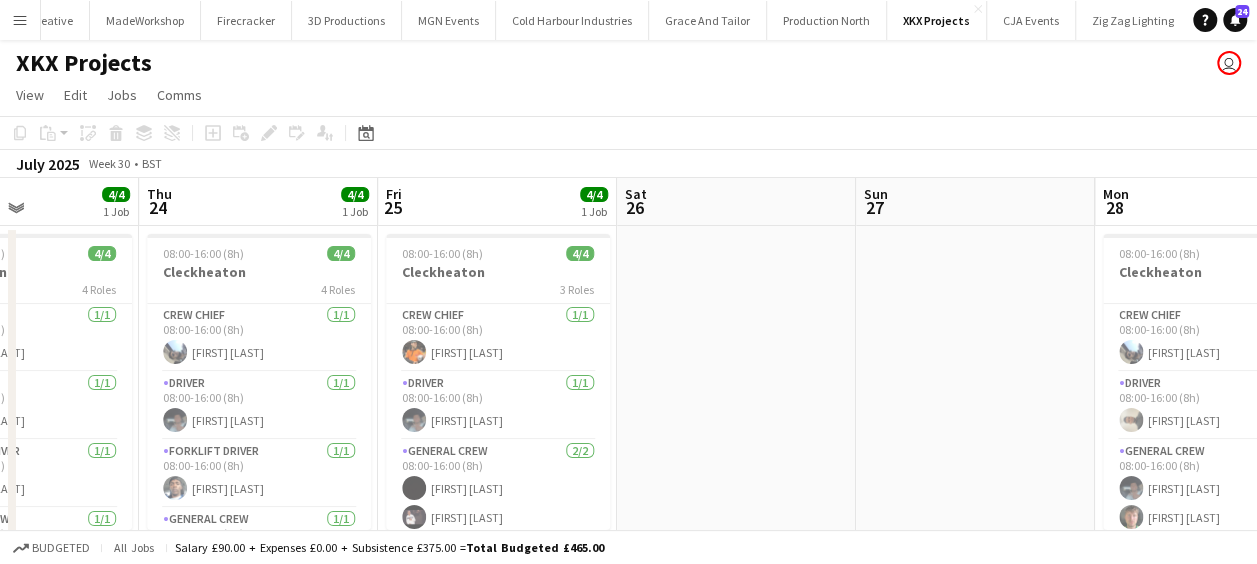 drag, startPoint x: 720, startPoint y: 330, endPoint x: 1014, endPoint y: 338, distance: 294.10883 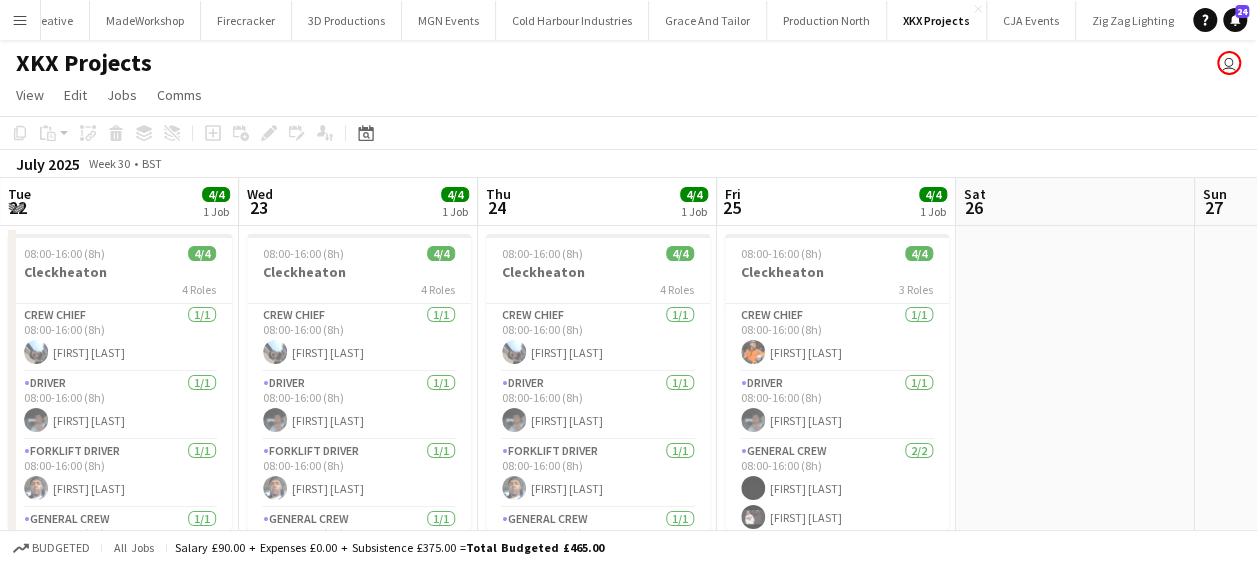 drag, startPoint x: 642, startPoint y: 360, endPoint x: 981, endPoint y: 343, distance: 339.426 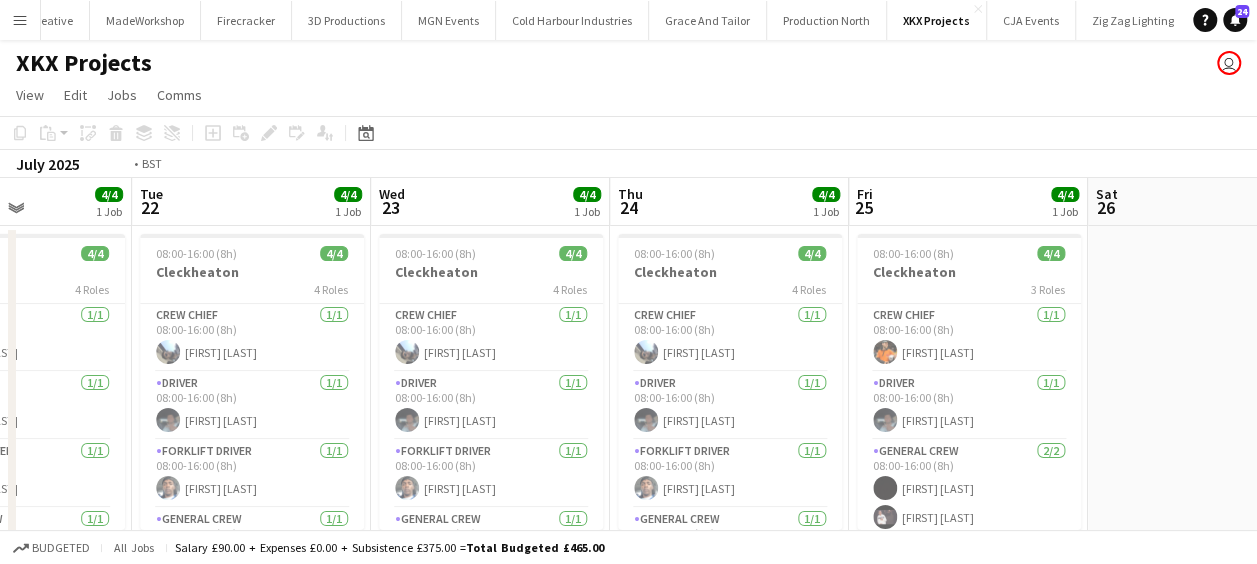 drag, startPoint x: 879, startPoint y: 346, endPoint x: 1068, endPoint y: 342, distance: 189.04233 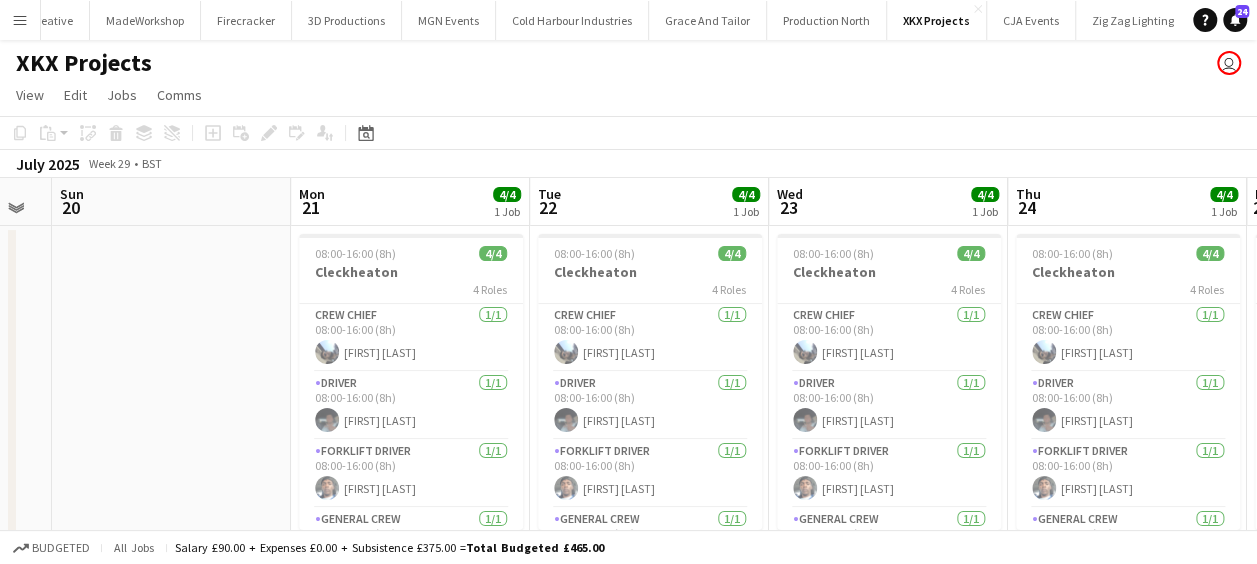 drag, startPoint x: 740, startPoint y: 356, endPoint x: 818, endPoint y: 354, distance: 78.025635 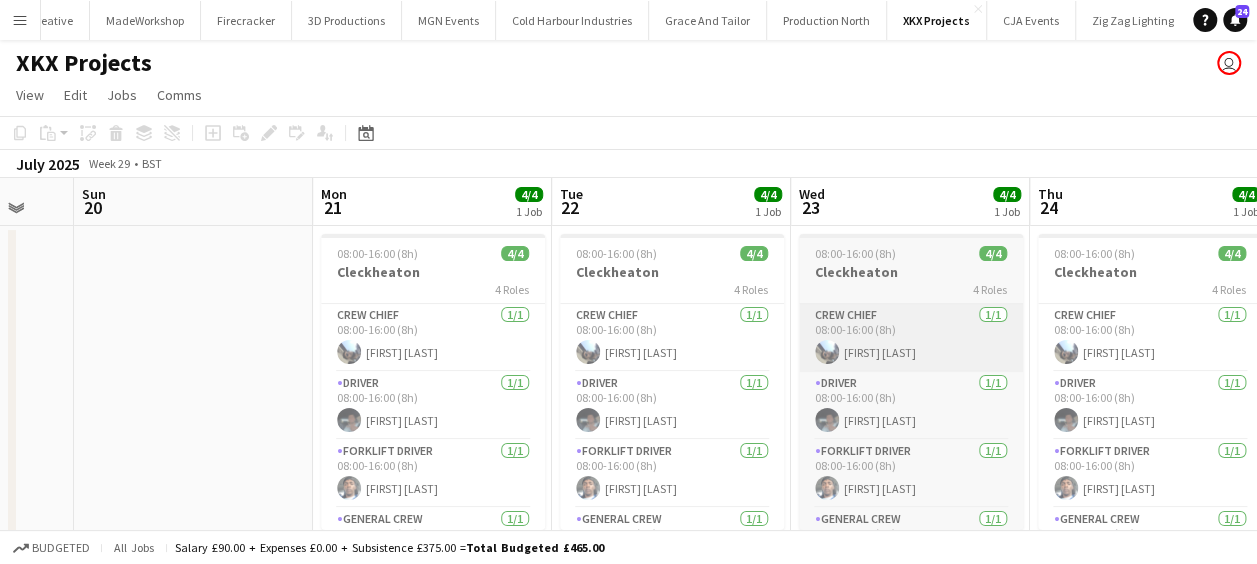 drag, startPoint x: 909, startPoint y: 352, endPoint x: 1099, endPoint y: 348, distance: 190.0421 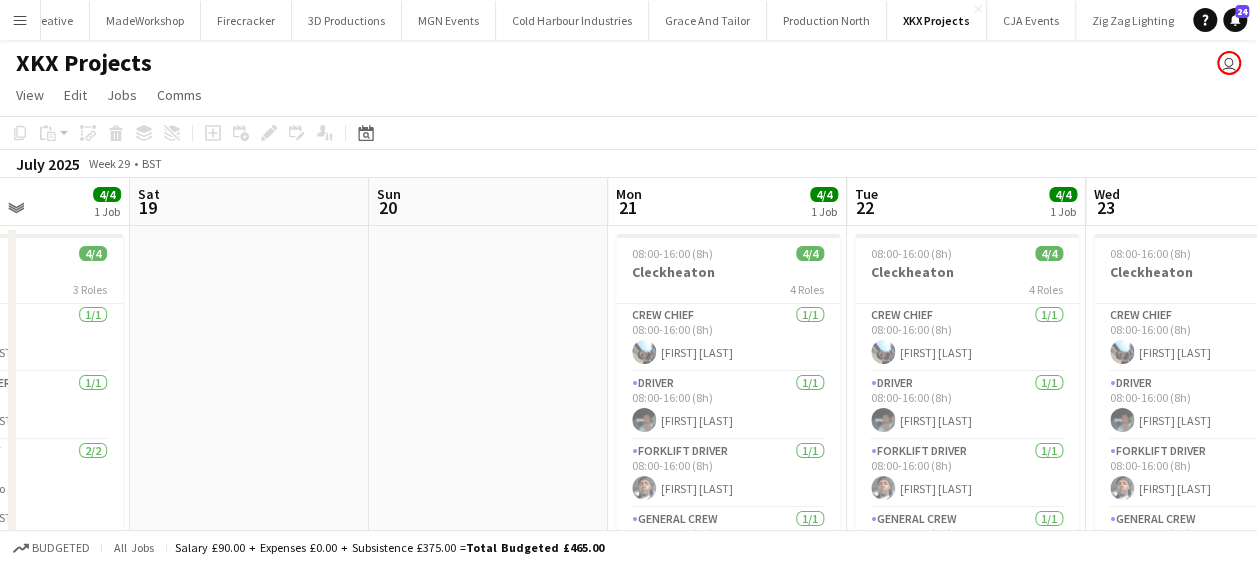 drag, startPoint x: 633, startPoint y: 350, endPoint x: 762, endPoint y: 353, distance: 129.03488 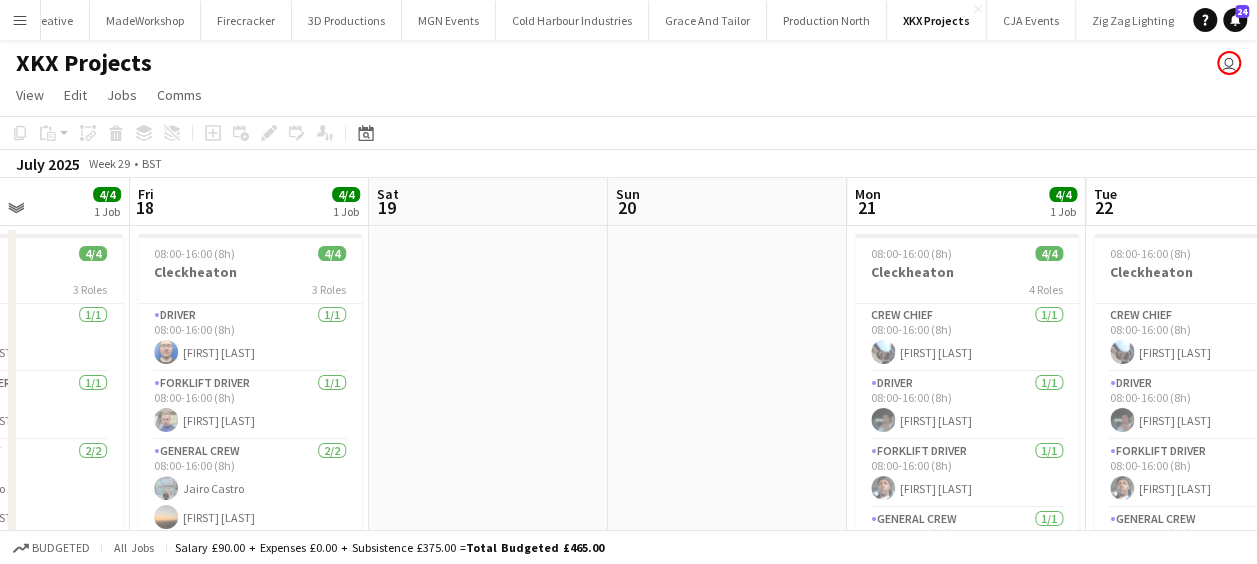 drag, startPoint x: 871, startPoint y: 346, endPoint x: 996, endPoint y: 346, distance: 125 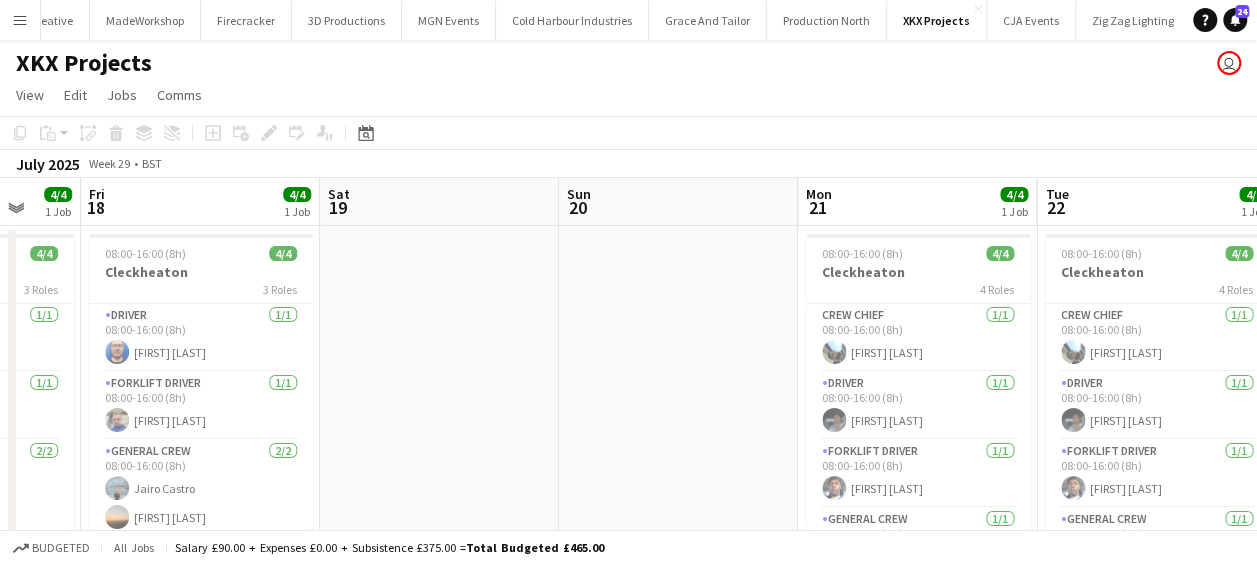drag, startPoint x: 579, startPoint y: 324, endPoint x: 492, endPoint y: 314, distance: 87.57283 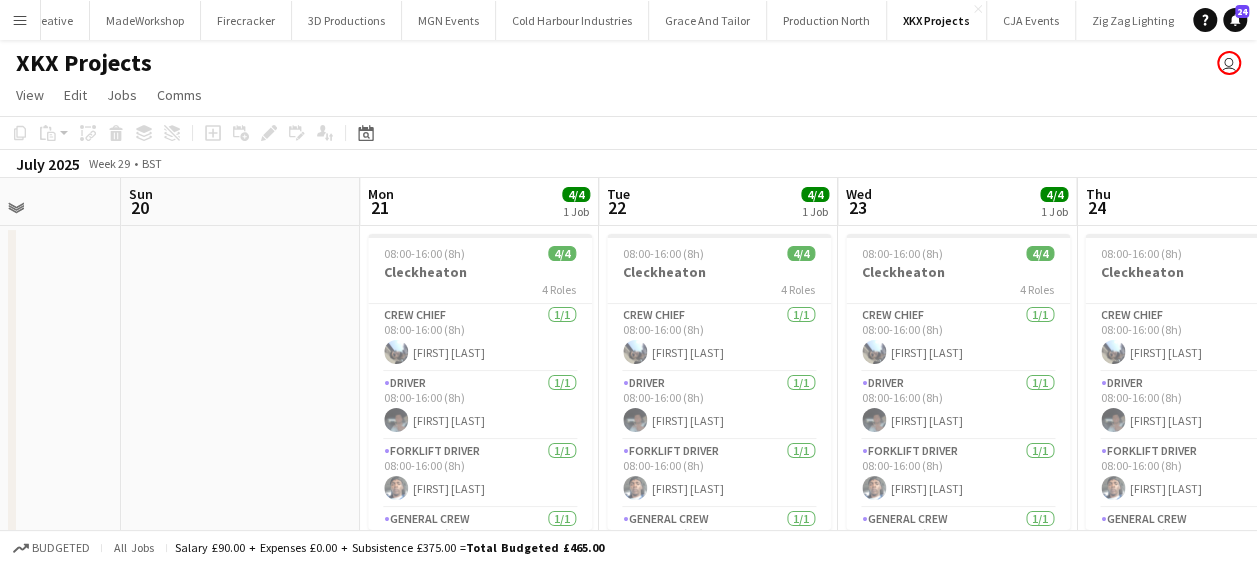 drag, startPoint x: 310, startPoint y: 296, endPoint x: 478, endPoint y: 283, distance: 168.50223 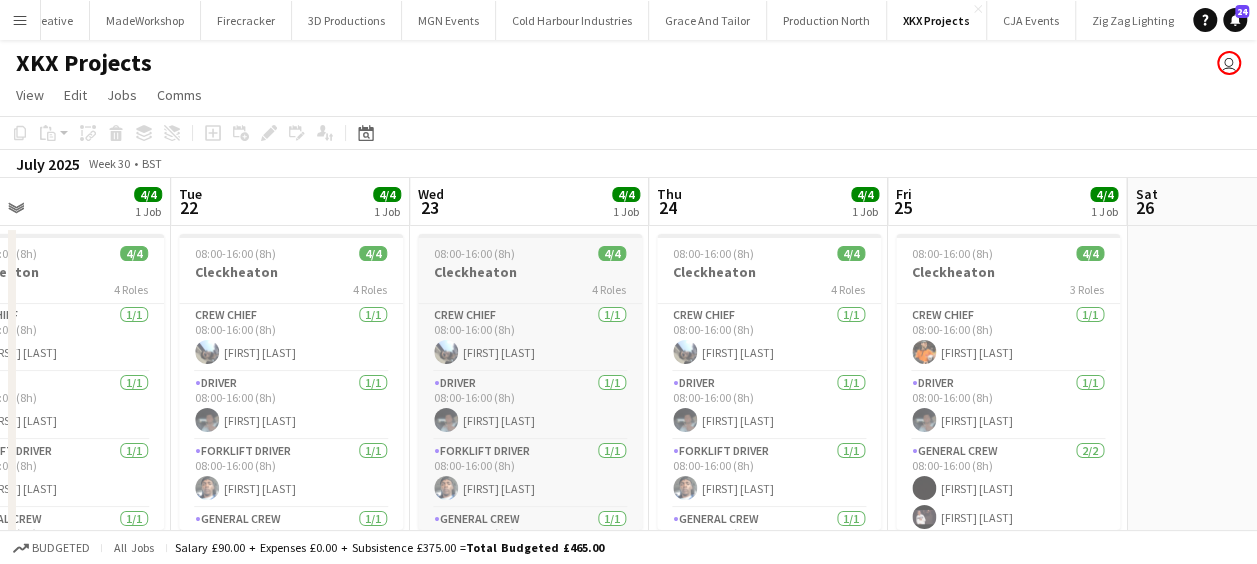 drag, startPoint x: 308, startPoint y: 288, endPoint x: 569, endPoint y: 285, distance: 261.01724 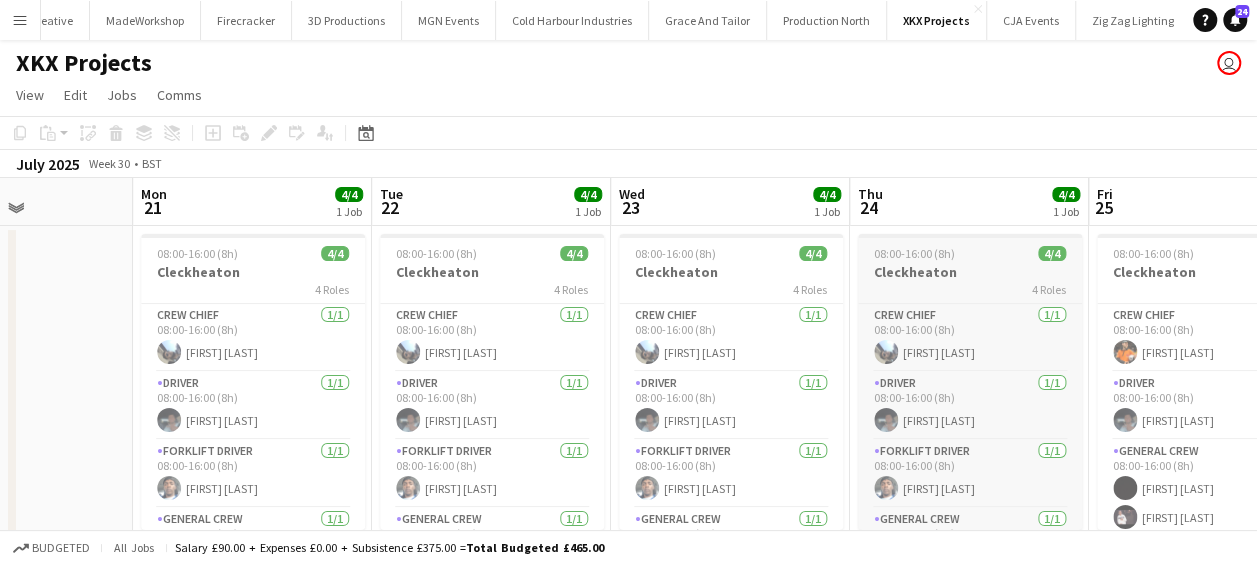 drag, startPoint x: 413, startPoint y: 300, endPoint x: 378, endPoint y: 296, distance: 35.22783 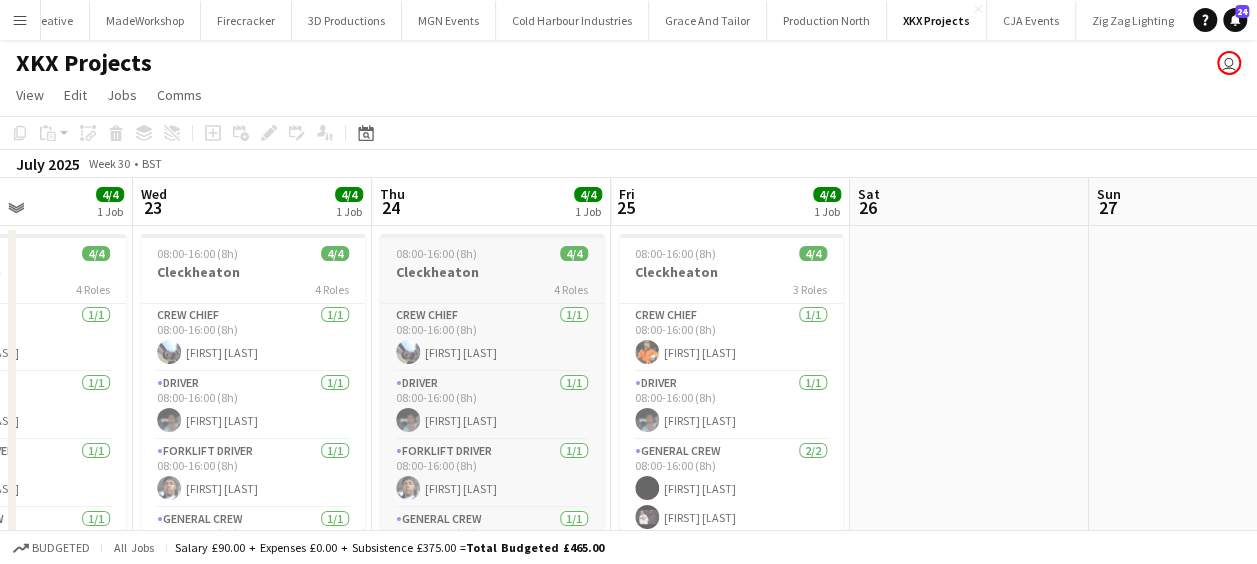 scroll, scrollTop: 0, scrollLeft: 619, axis: horizontal 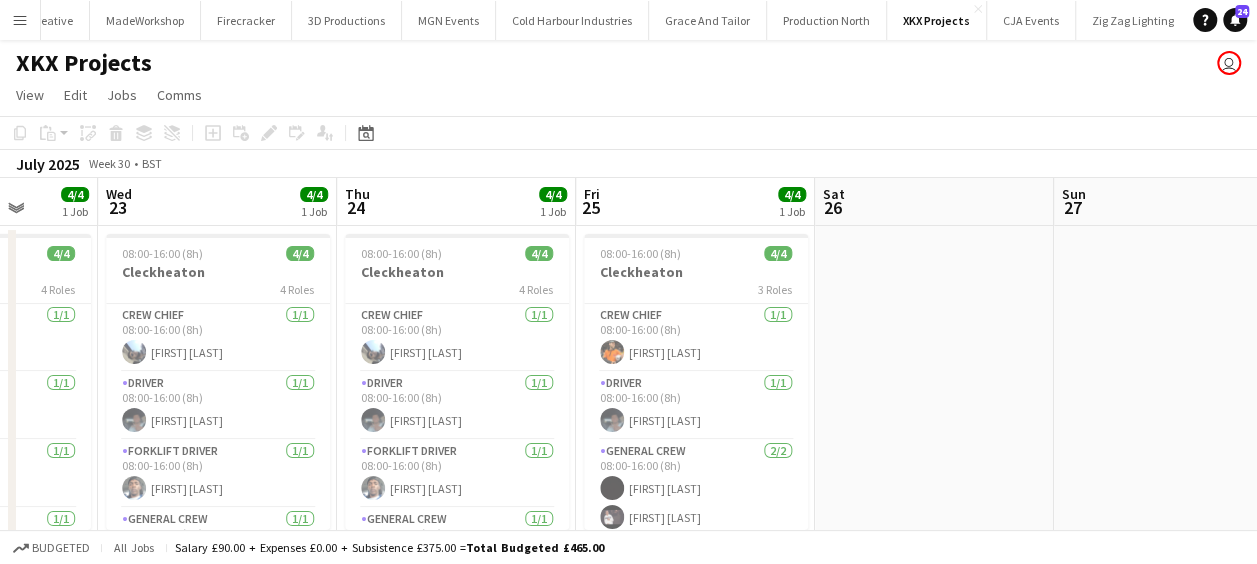 drag, startPoint x: 540, startPoint y: 301, endPoint x: 446, endPoint y: 292, distance: 94.42987 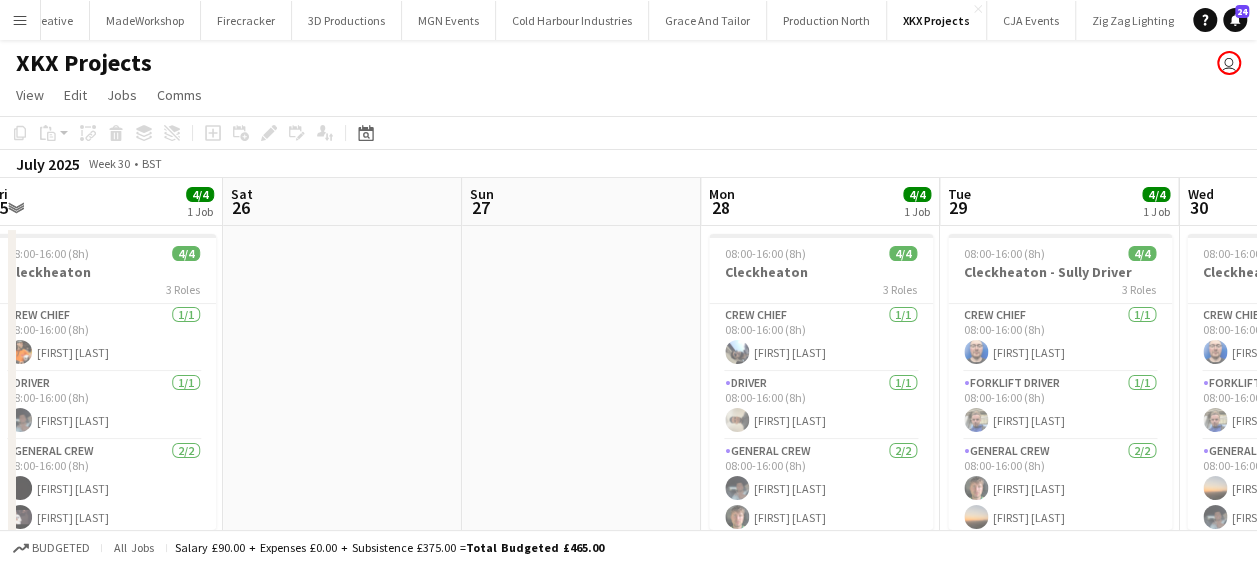 click on "Tue   22   4/4   1 Job   Wed   23   4/4   1 Job   Thu   24   4/4   1 Job   Fri   25   4/4   1 Job   Sat   26   Sun   27   Mon   28   4/4   1 Job   Tue   29   4/4   1 Job   Wed   30   4/4   1 Job   Thu   31   4/4   1 Job   Fri   1   4/4   1 Job      08:00-16:00 (8h)    4/4   Cleckheaton   4 Roles   Crew Chief   1/1   08:00-16:00 (8h)
[FIRST] [LAST]  Driver   1/1   08:00-16:00 (8h)
[FIRST] [LAST]  Forklift Driver   1/1   08:00-16:00 (8h)
[FIRST] [LAST]  General Crew   1/1   08:00-16:00 (8h)
[FIRST] [LAST]     08:00-16:00 (8h)    4/4   Cleckheaton   4 Roles   Crew Chief   1/1   08:00-16:00 (8h)
[FIRST] [LAST]  Driver   1/1   08:00-16:00 (8h)
[FIRST] [LAST]  Forklift Driver   1/1   08:00-16:00 (8h)
[FIRST] [LAST]  General Crew   1/1   08:00-16:00 (8h)
[FIRST] [LAST]" at bounding box center (628, 471) 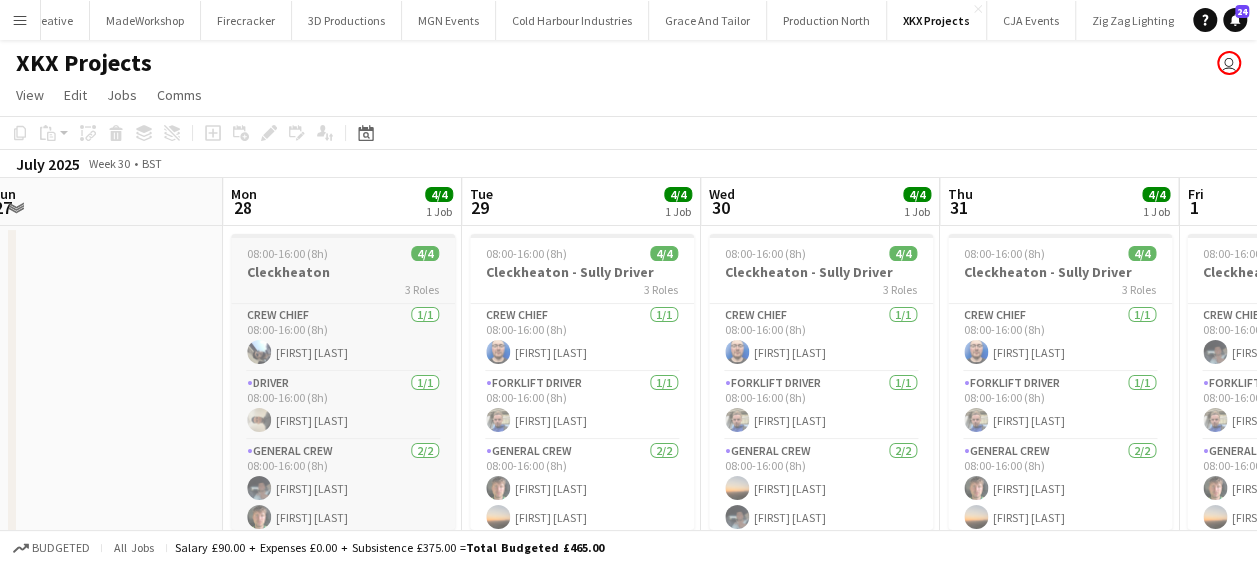 drag, startPoint x: 204, startPoint y: 280, endPoint x: 367, endPoint y: 289, distance: 163.24828 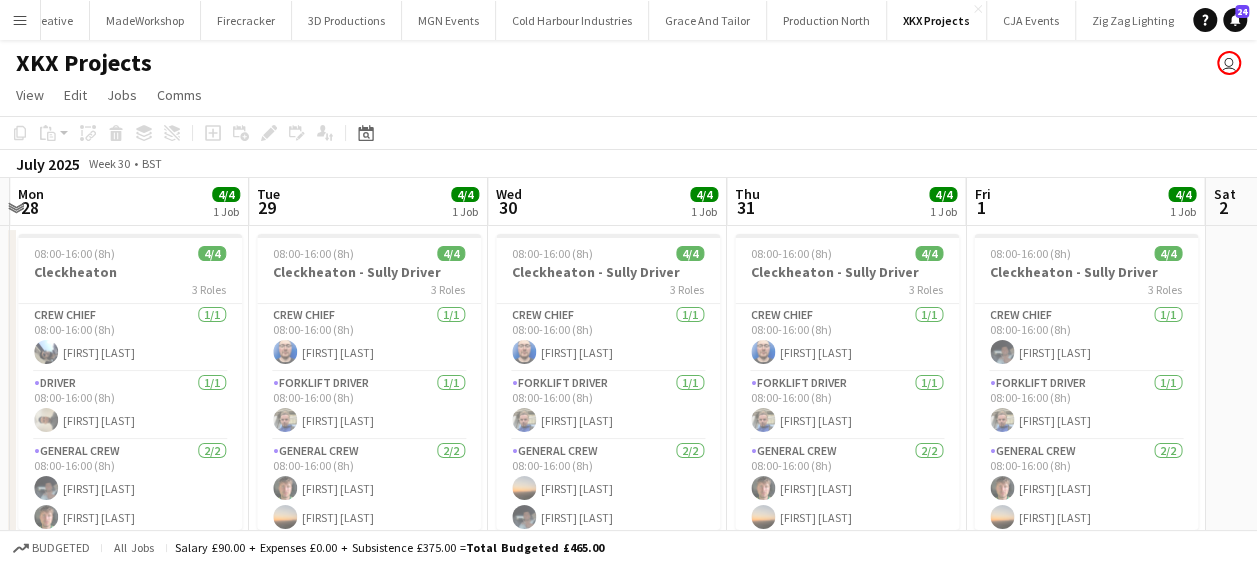 scroll, scrollTop: 0, scrollLeft: 946, axis: horizontal 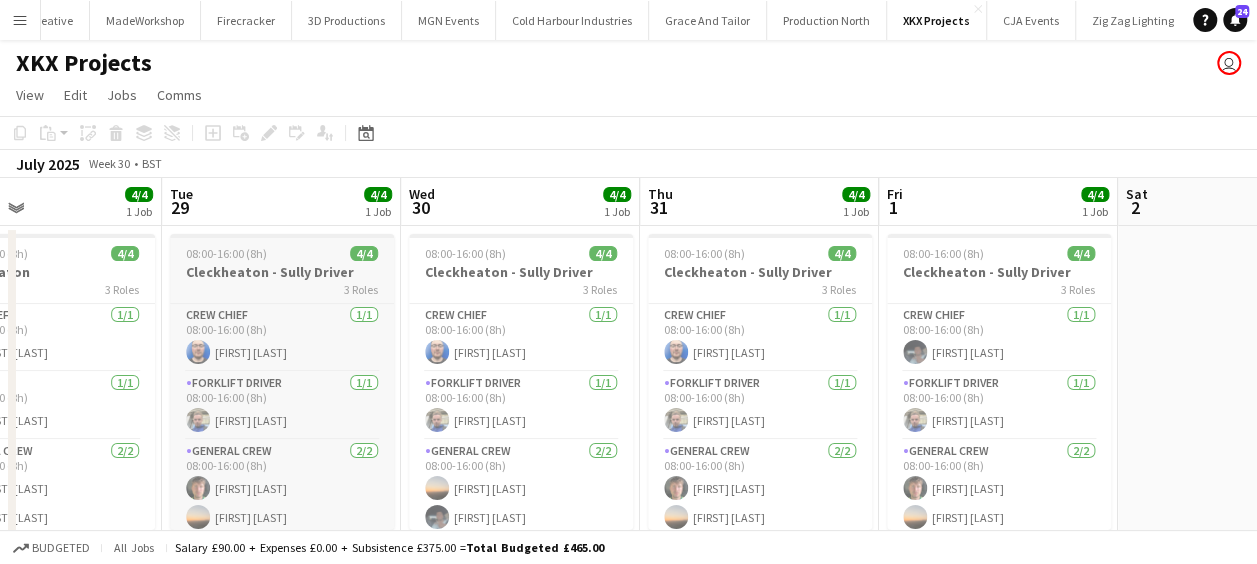 drag, startPoint x: 368, startPoint y: 294, endPoint x: 222, endPoint y: 288, distance: 146.12323 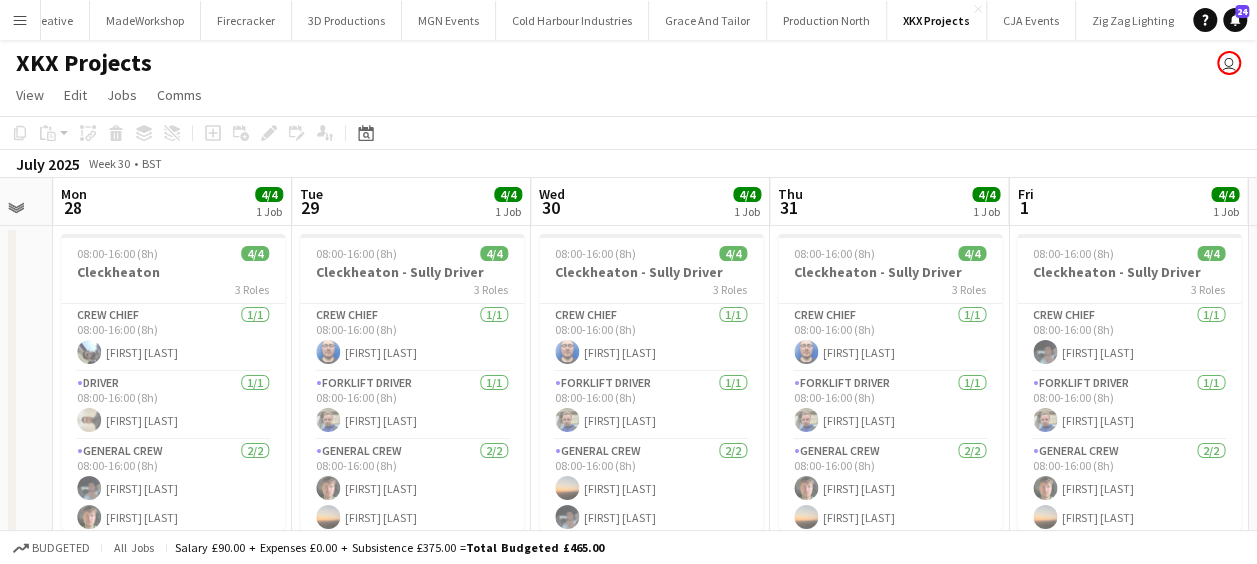 scroll, scrollTop: 0, scrollLeft: 896, axis: horizontal 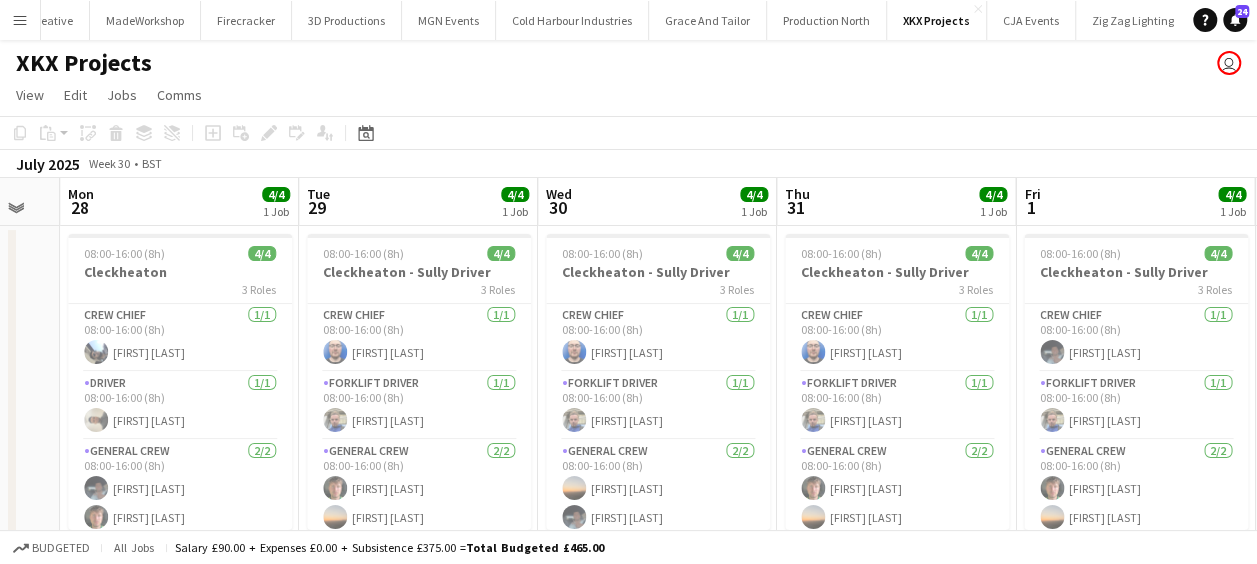 drag, startPoint x: 204, startPoint y: 288, endPoint x: 345, endPoint y: 324, distance: 145.5232 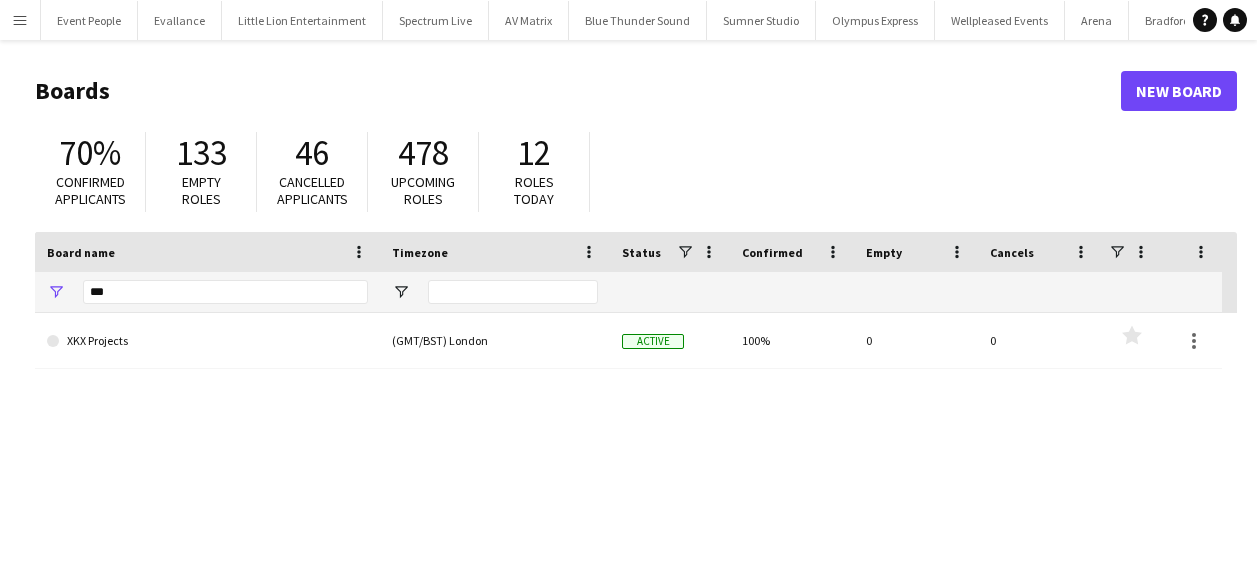scroll, scrollTop: 0, scrollLeft: 0, axis: both 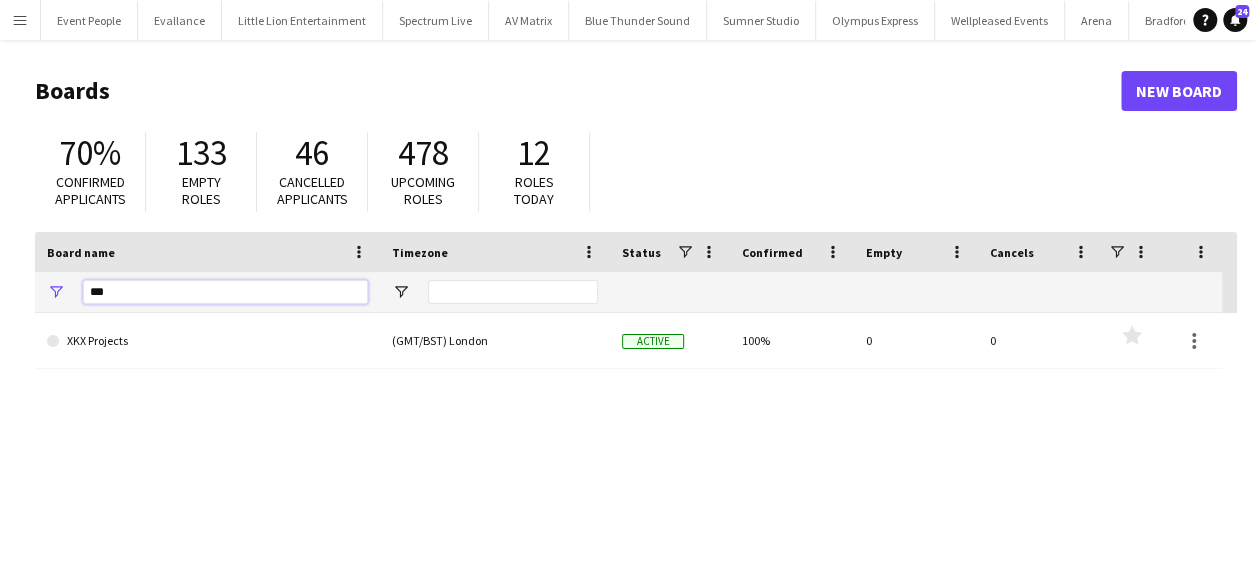 drag, startPoint x: 141, startPoint y: 295, endPoint x: 53, endPoint y: 290, distance: 88.14193 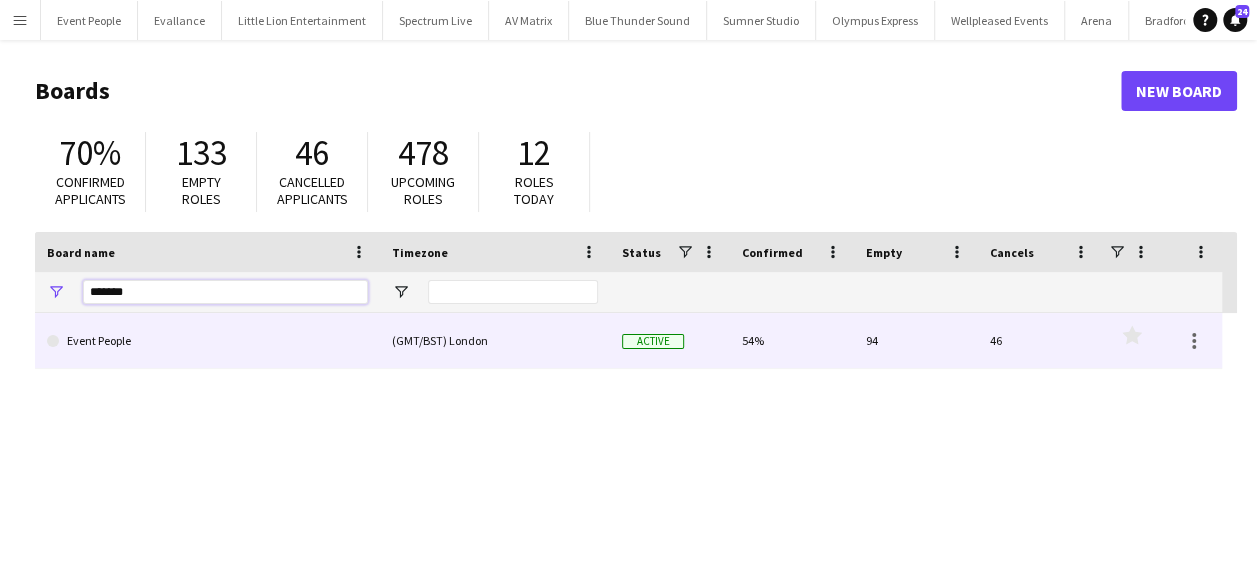 type on "*******" 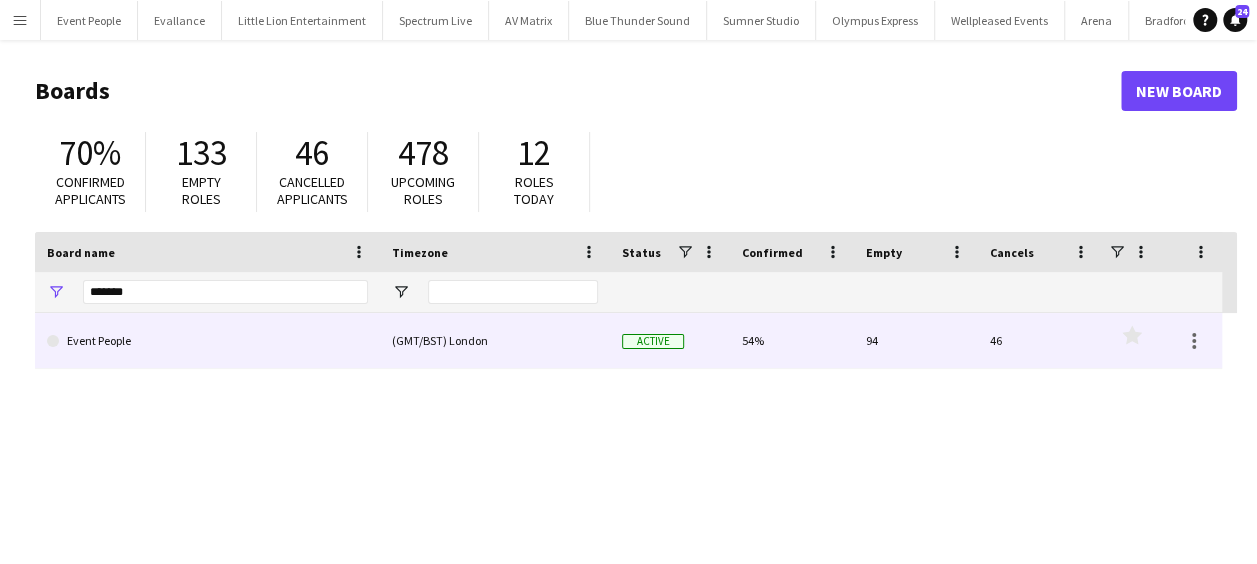 click on "Event People" 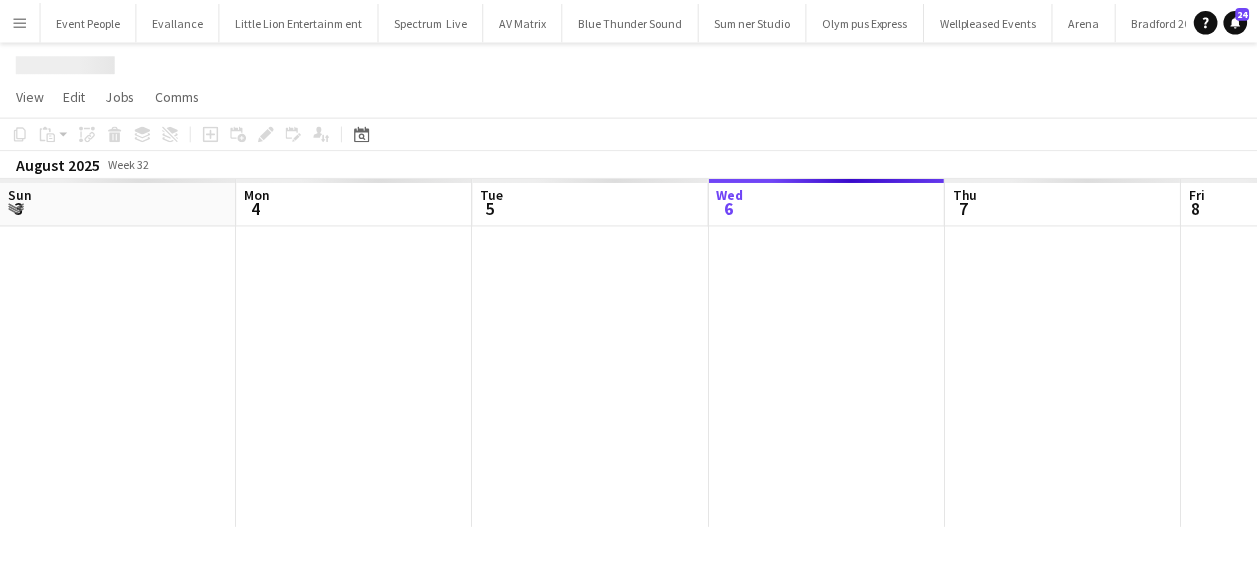 scroll, scrollTop: 0, scrollLeft: 478, axis: horizontal 